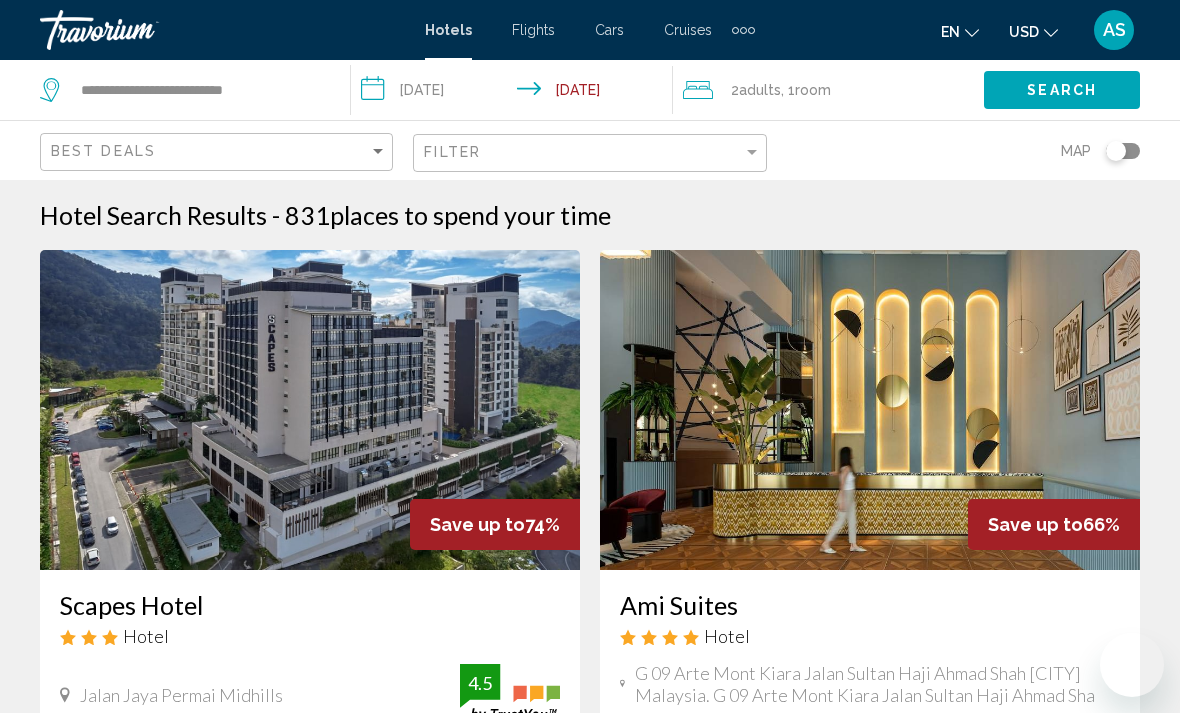 scroll, scrollTop: 628, scrollLeft: 0, axis: vertical 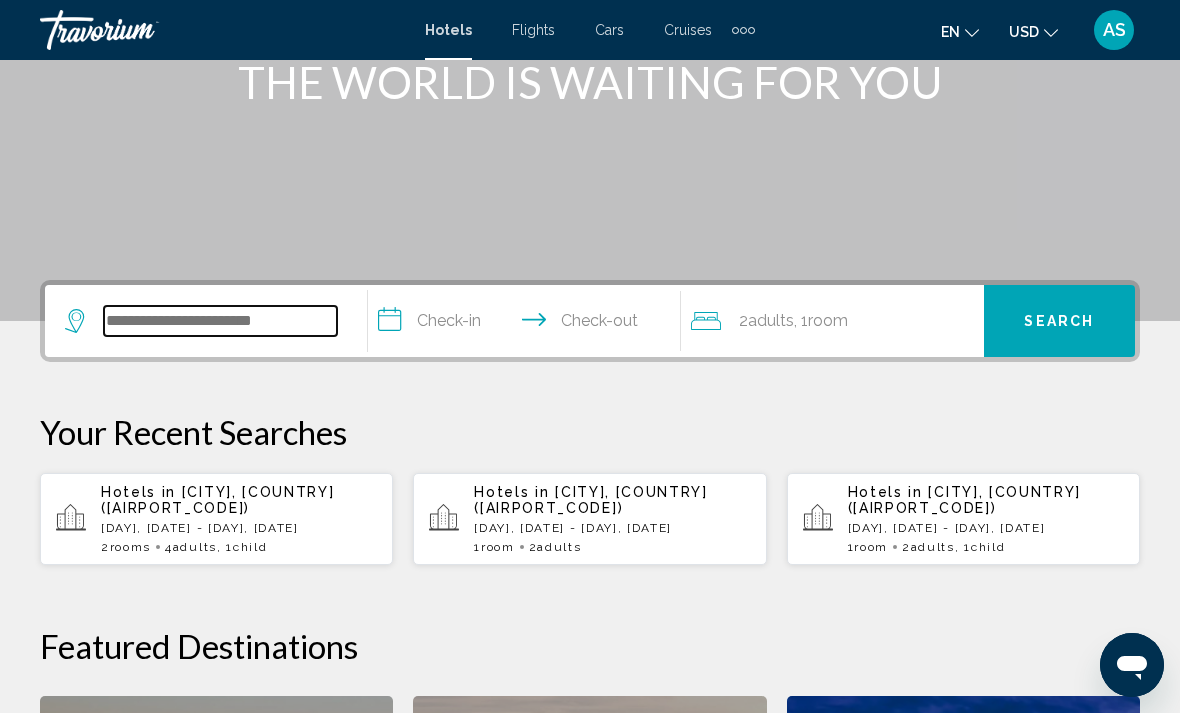 click at bounding box center (220, 321) 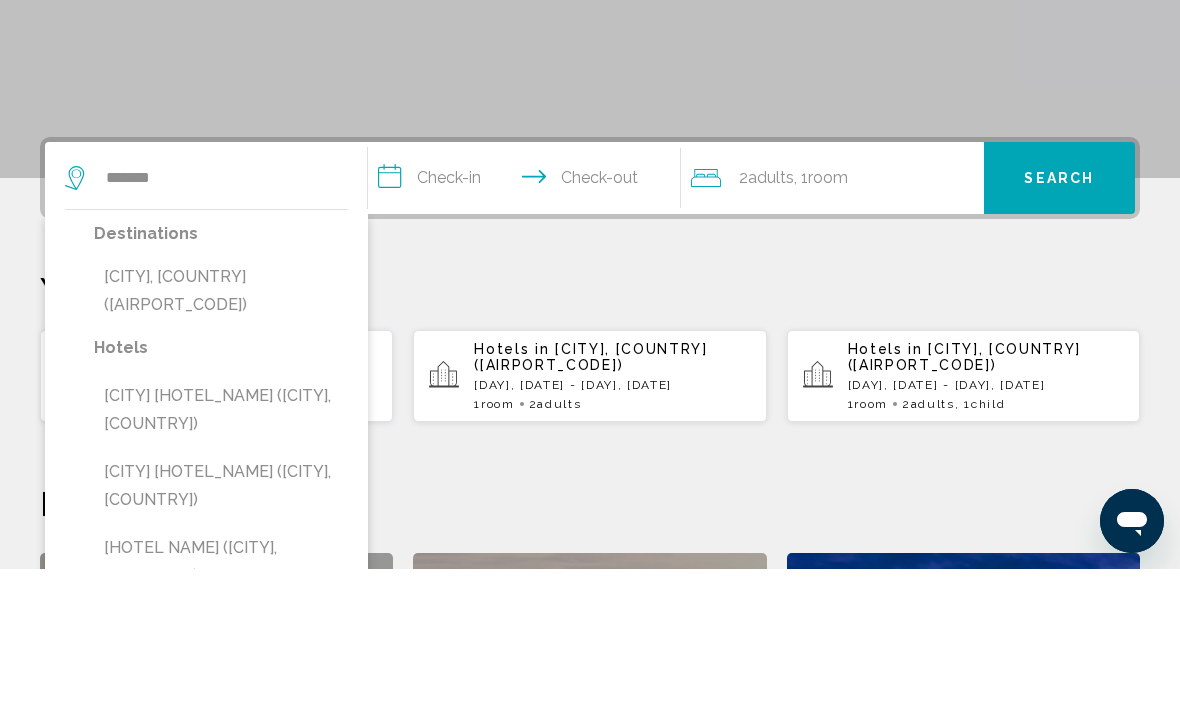 click on "[CITY], [COUNTRY] ([AIRPORT_CODE])" at bounding box center (221, 435) 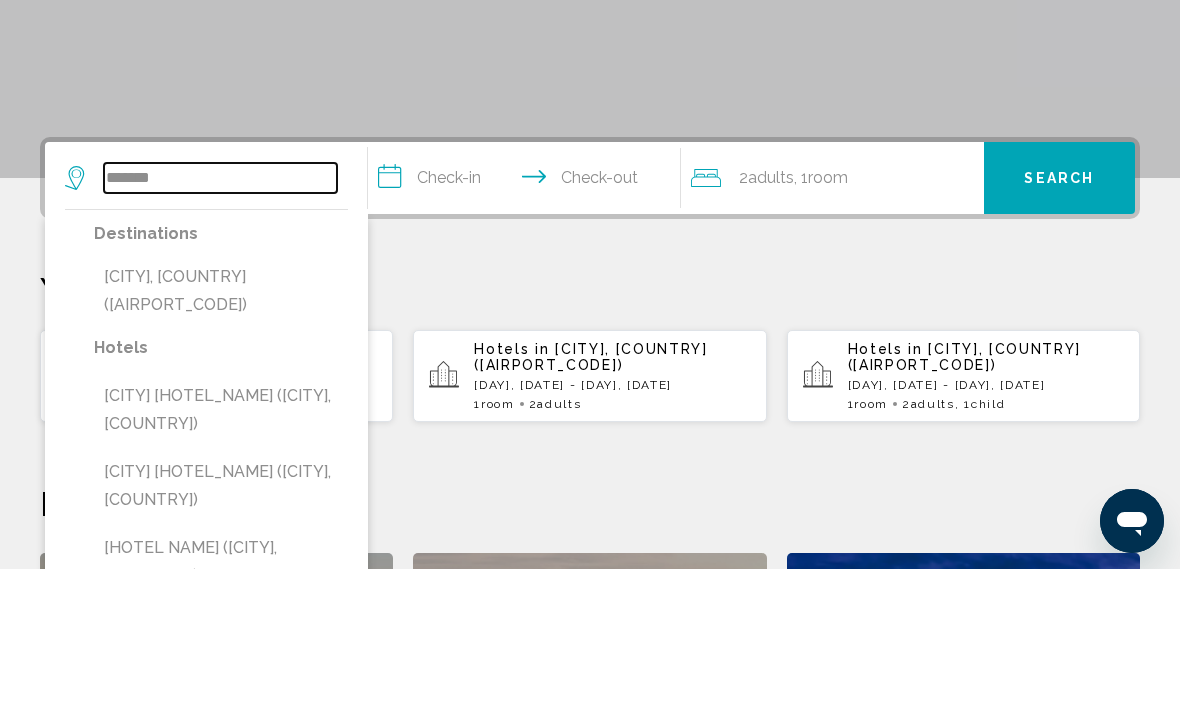 type on "**********" 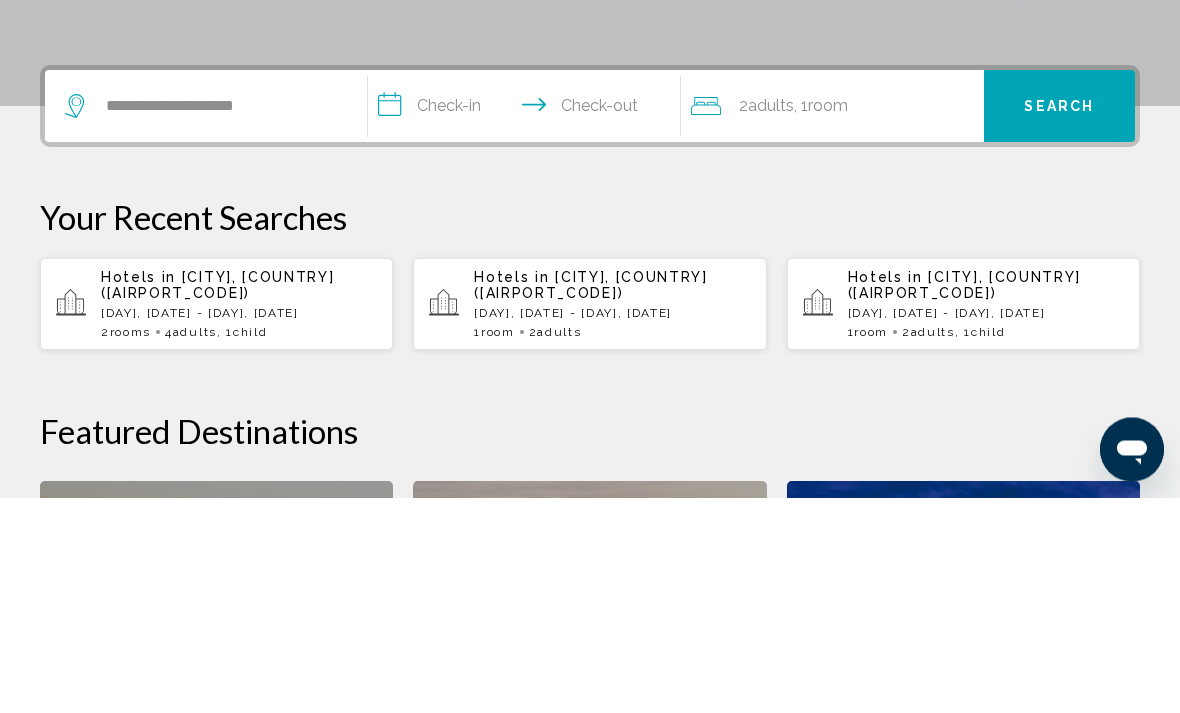 click on "**********" at bounding box center [528, 325] 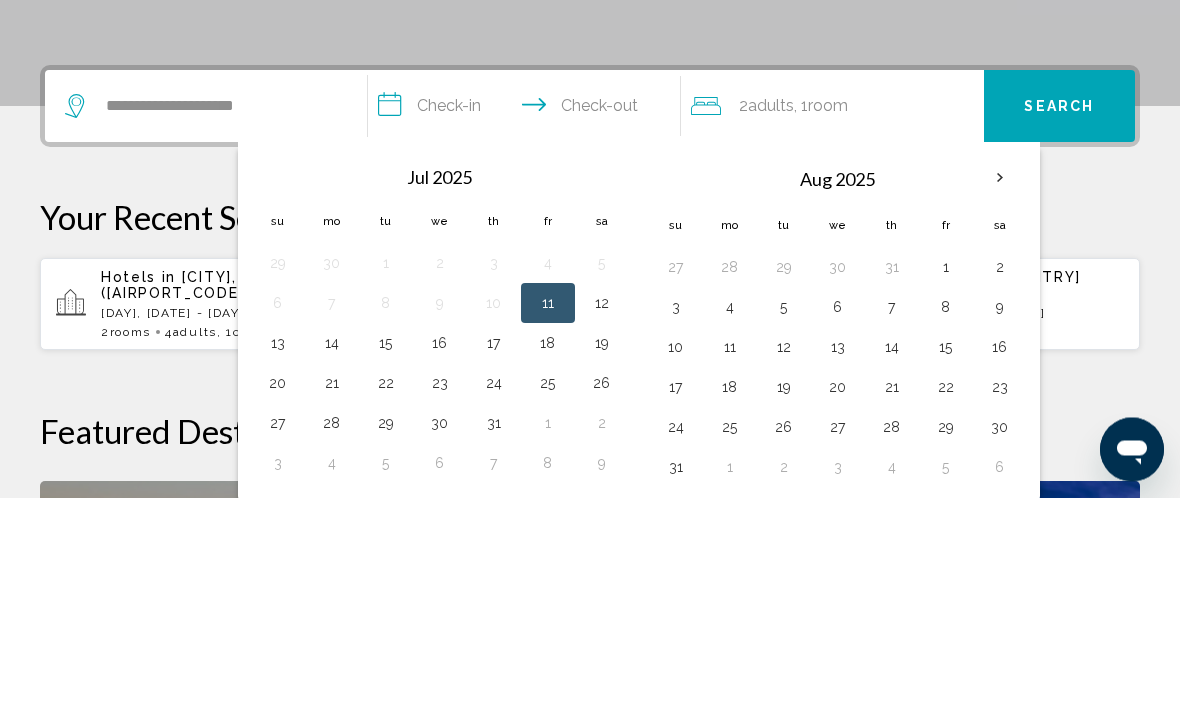 scroll, scrollTop: 494, scrollLeft: 0, axis: vertical 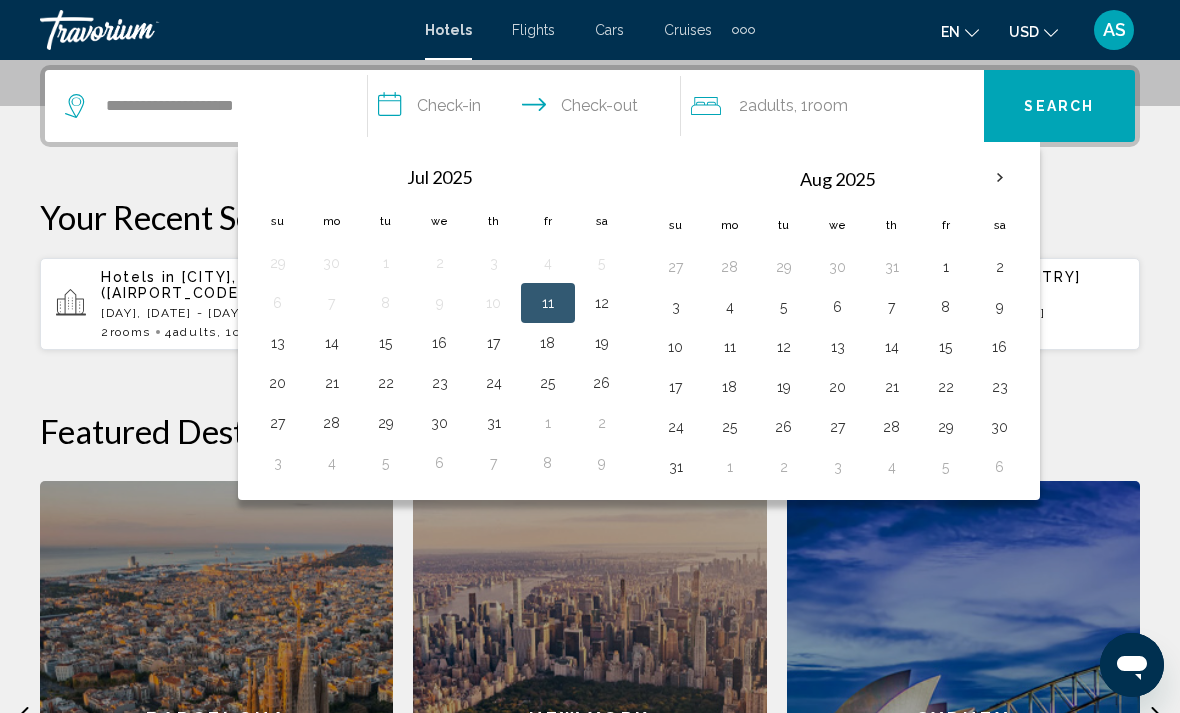 click on "15" at bounding box center (386, 343) 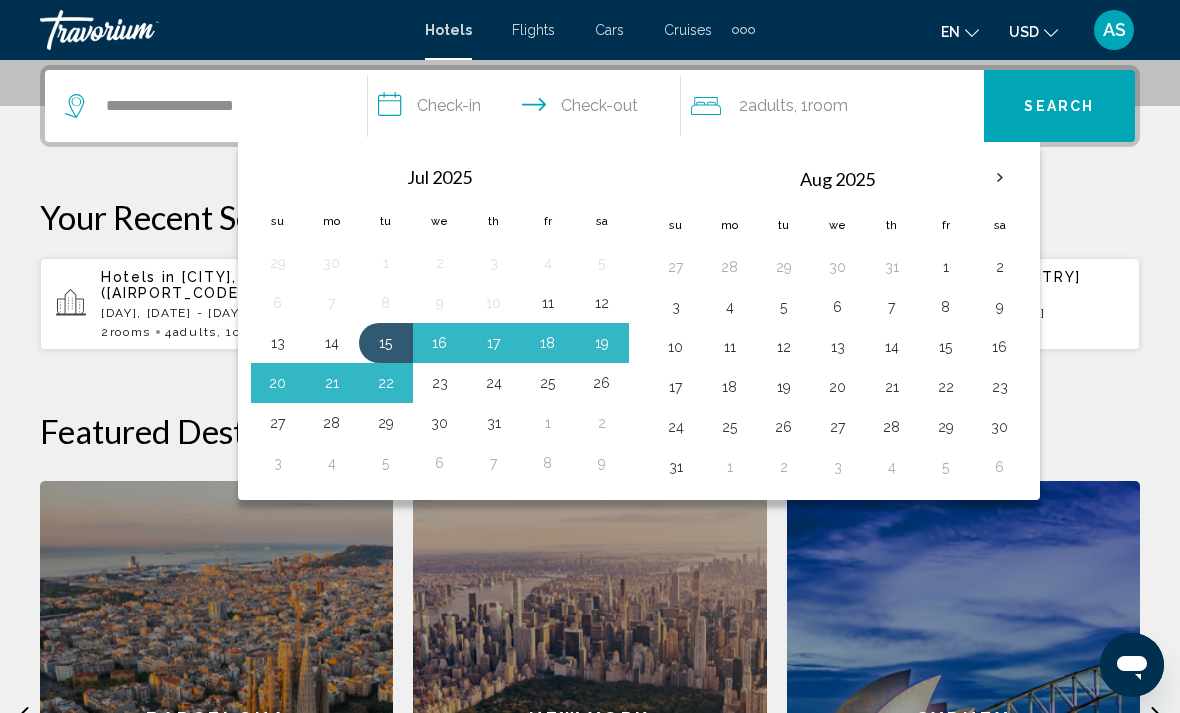 click on "23" at bounding box center (440, 383) 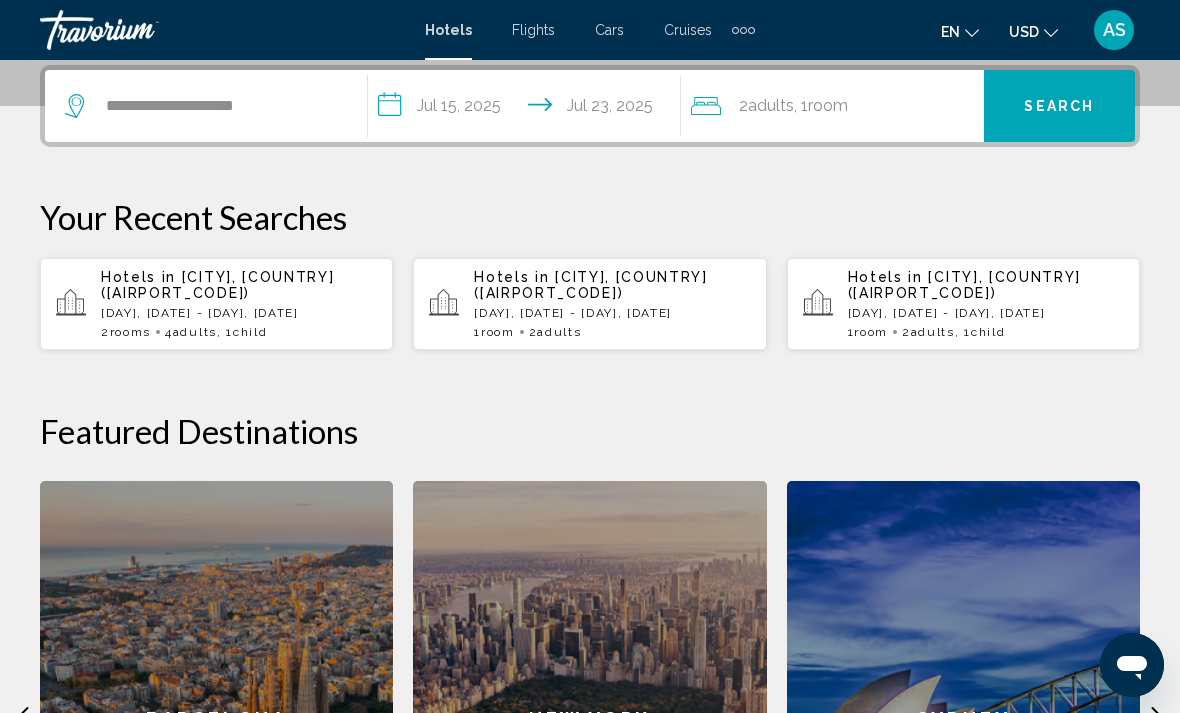 click on "2  Adult Adults , 1  Room rooms" 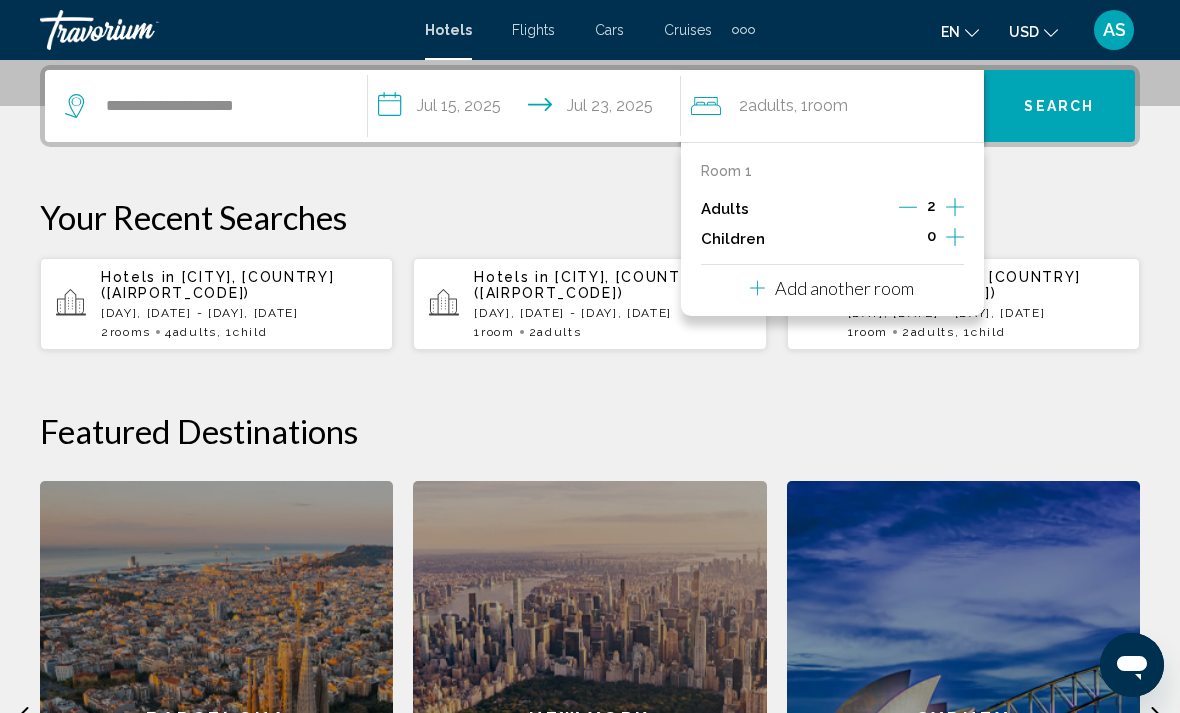 click on "Add another room" at bounding box center (844, 288) 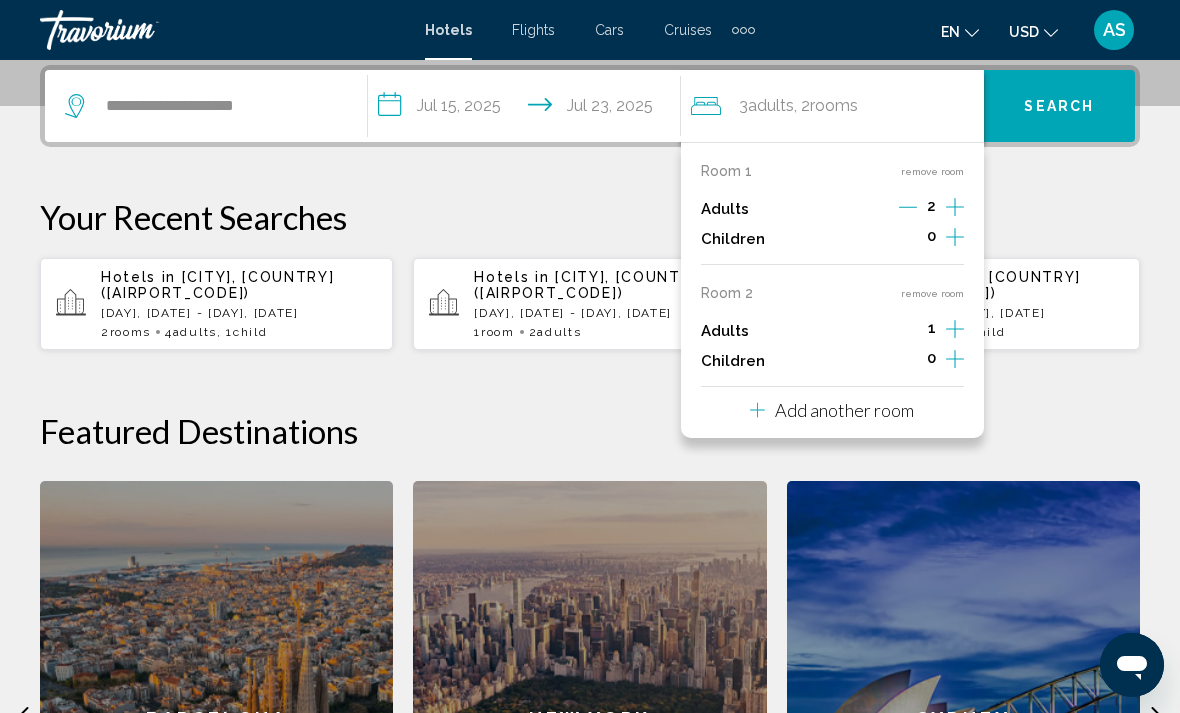 click 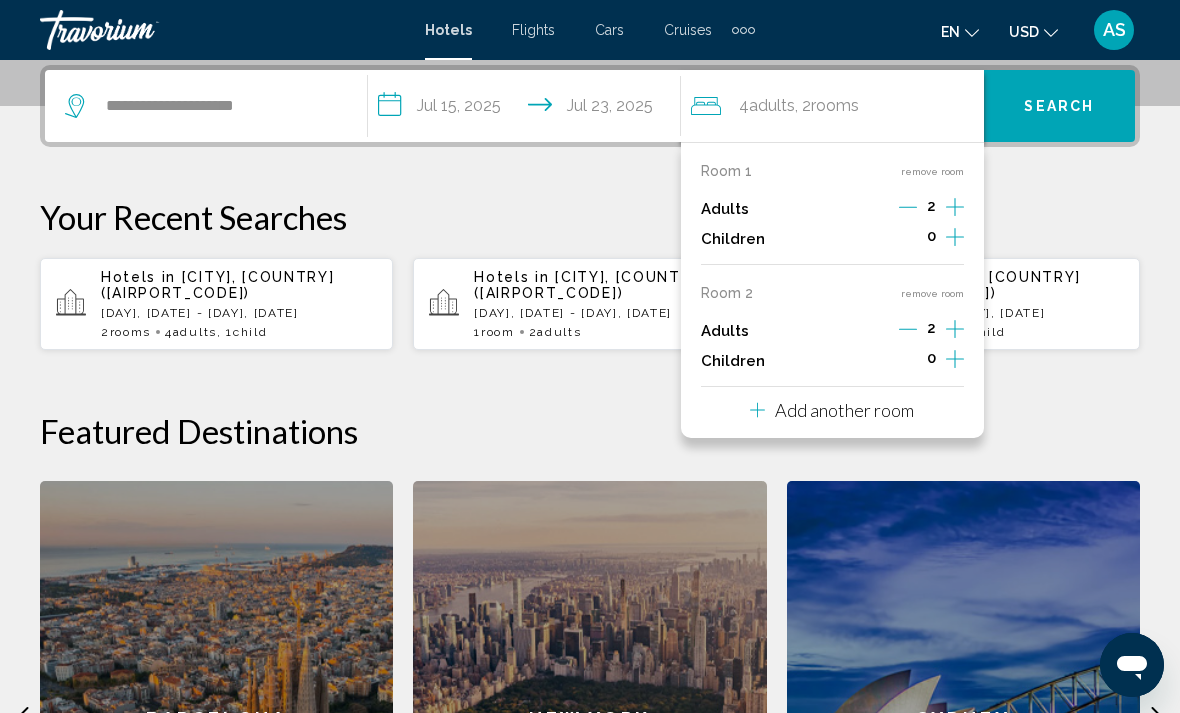click 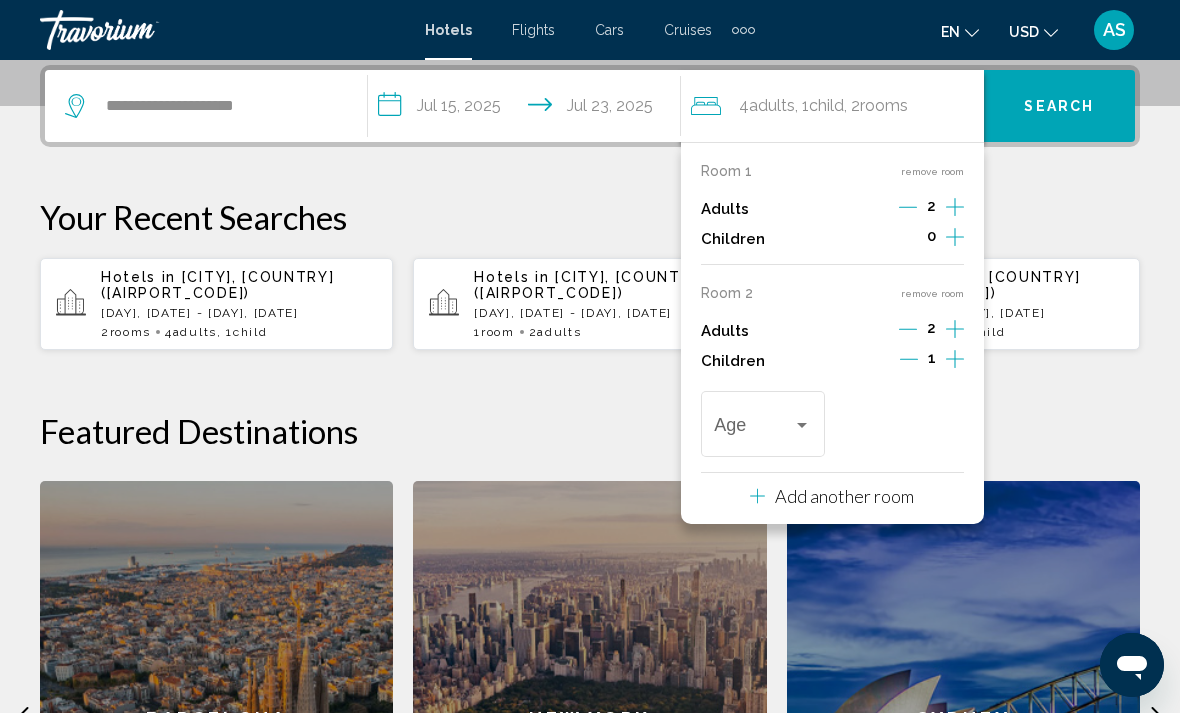 click at bounding box center (753, 429) 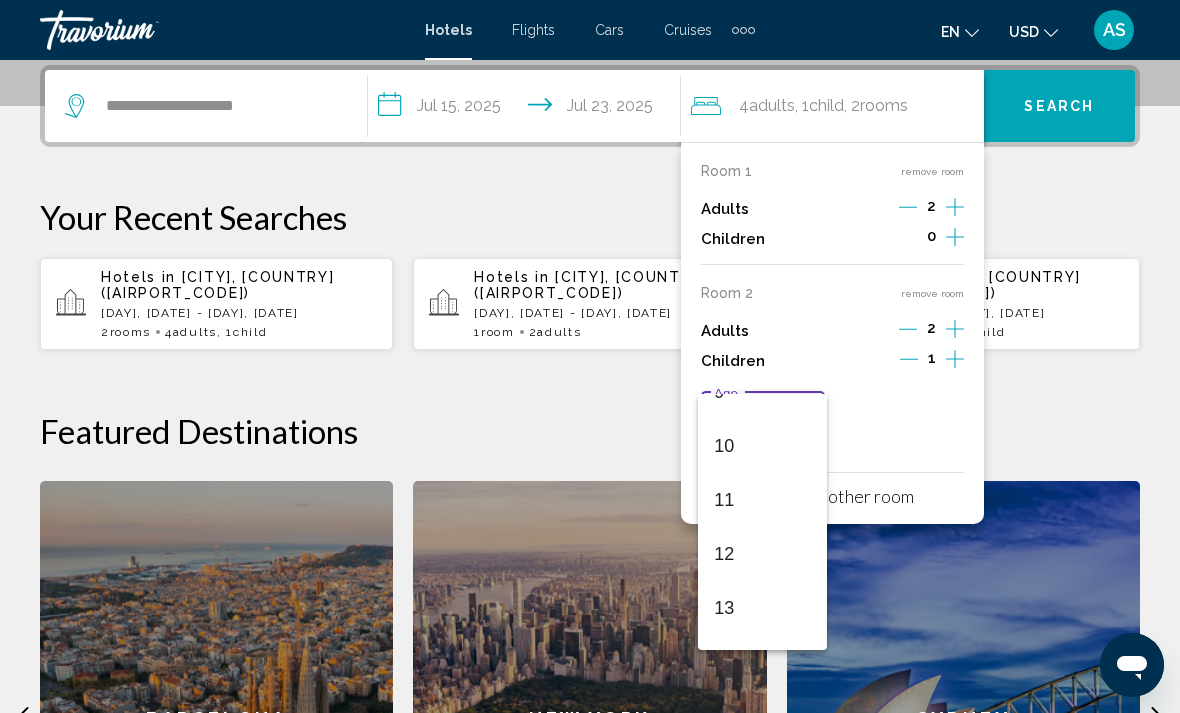 scroll, scrollTop: 535, scrollLeft: 0, axis: vertical 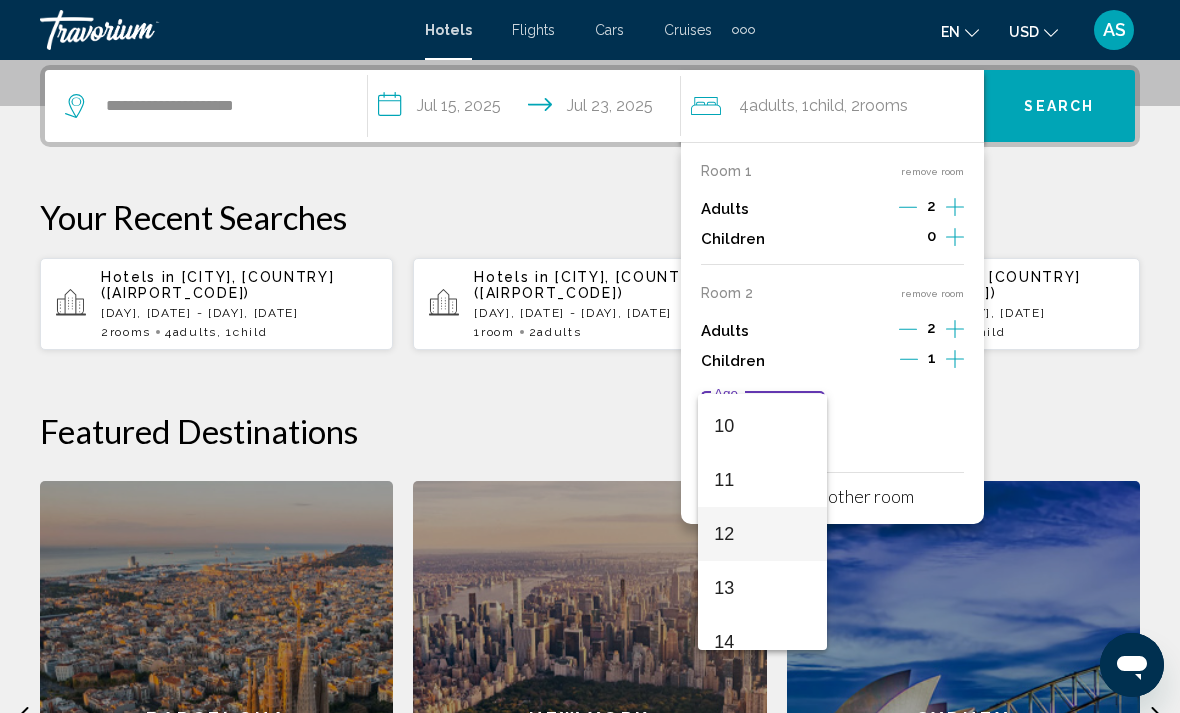 click on "12" at bounding box center [762, 534] 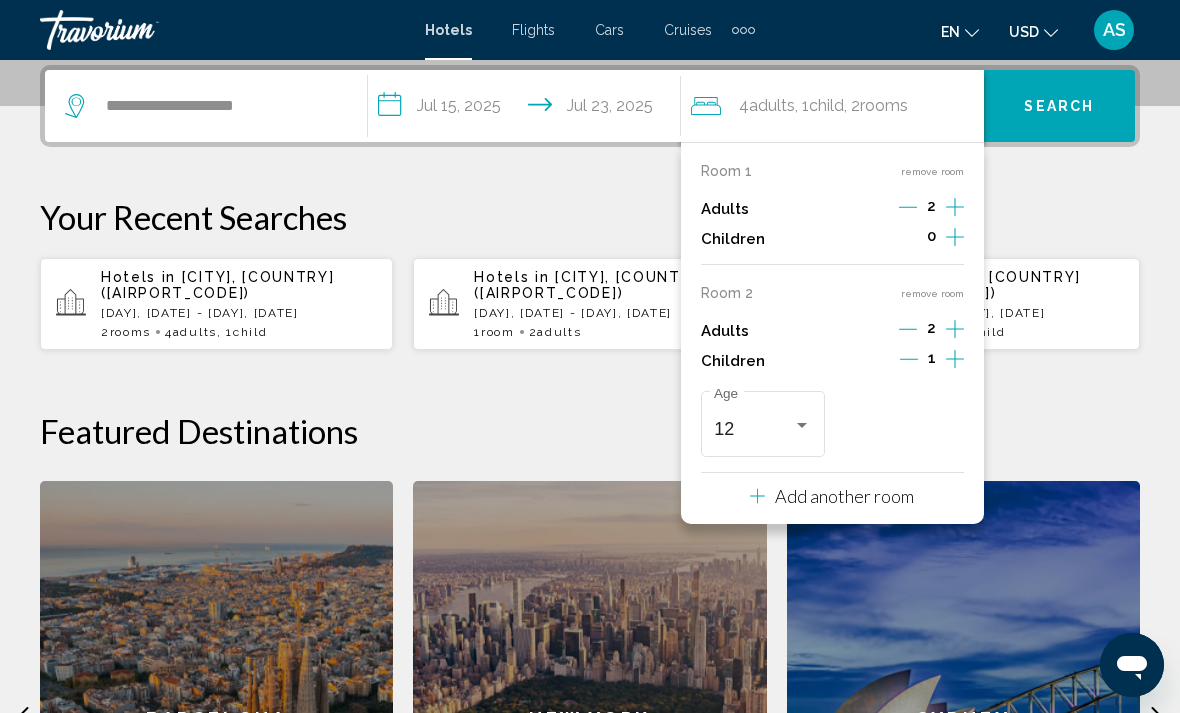 click on "Search" at bounding box center (1059, 107) 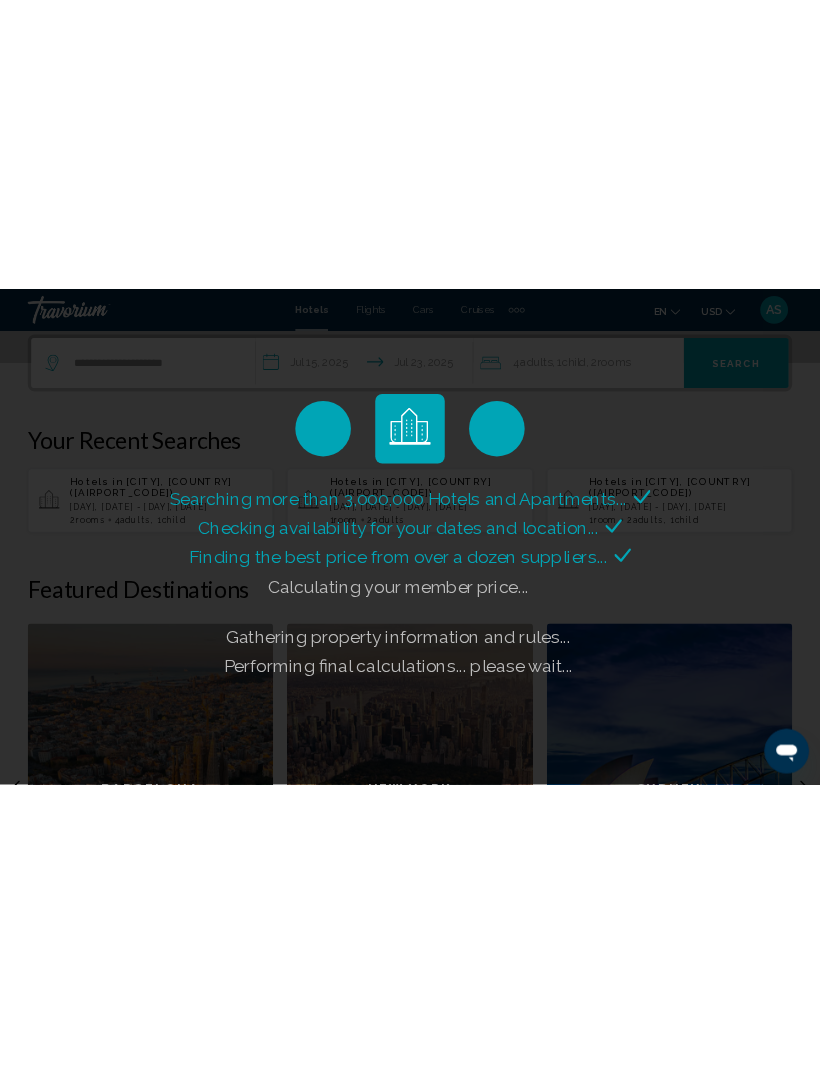 scroll, scrollTop: 314, scrollLeft: 0, axis: vertical 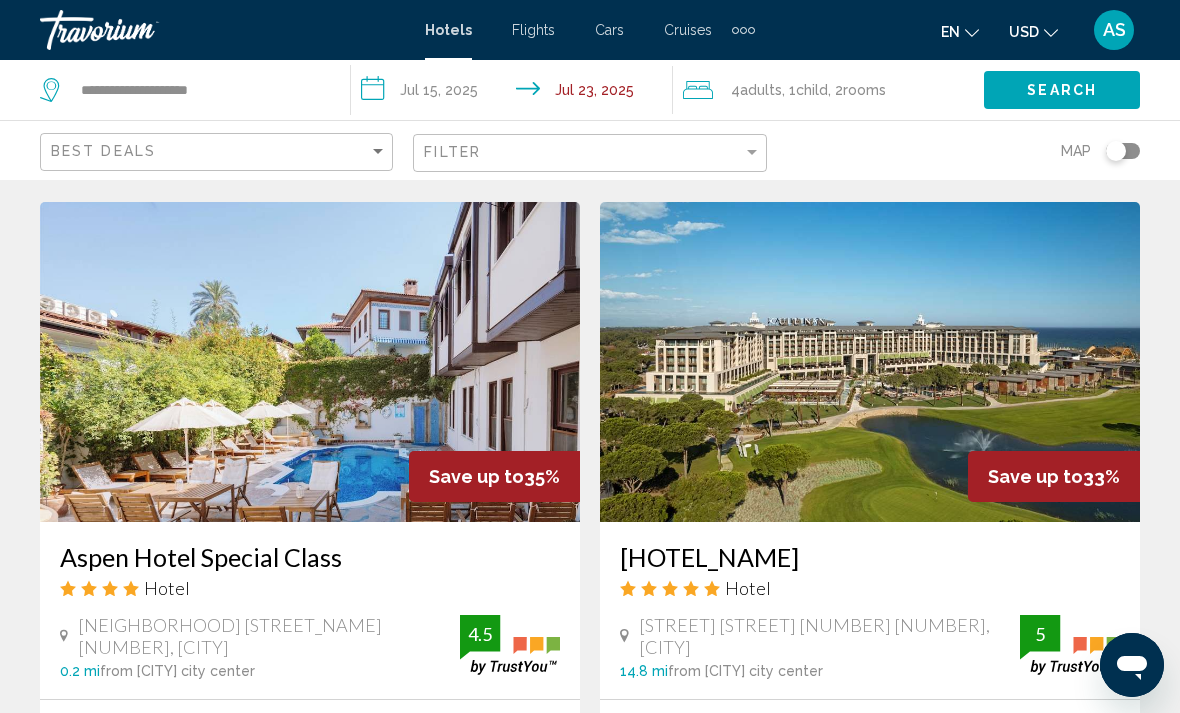 click on "rooms" 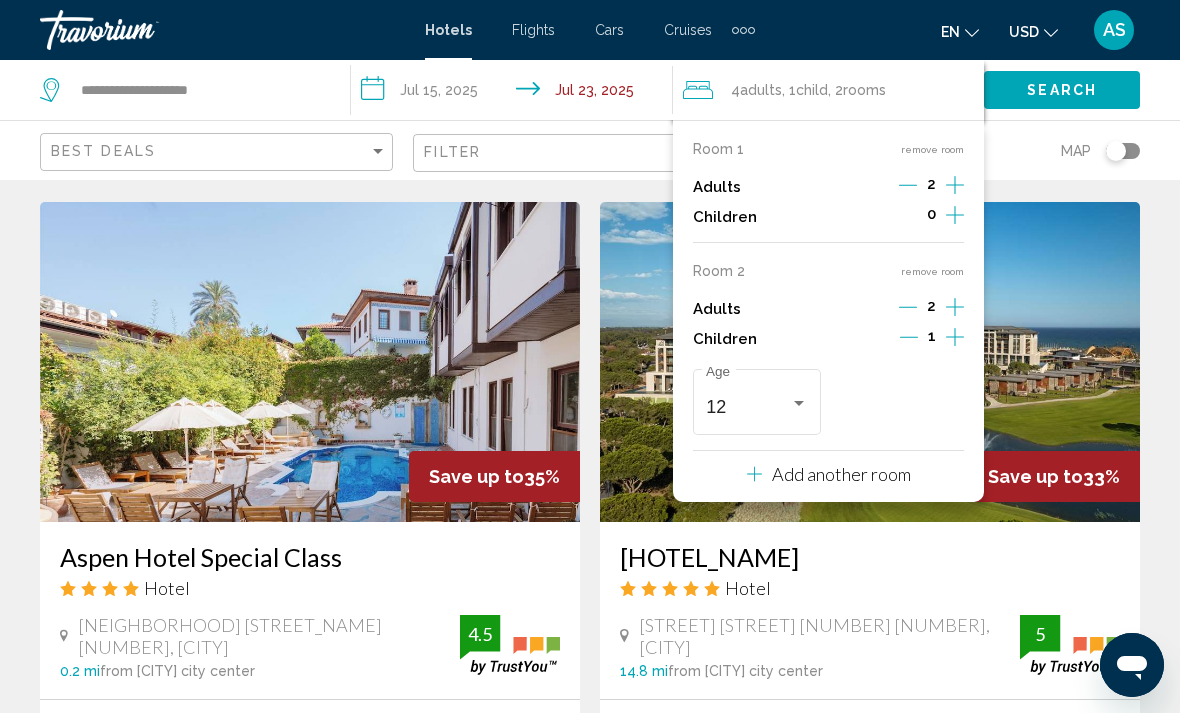 click 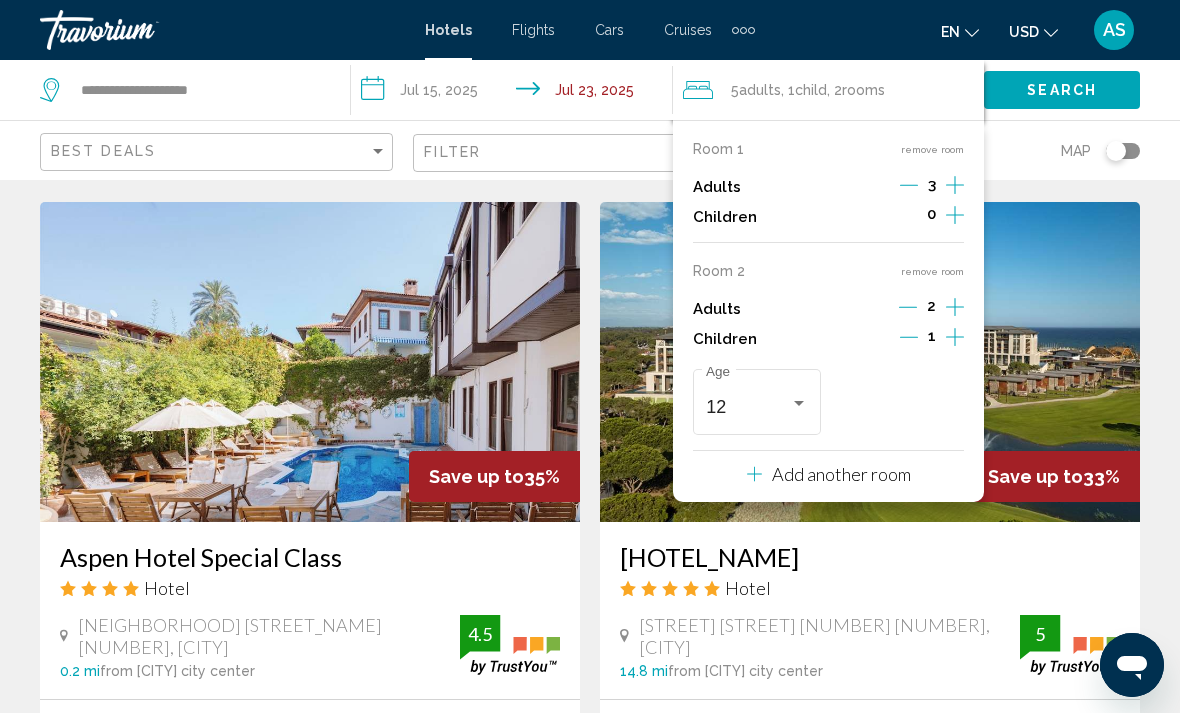 click 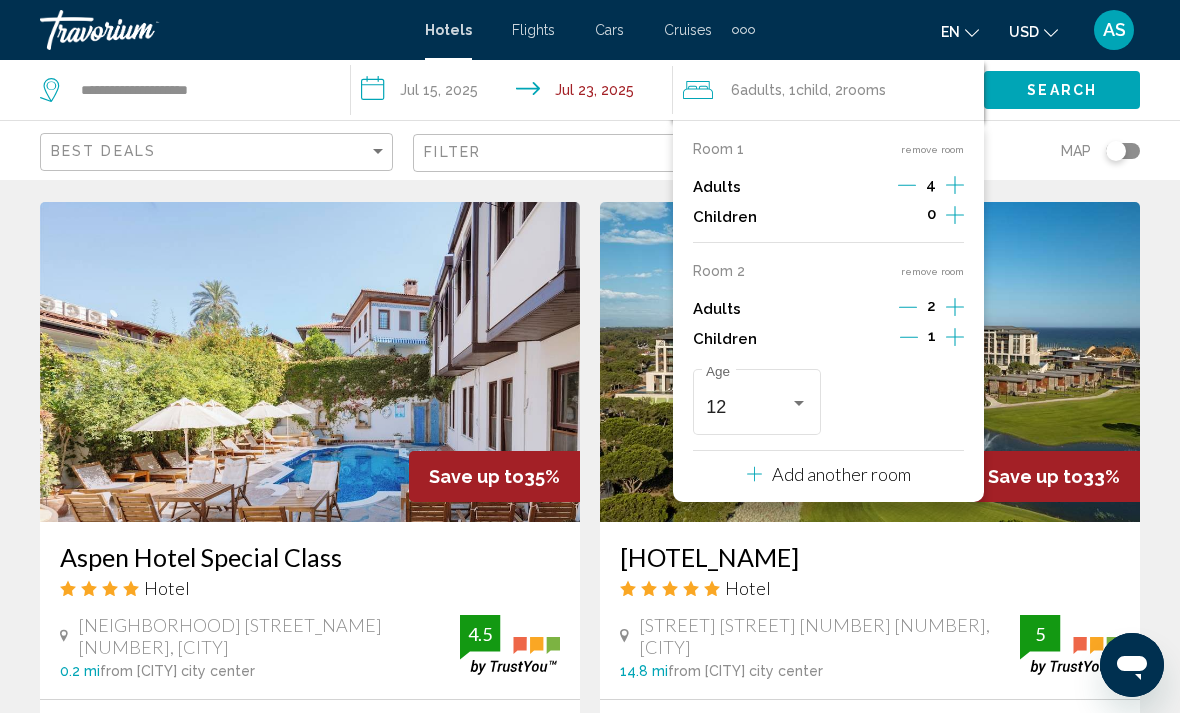click 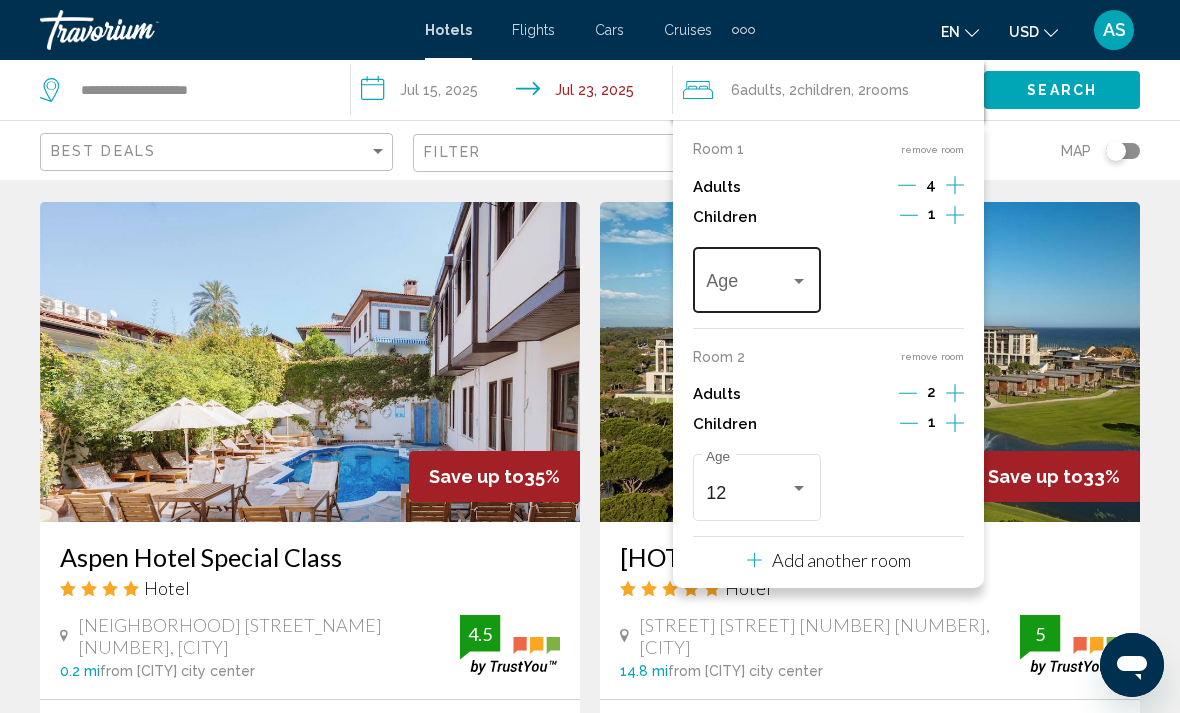 click at bounding box center (756, 285) 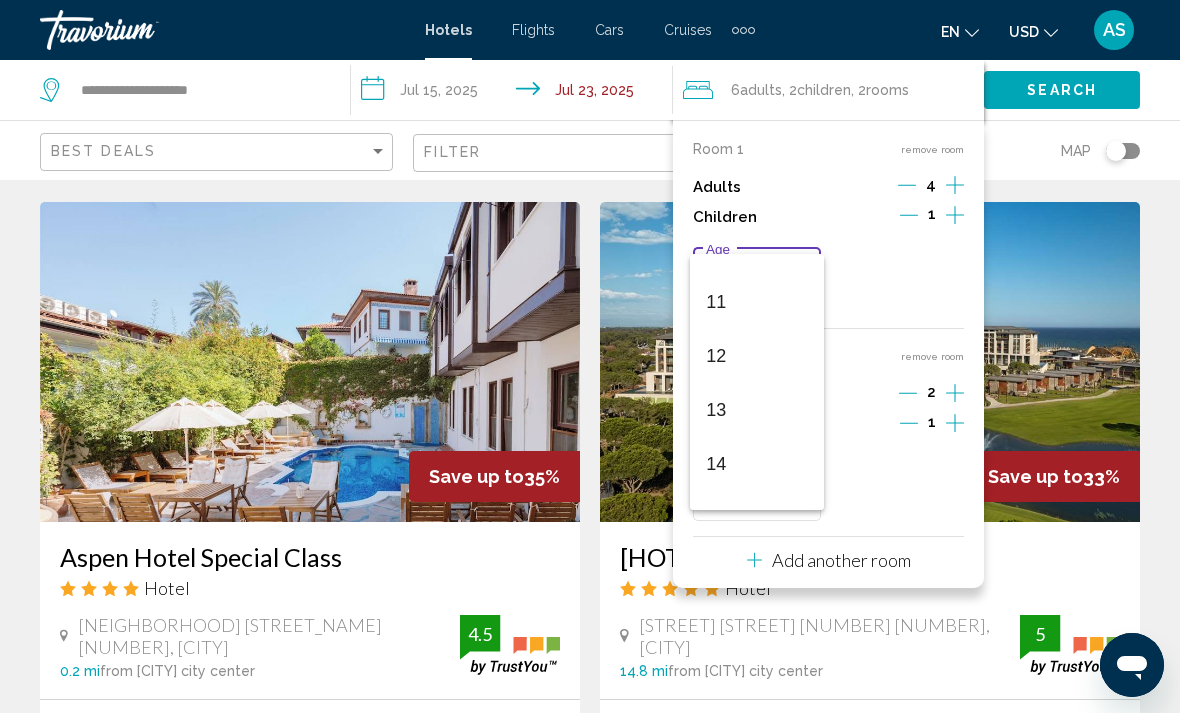 scroll, scrollTop: 590, scrollLeft: 0, axis: vertical 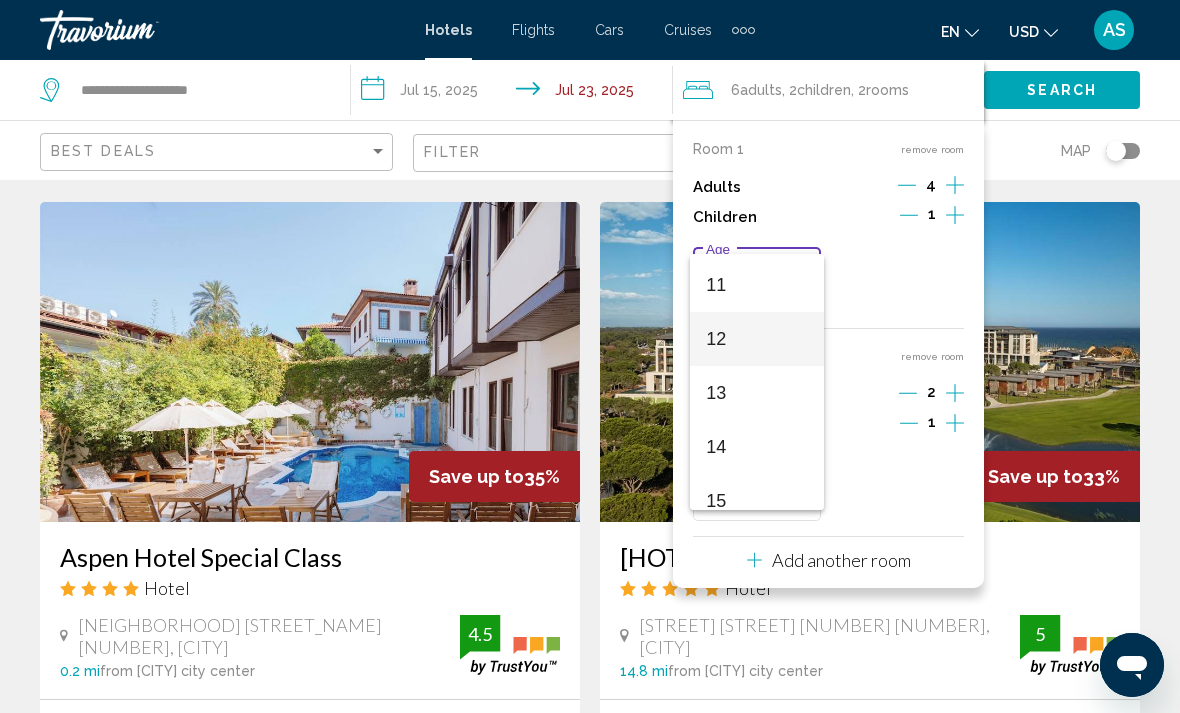 click on "12" at bounding box center (756, 339) 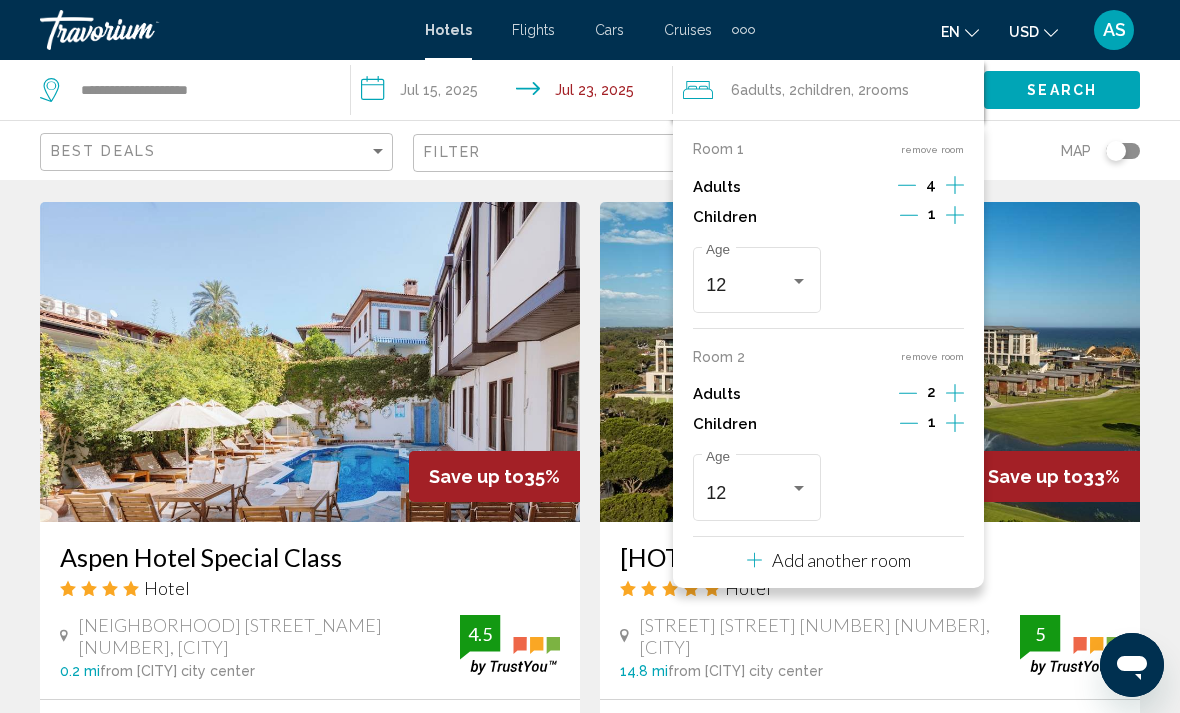click on "remove room" at bounding box center [932, 356] 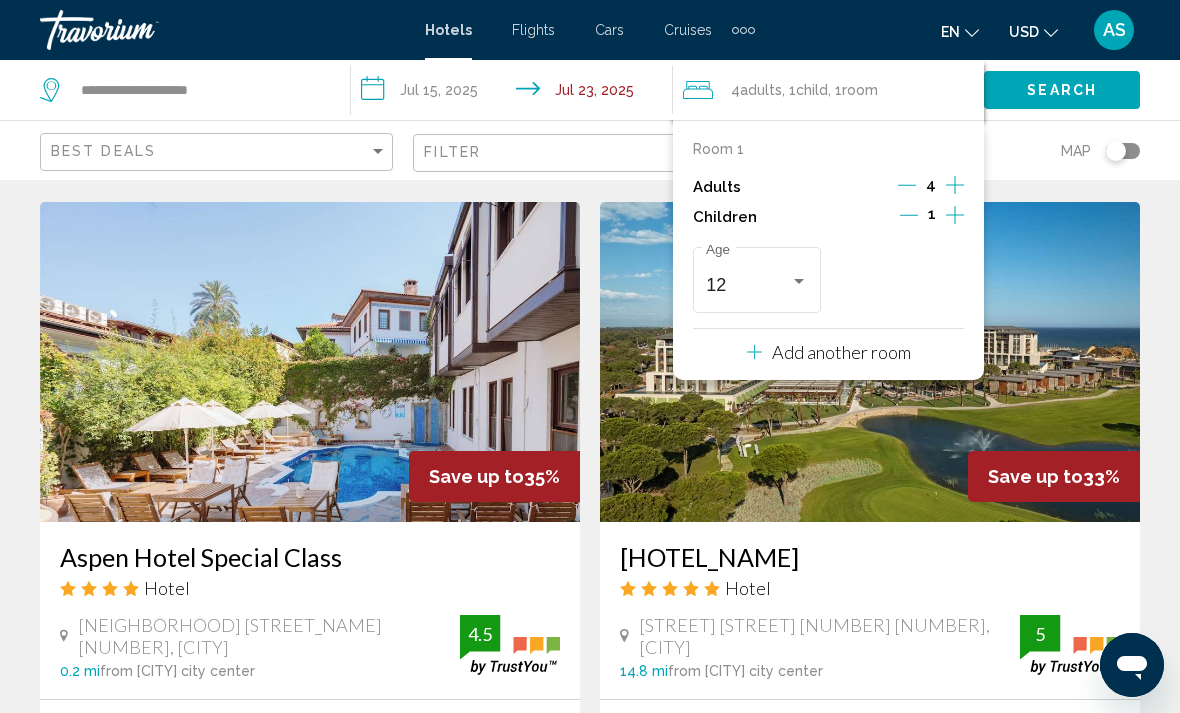click on "Search" 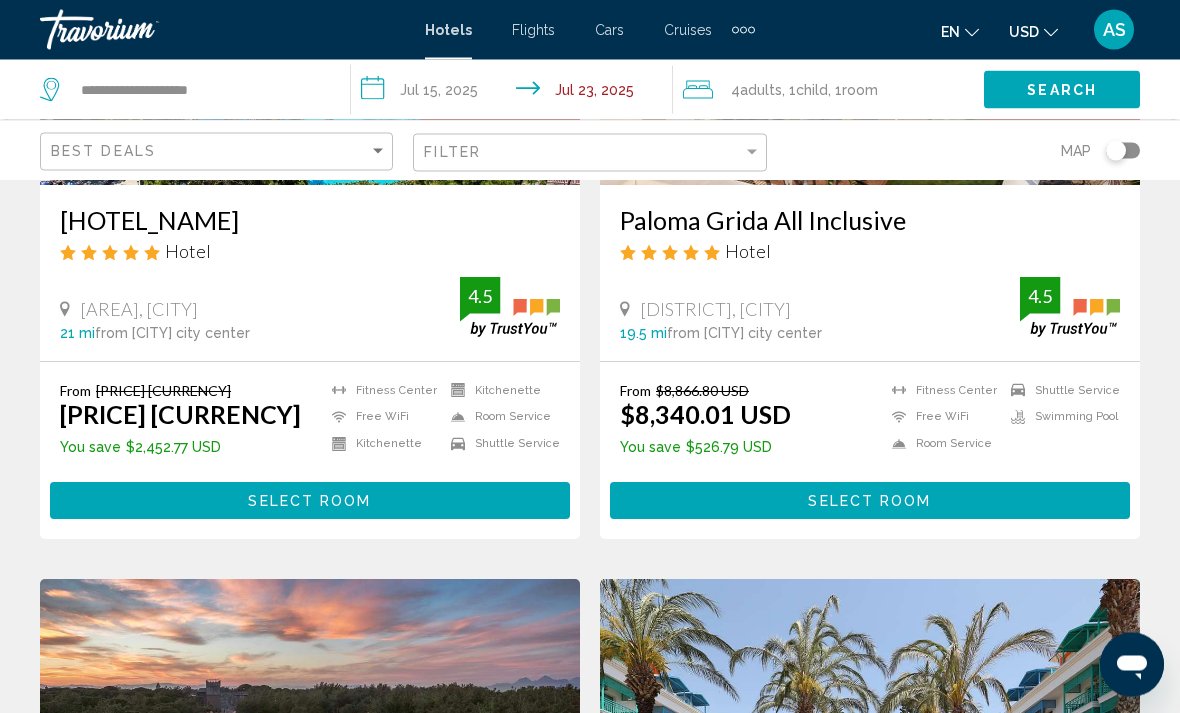 scroll, scrollTop: 3248, scrollLeft: 0, axis: vertical 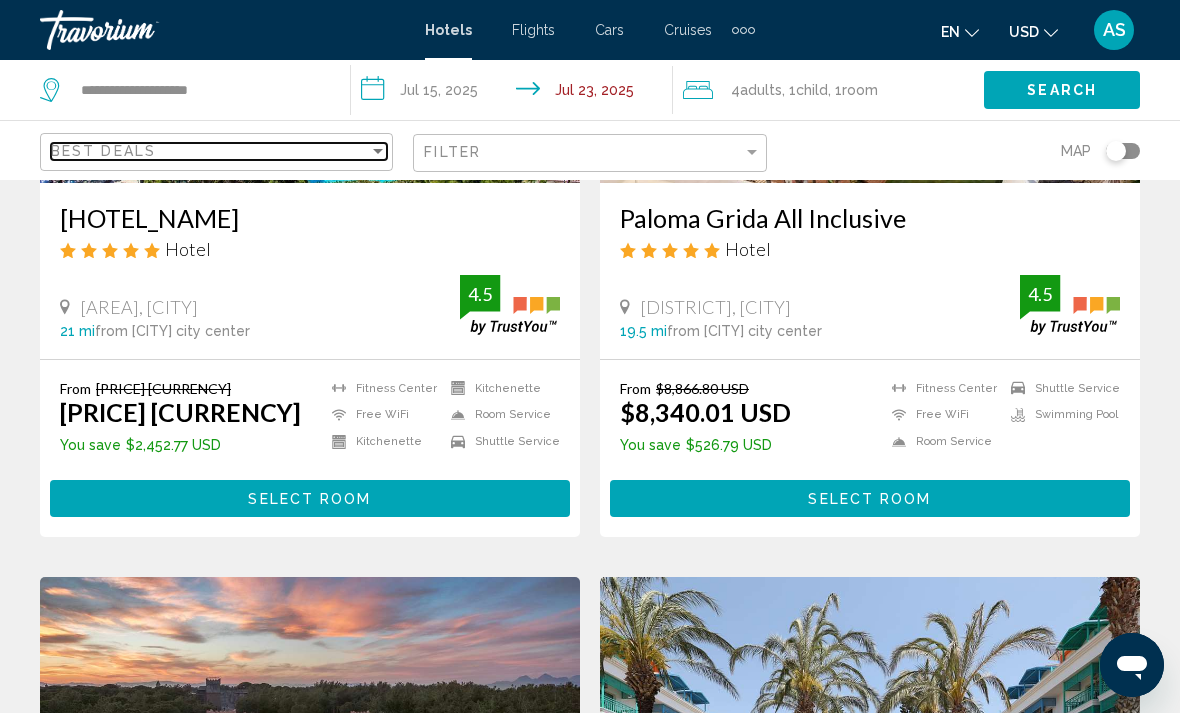 click on "Best Deals" at bounding box center [210, 151] 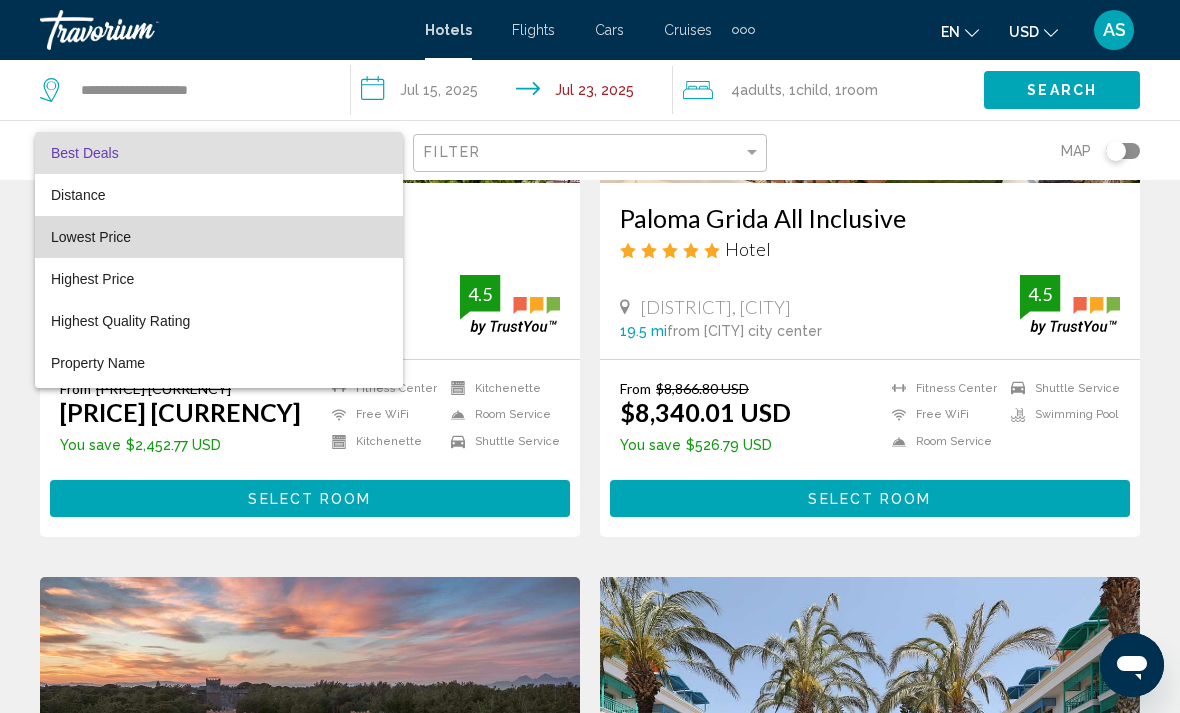click on "Lowest Price" at bounding box center [219, 237] 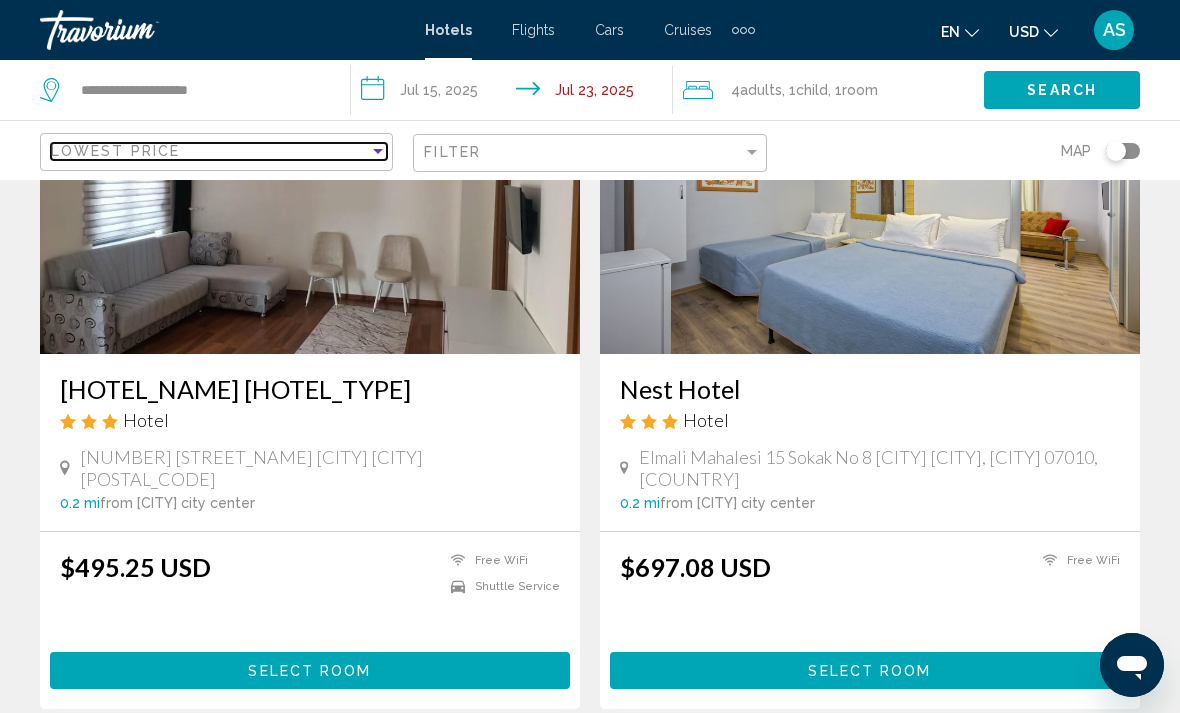 scroll, scrollTop: 257, scrollLeft: 0, axis: vertical 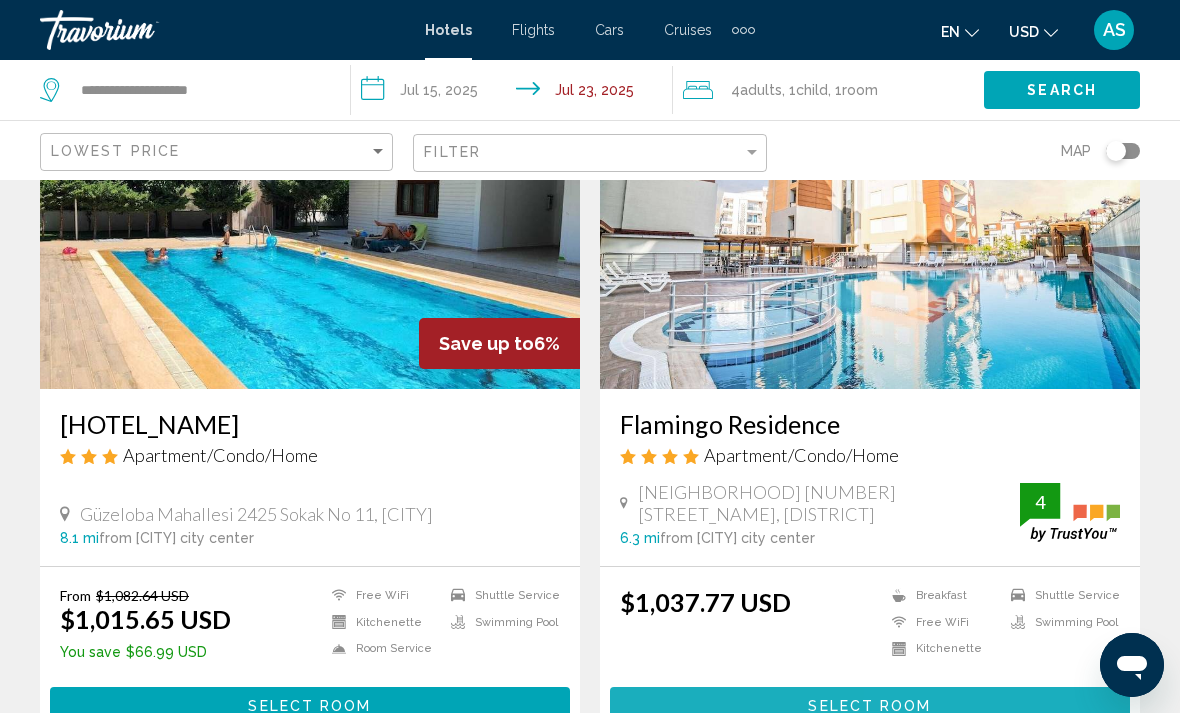 click on "Select Room" at bounding box center (870, 705) 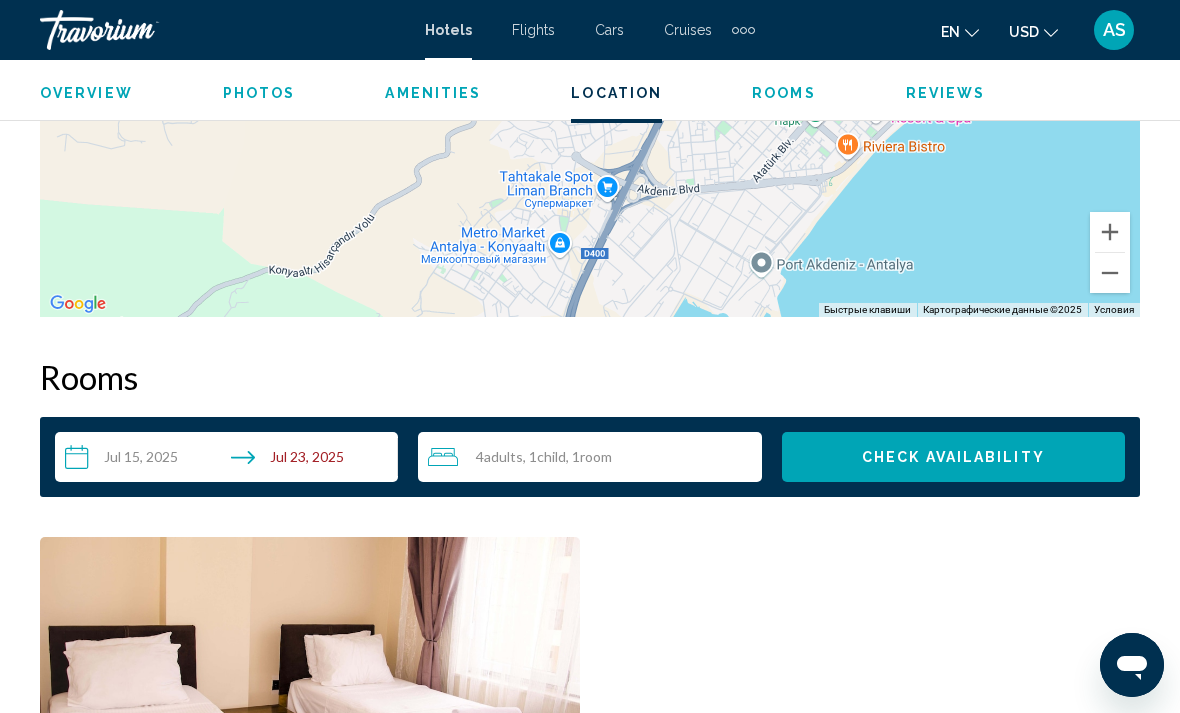 scroll, scrollTop: 2601, scrollLeft: 0, axis: vertical 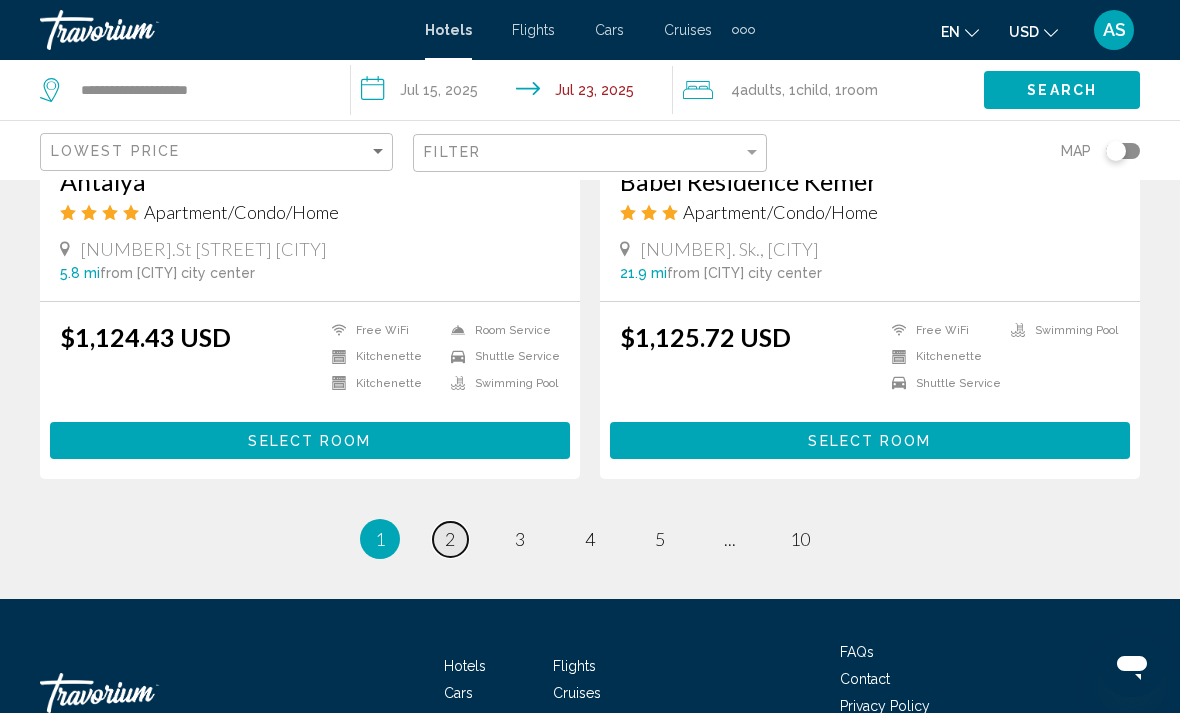 click on "2" at bounding box center [450, 539] 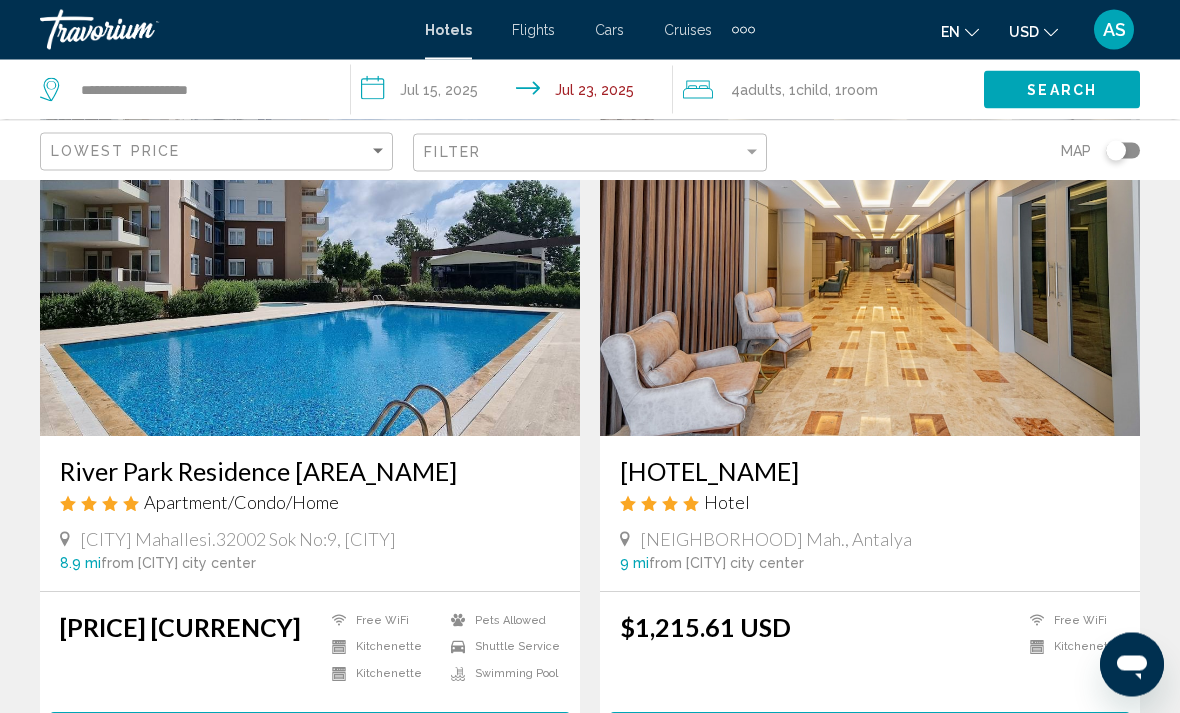 scroll, scrollTop: 135, scrollLeft: 0, axis: vertical 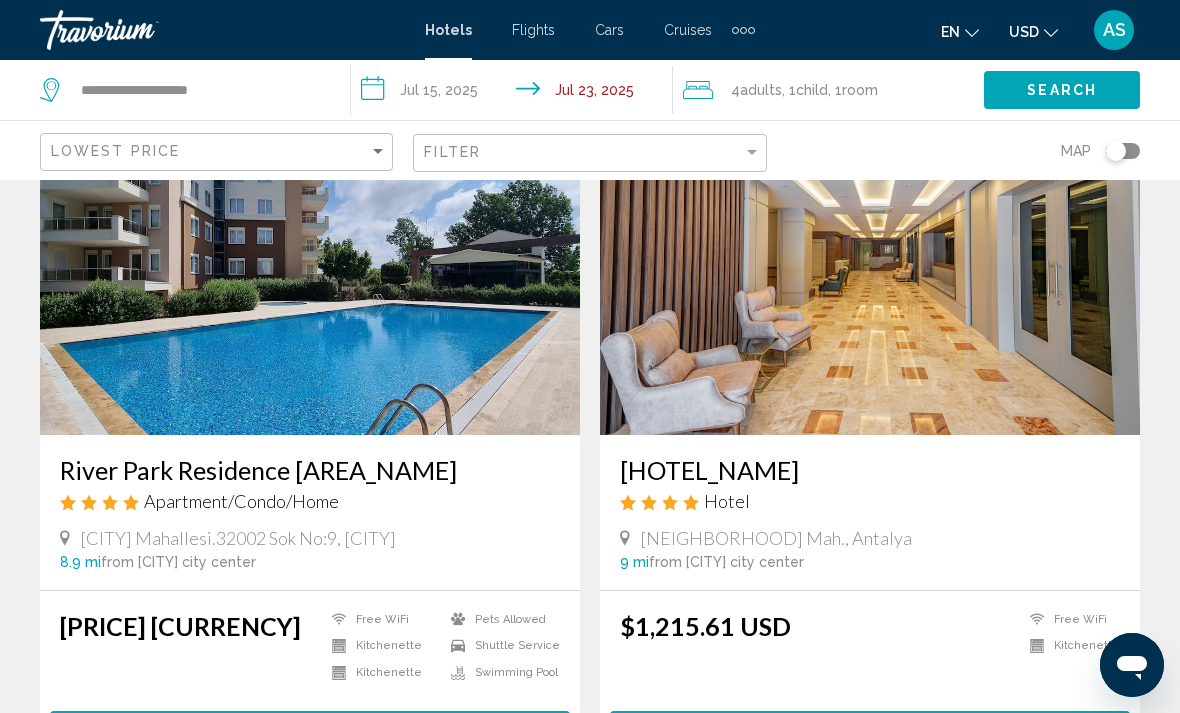 click on "Select Room" at bounding box center (310, 729) 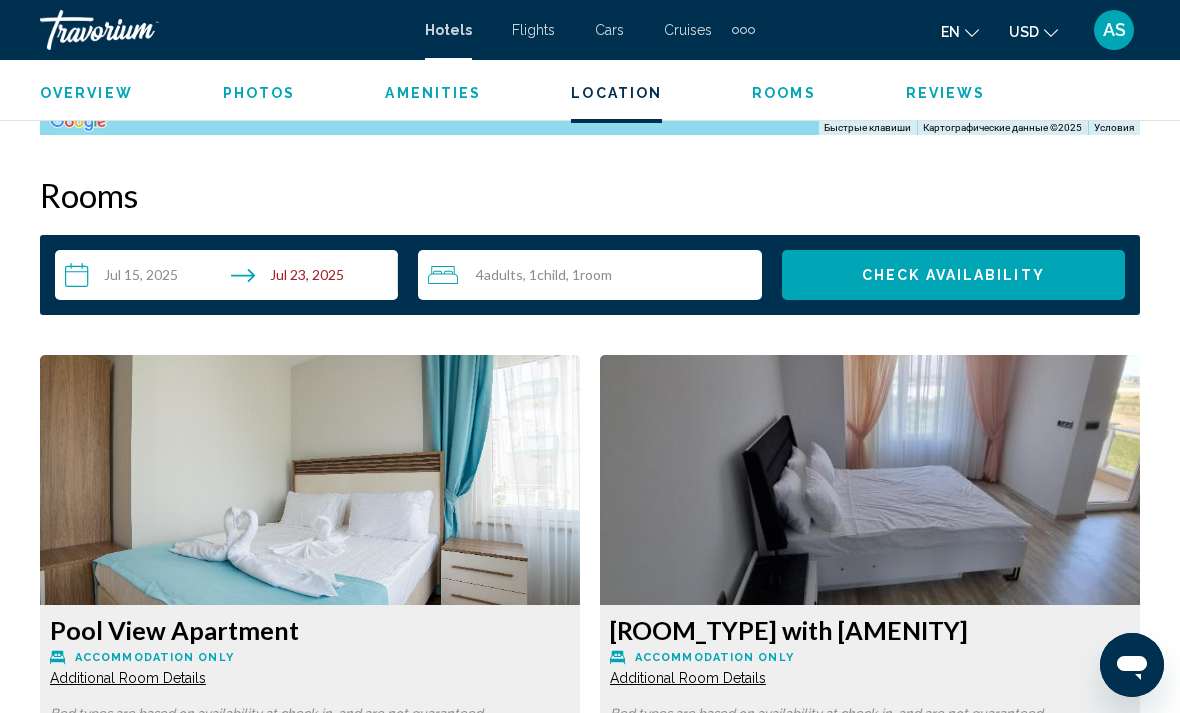 scroll, scrollTop: 2826, scrollLeft: 0, axis: vertical 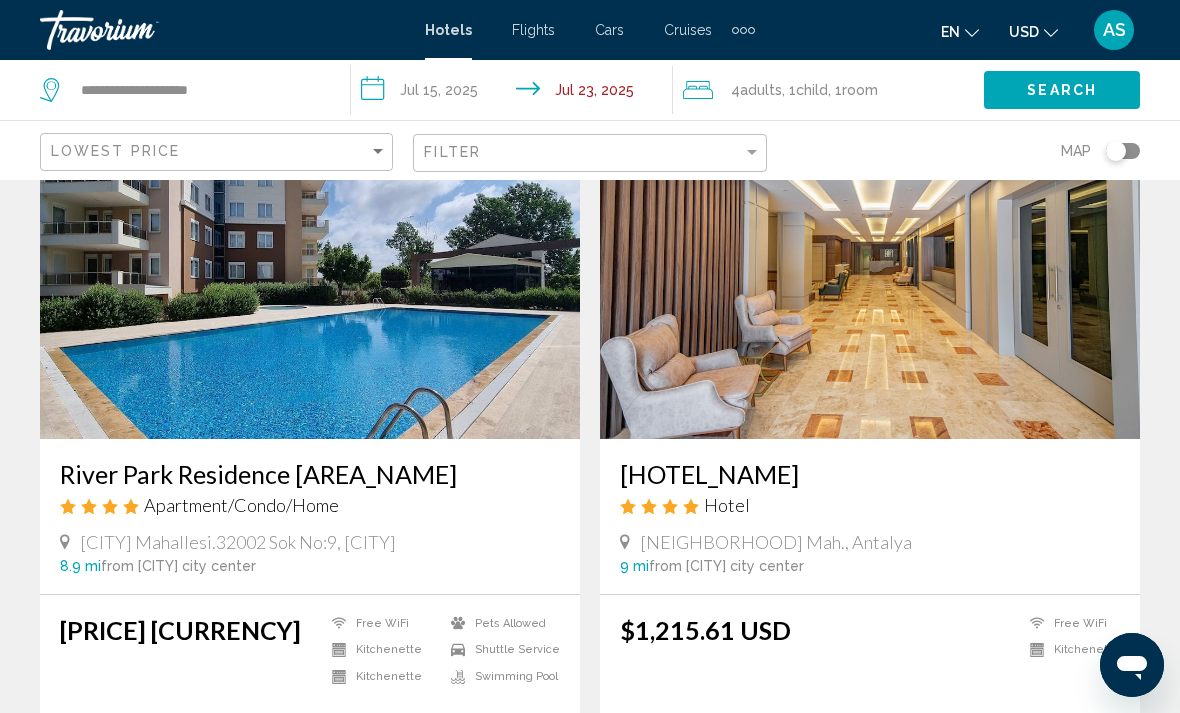 click on "Select Room" at bounding box center [870, 733] 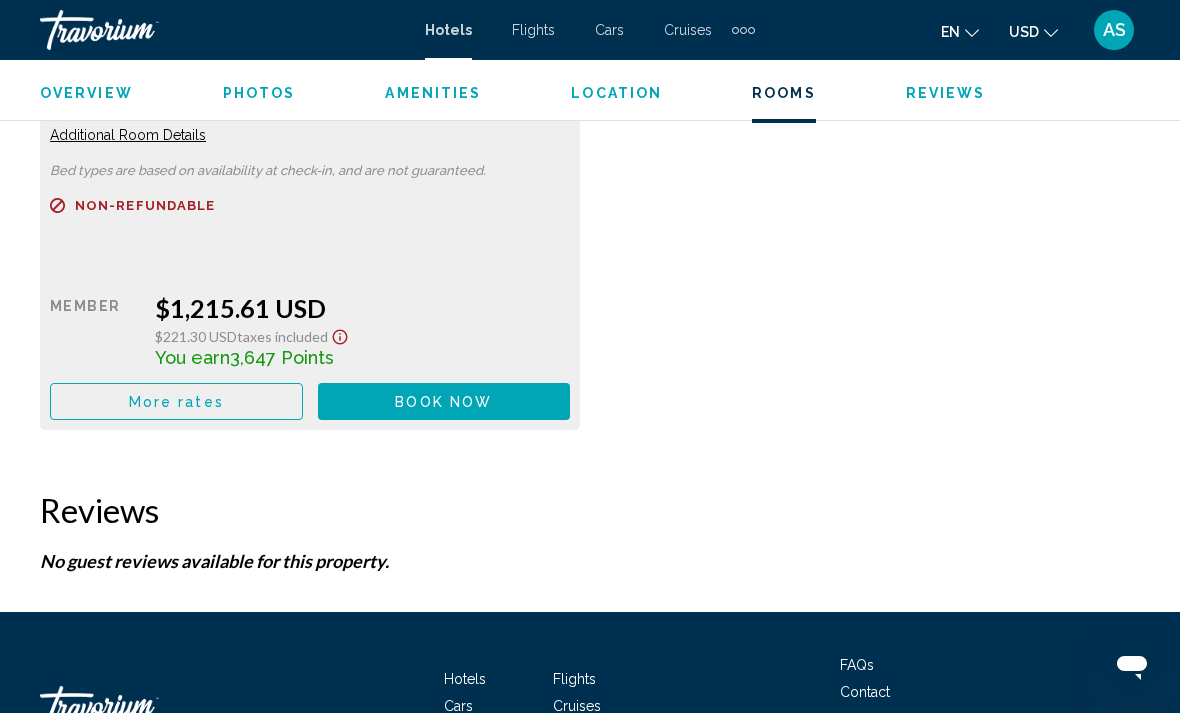 scroll, scrollTop: 3376, scrollLeft: 0, axis: vertical 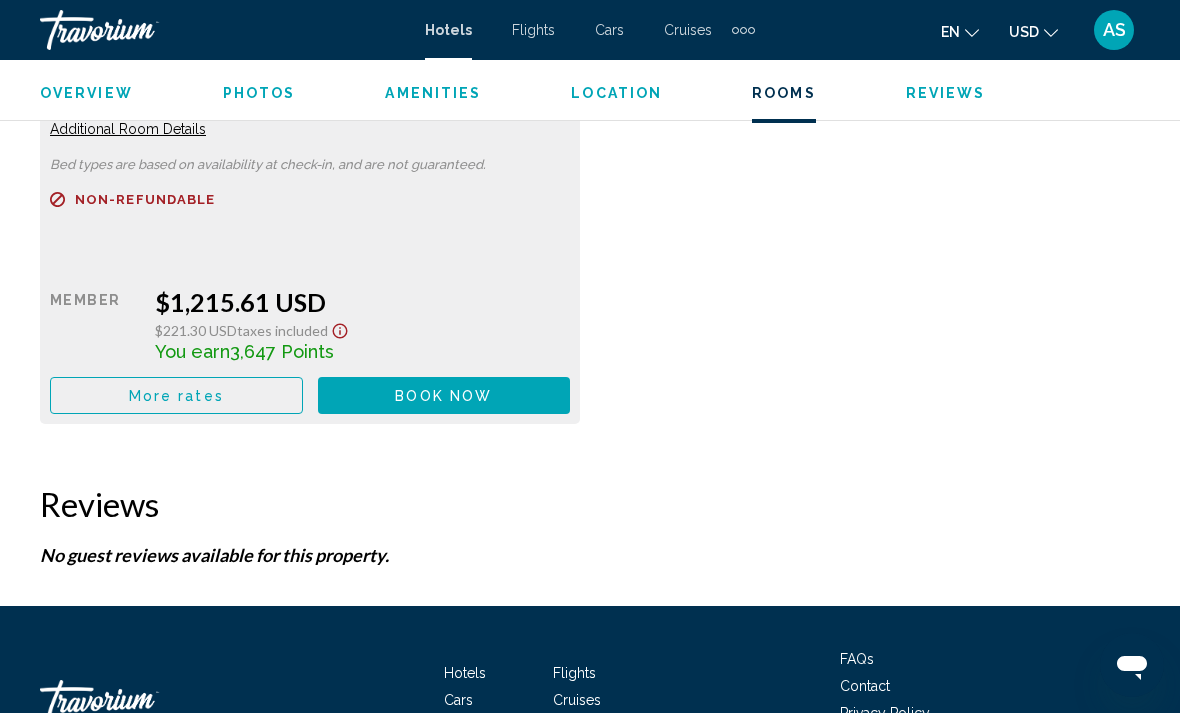 click on "More rates" at bounding box center [176, 396] 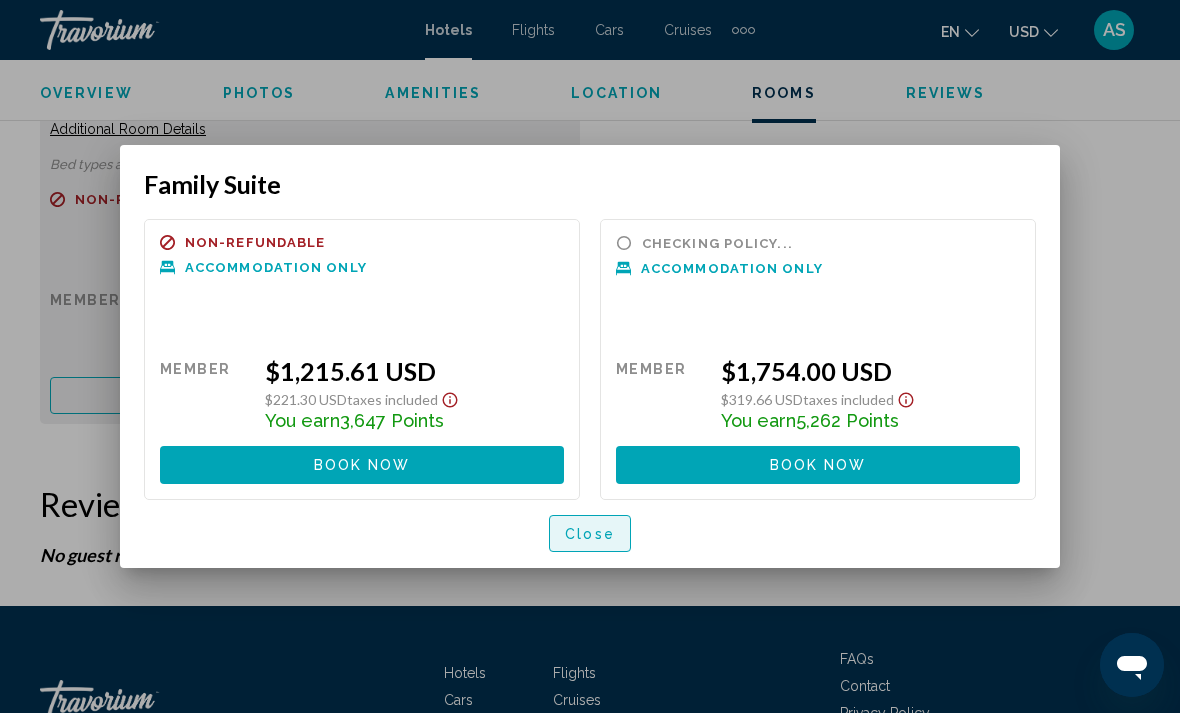 click on "Close" at bounding box center [590, 534] 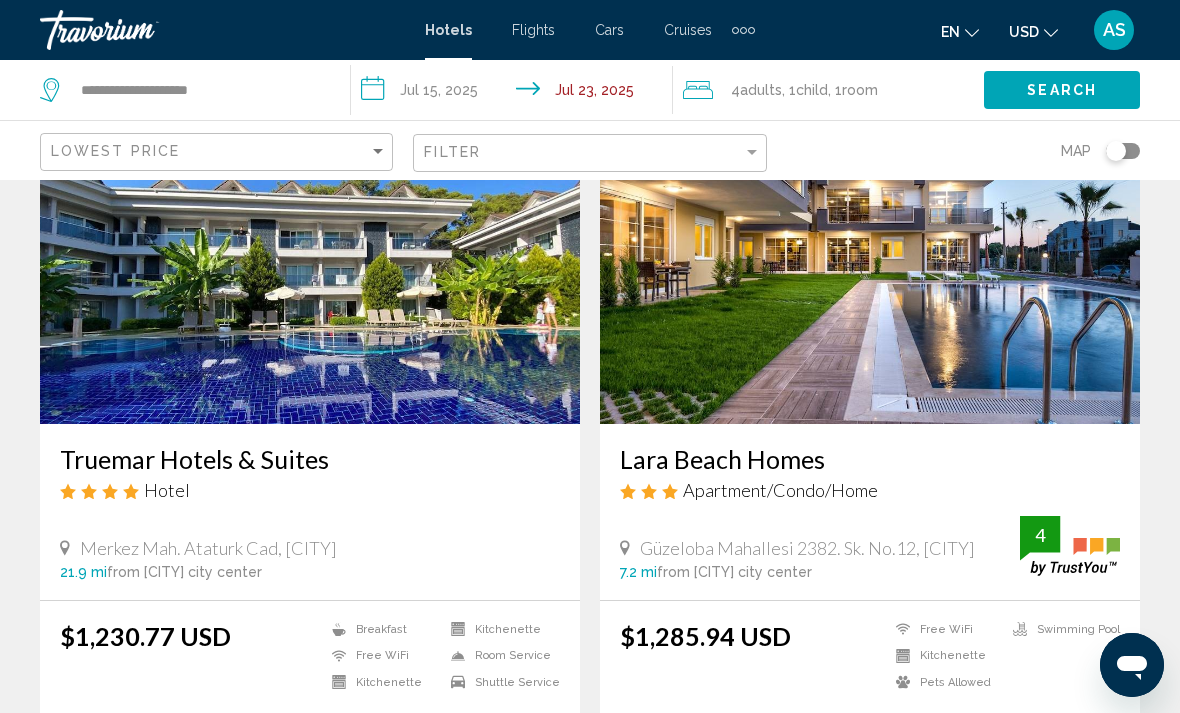 scroll, scrollTop: 840, scrollLeft: 0, axis: vertical 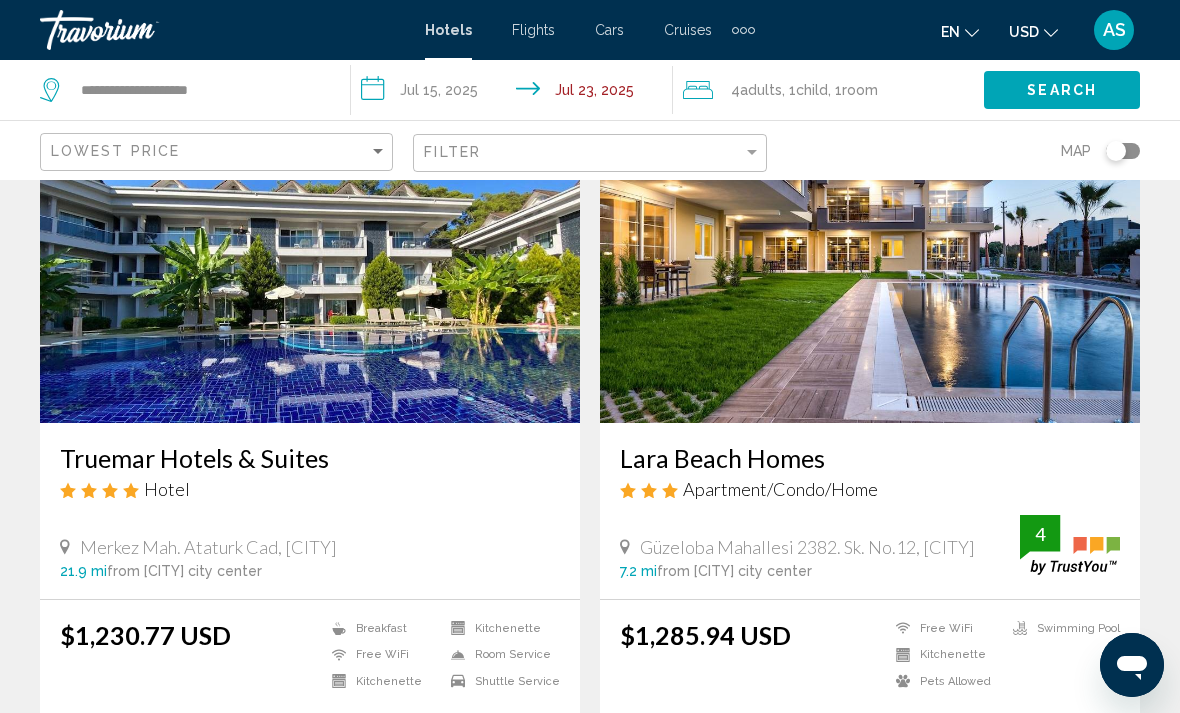 click on "Select Room" at bounding box center [310, 738] 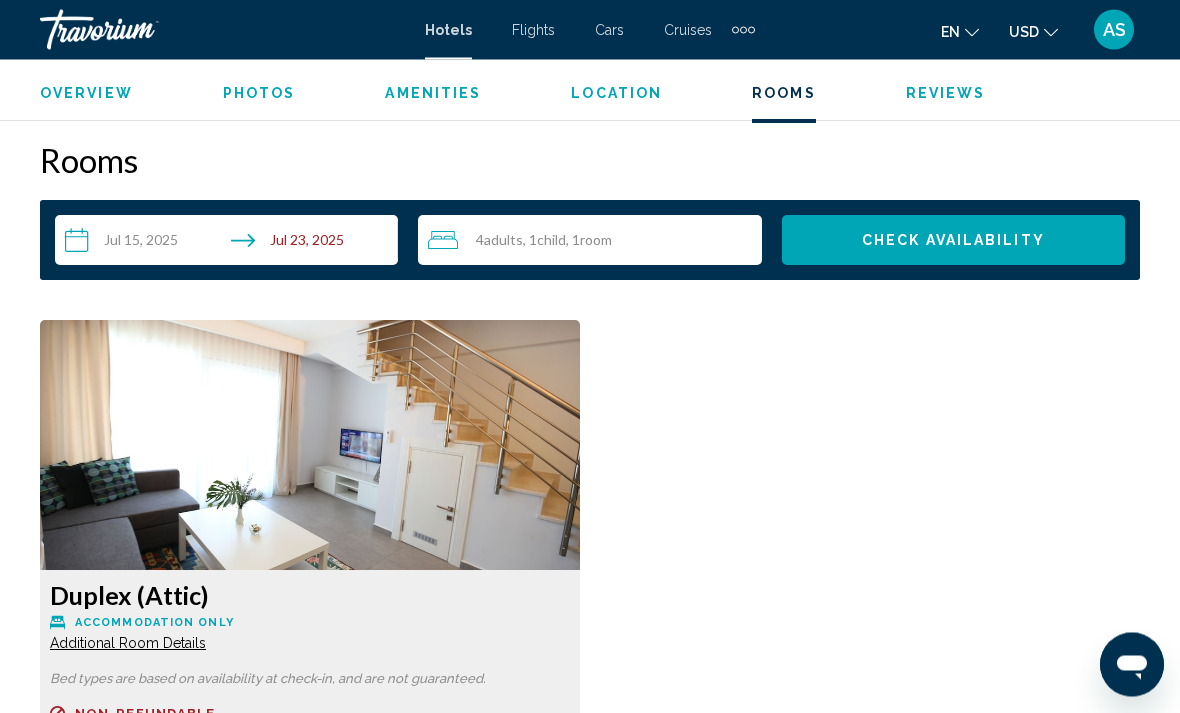 scroll, scrollTop: 2793, scrollLeft: 0, axis: vertical 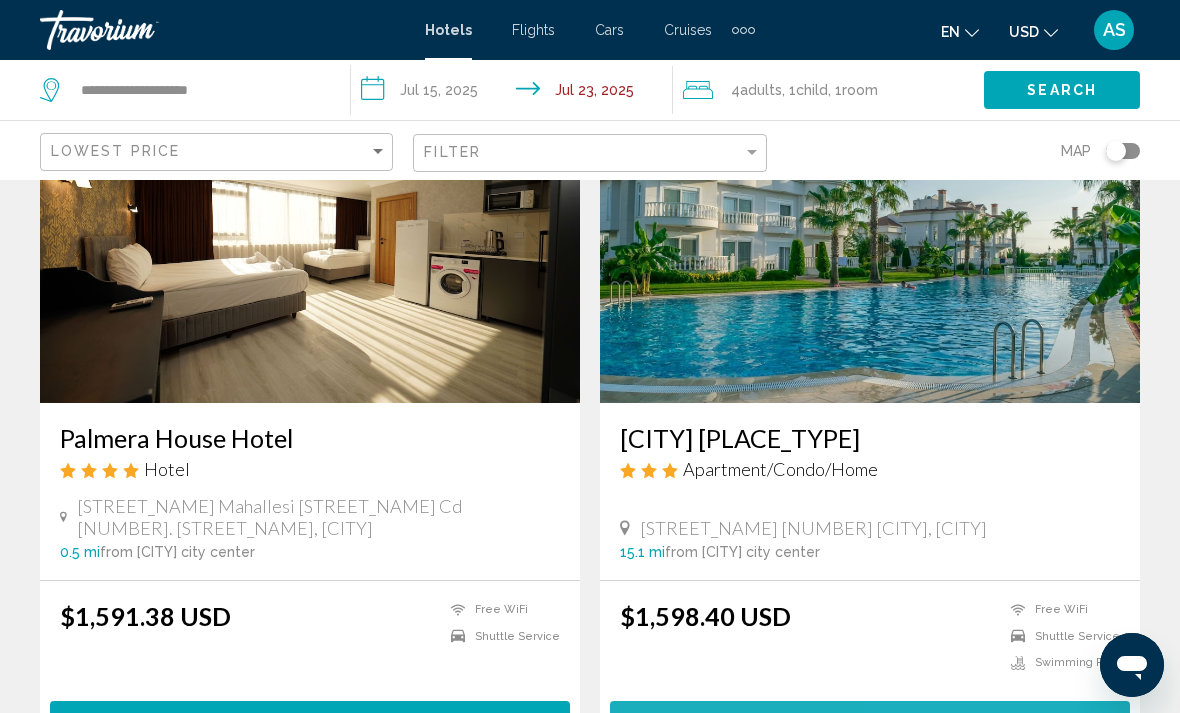 click on "Select Room" at bounding box center (870, 719) 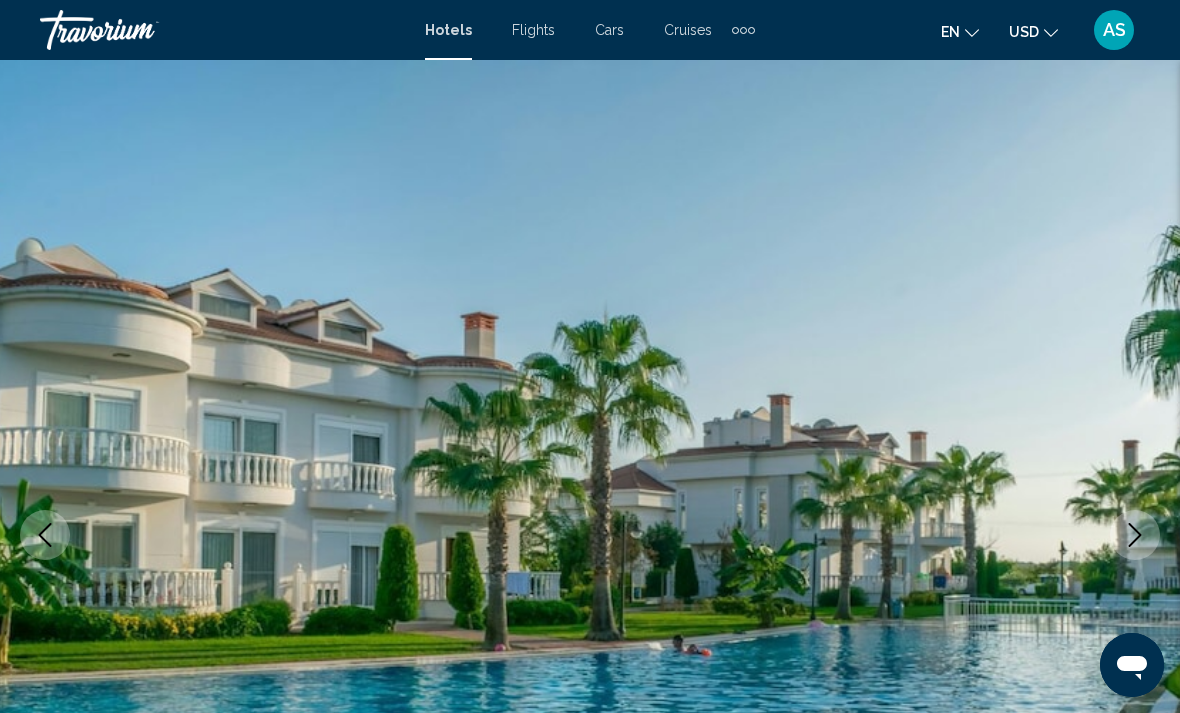 scroll, scrollTop: 105, scrollLeft: 0, axis: vertical 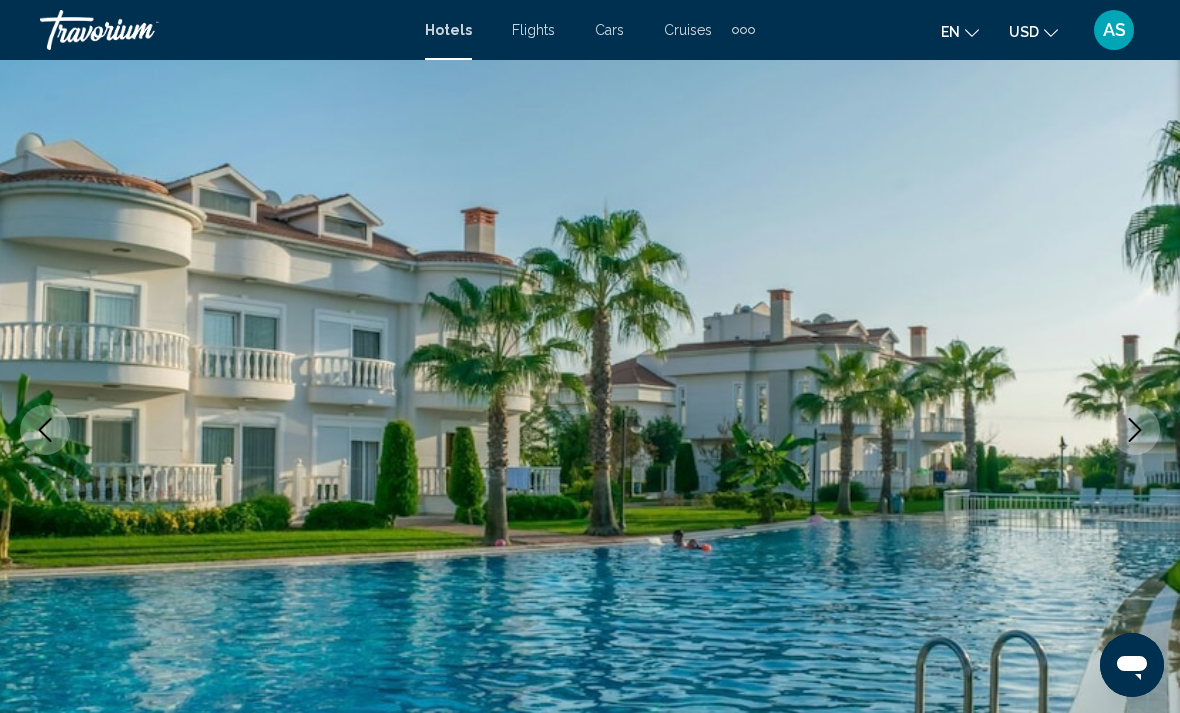 click at bounding box center [1135, 430] 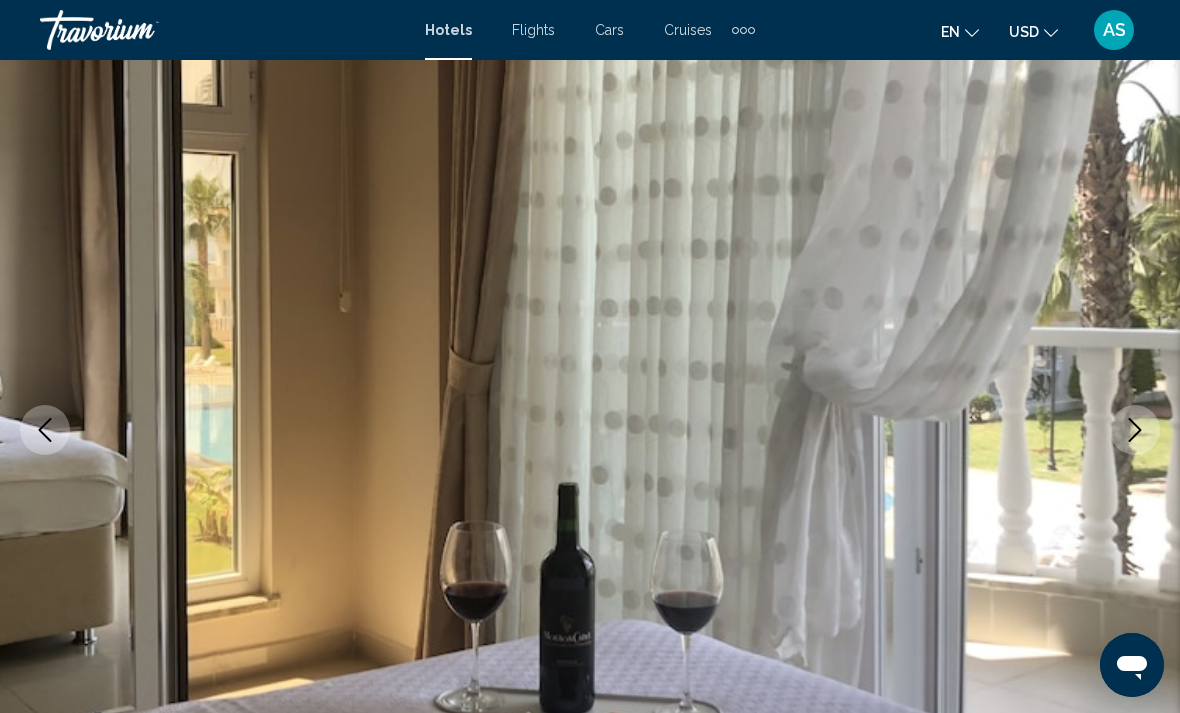 click 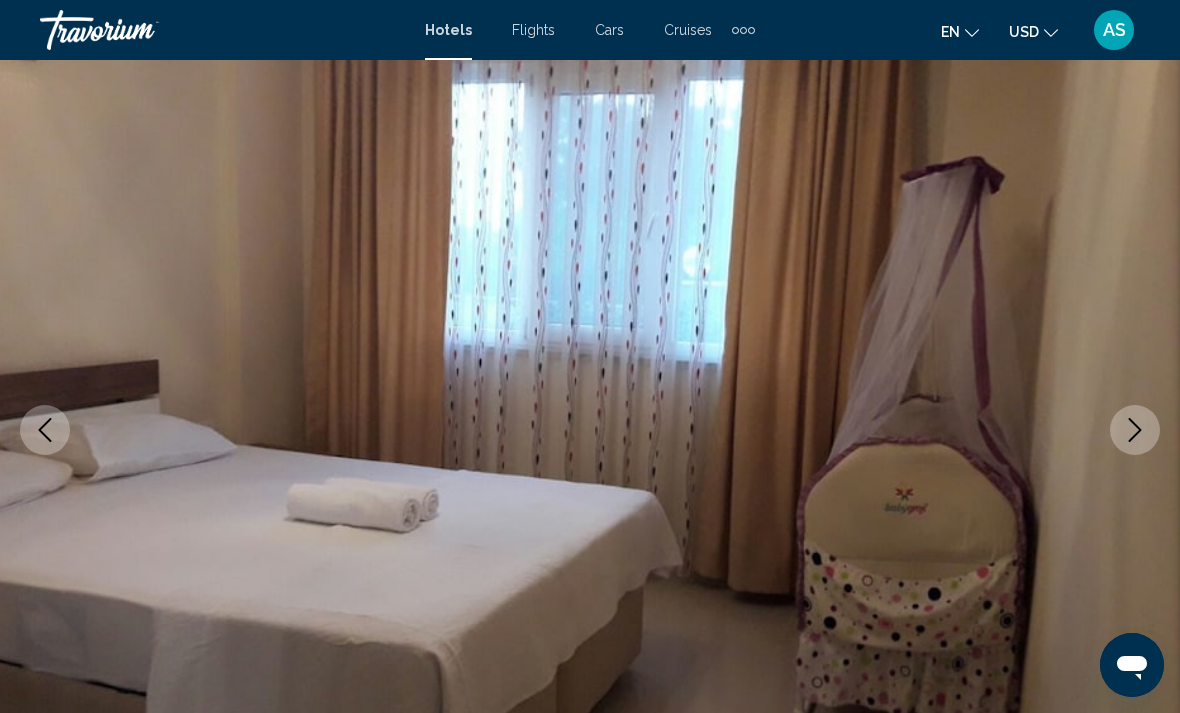 click at bounding box center (590, 430) 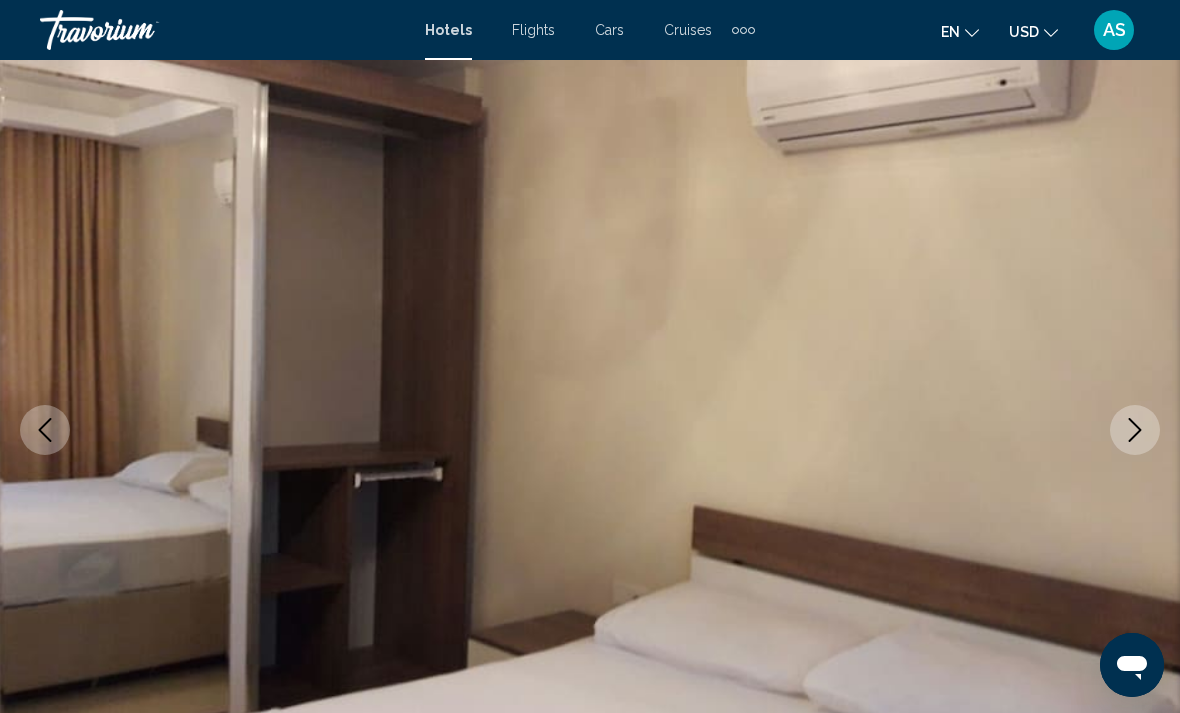 click 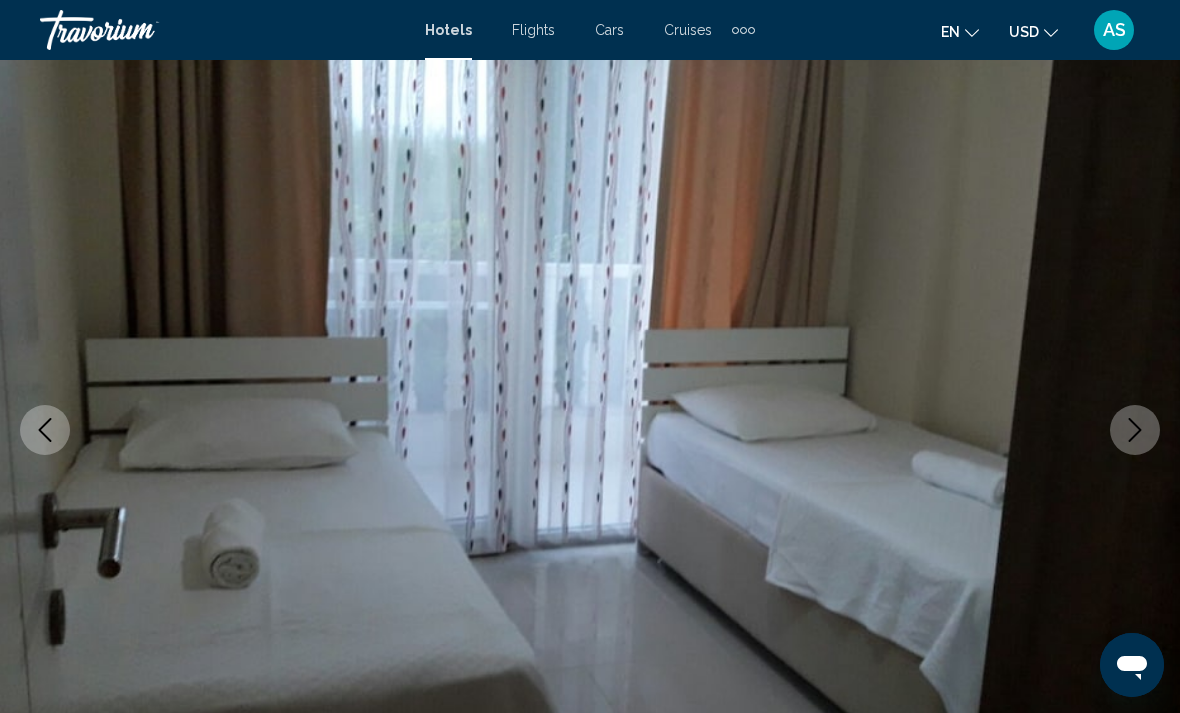 click 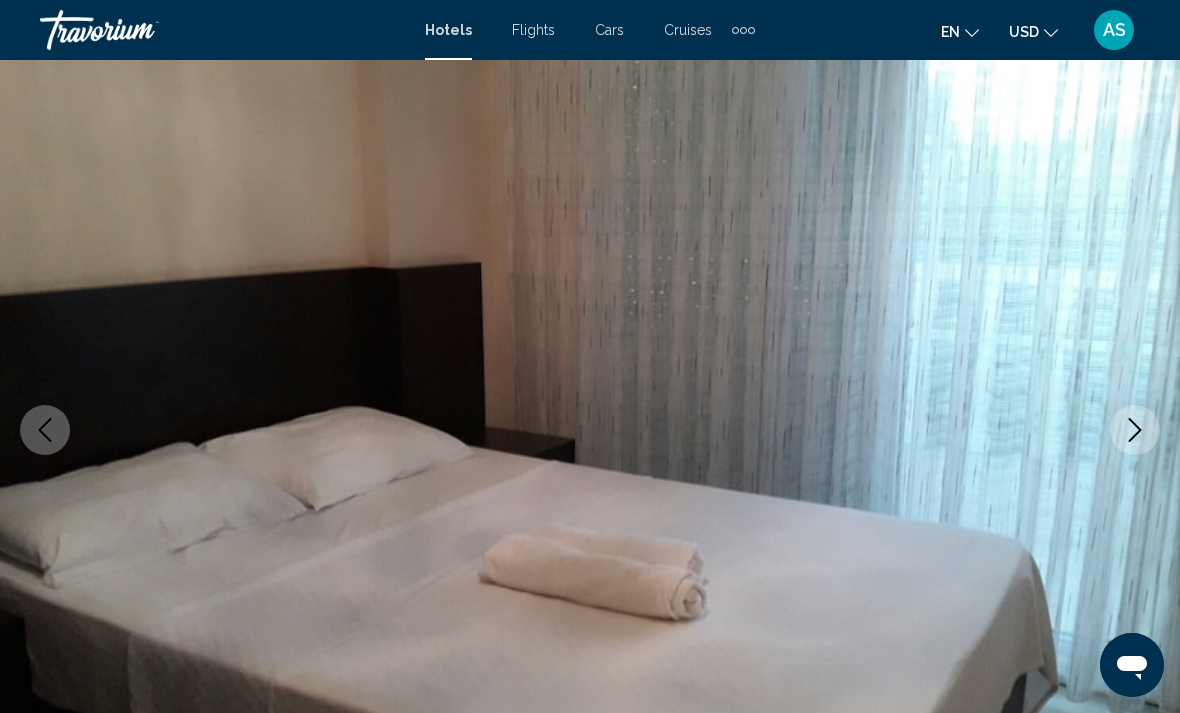 click 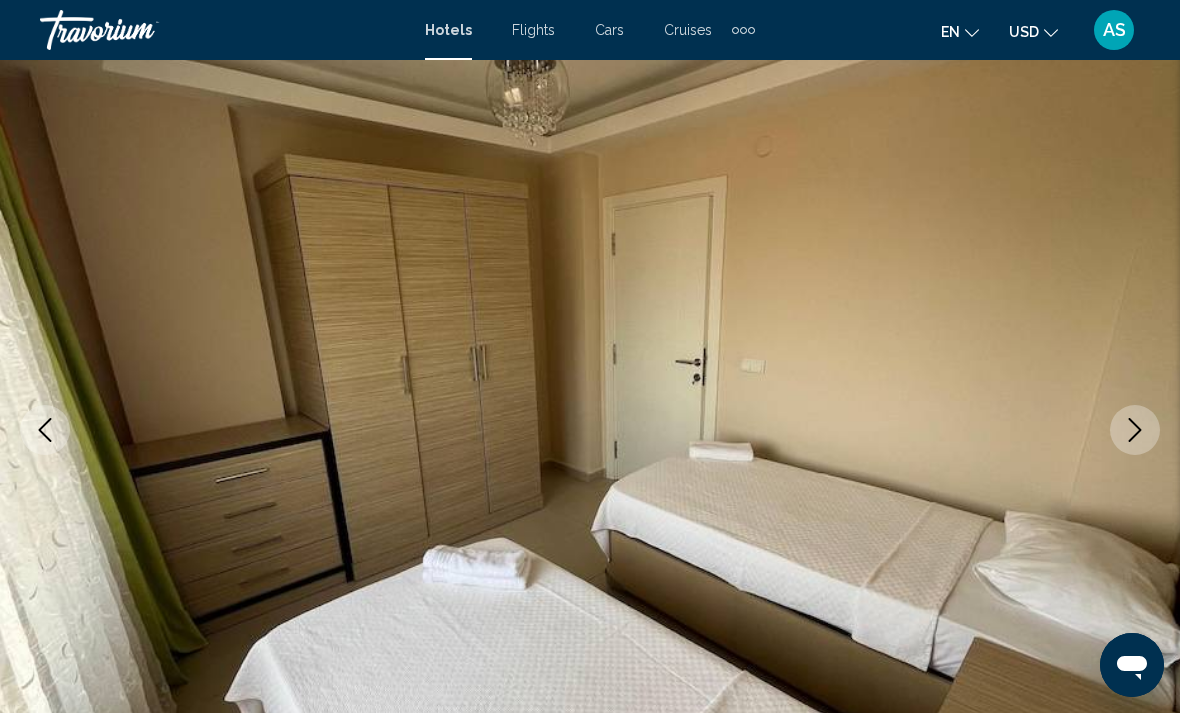 click at bounding box center [1135, 430] 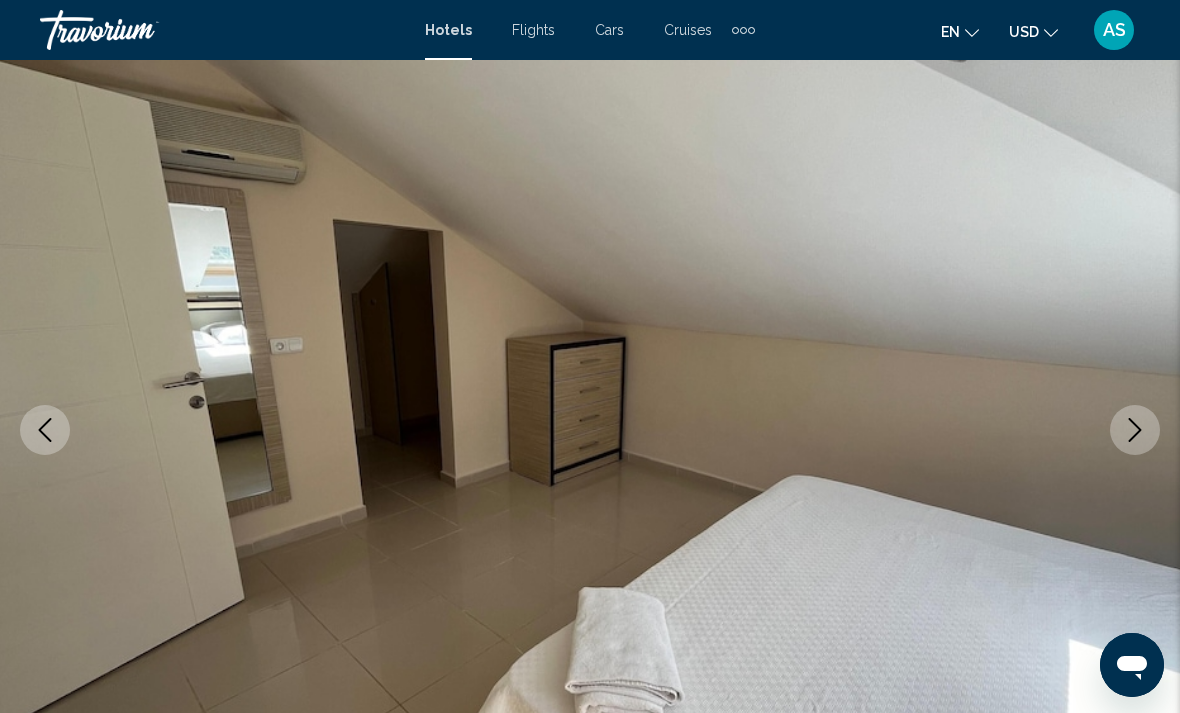 click 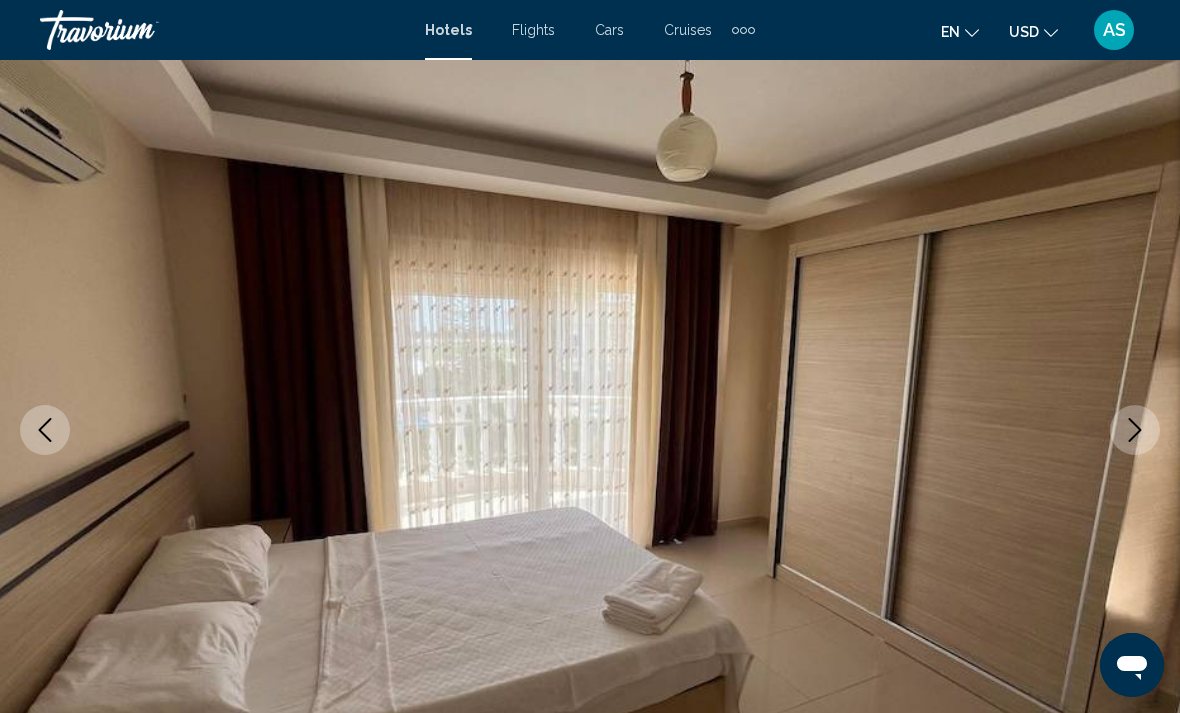 click 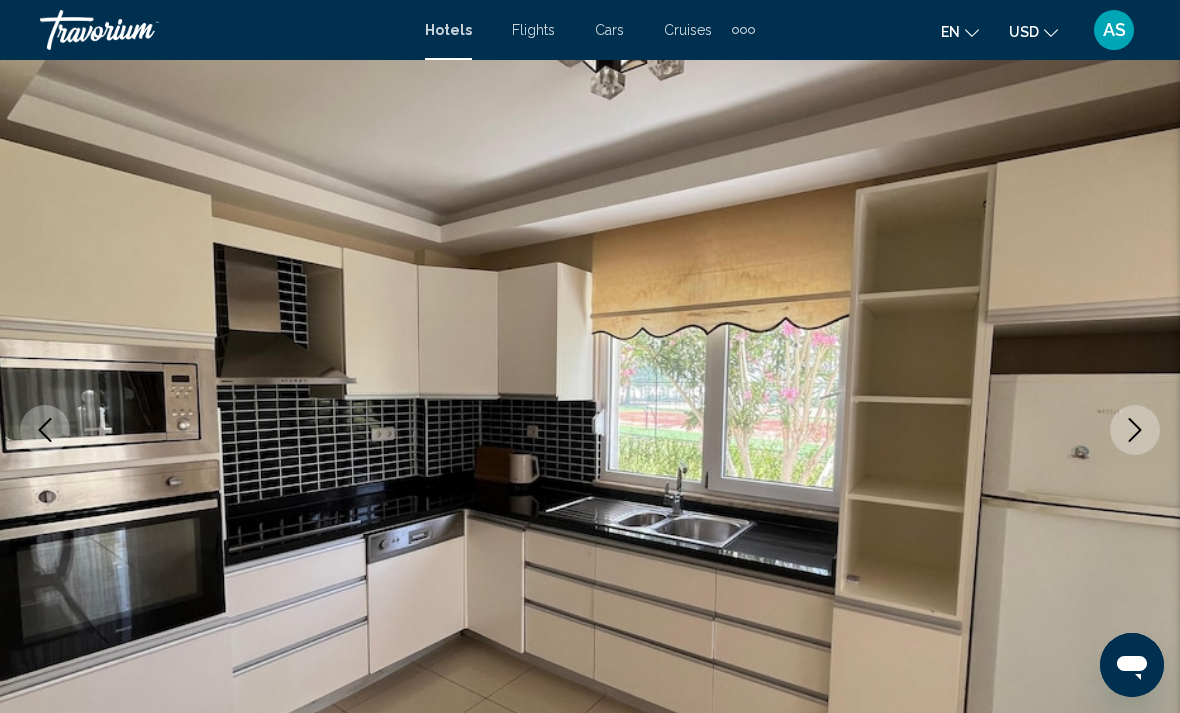 click 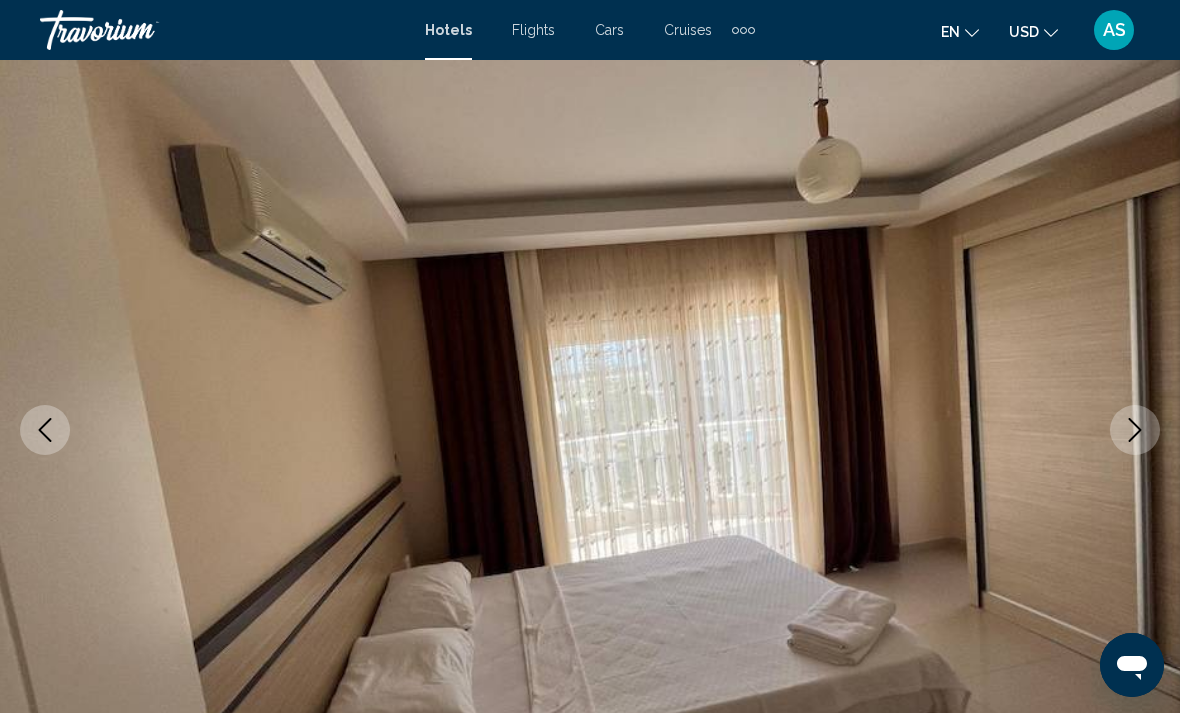 click at bounding box center (1135, 430) 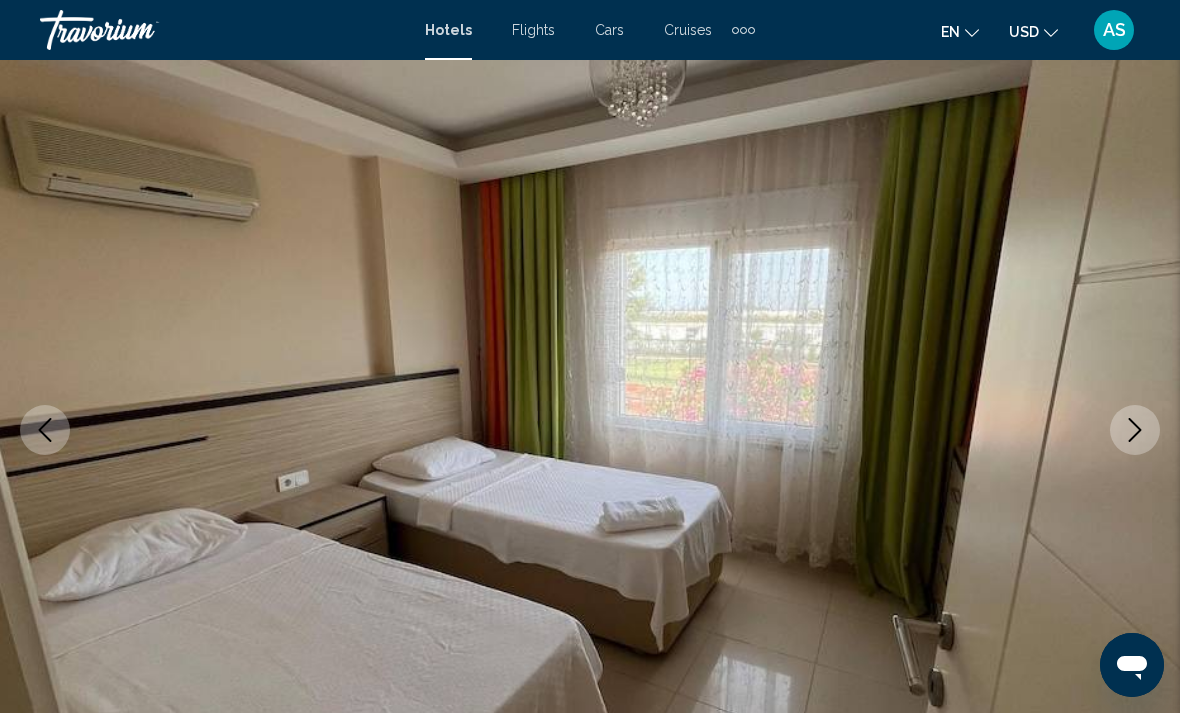click at bounding box center [590, 430] 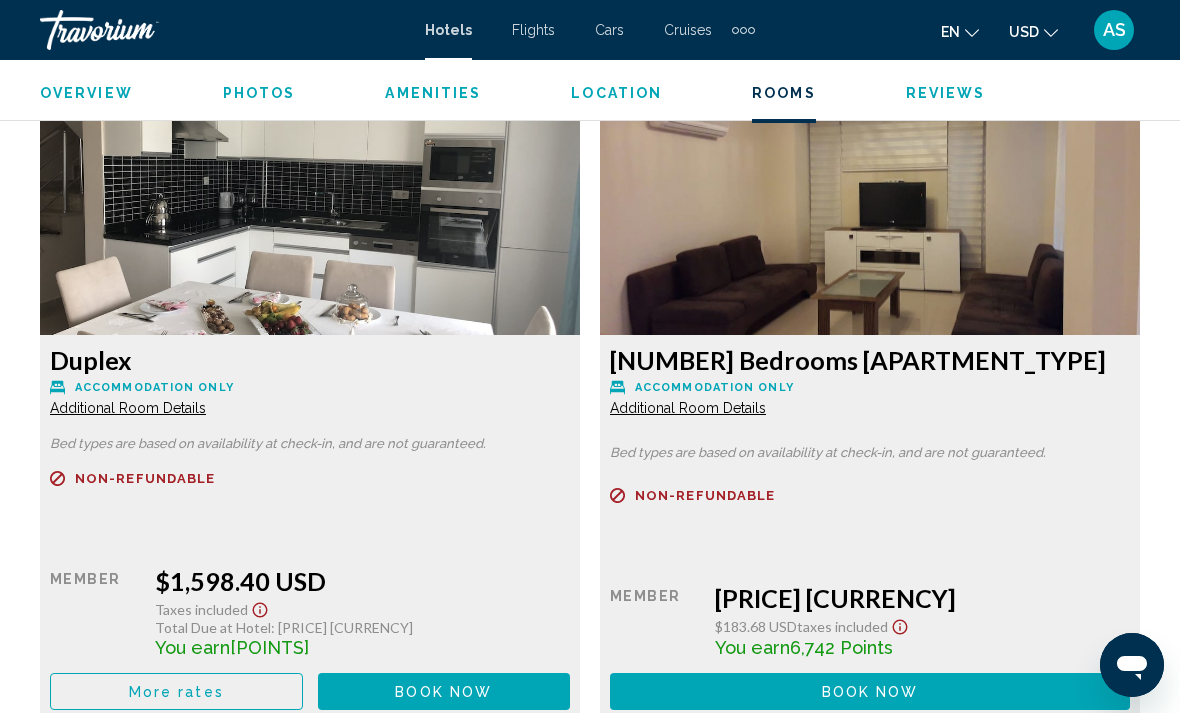 scroll, scrollTop: 3102, scrollLeft: 0, axis: vertical 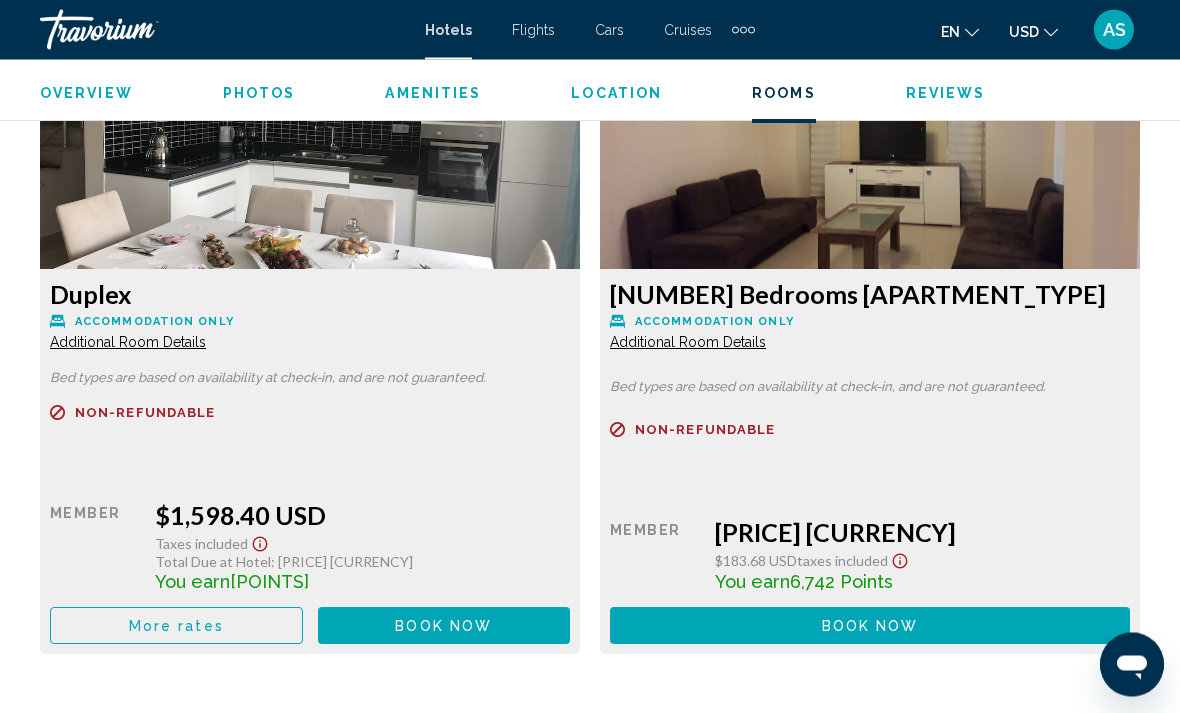 click on "More rates" at bounding box center [176, 627] 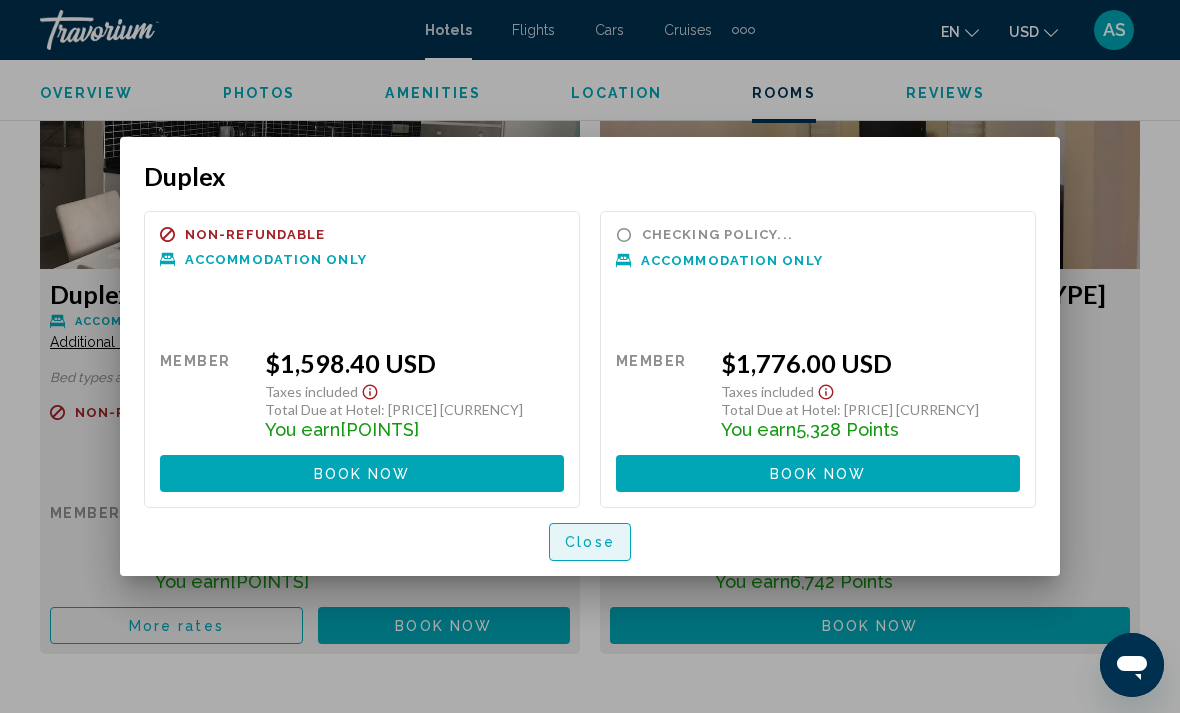click on "Close" at bounding box center (590, 543) 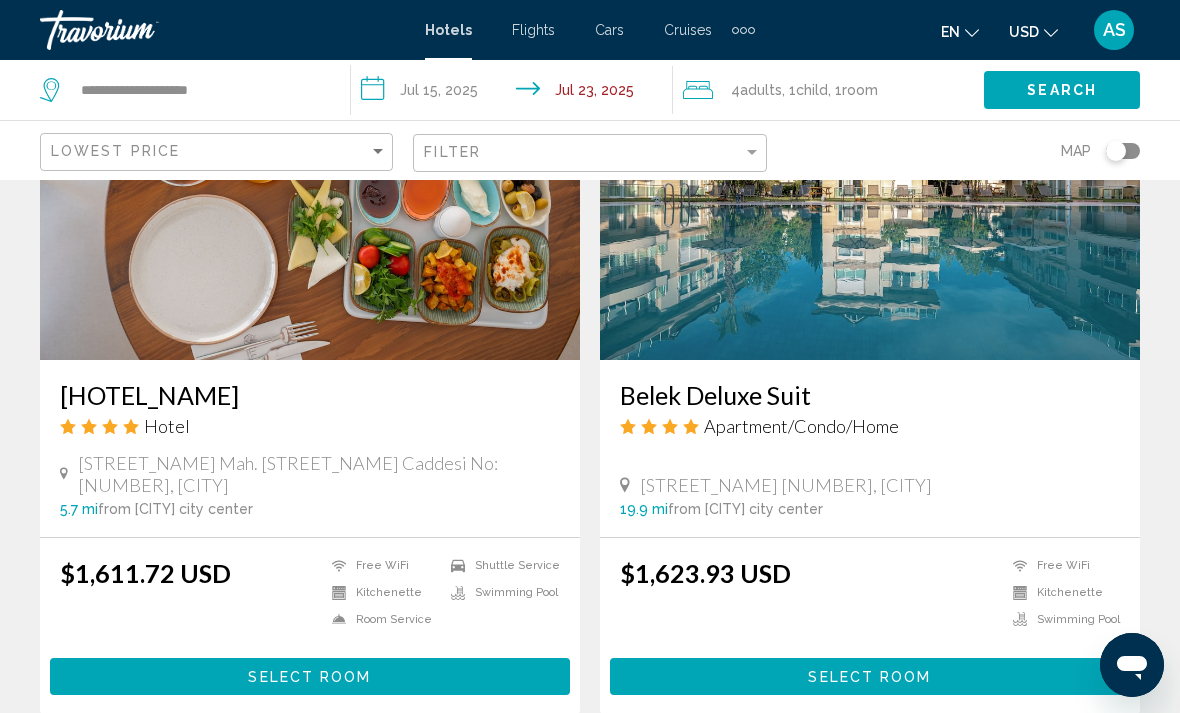 scroll, scrollTop: 3733, scrollLeft: 0, axis: vertical 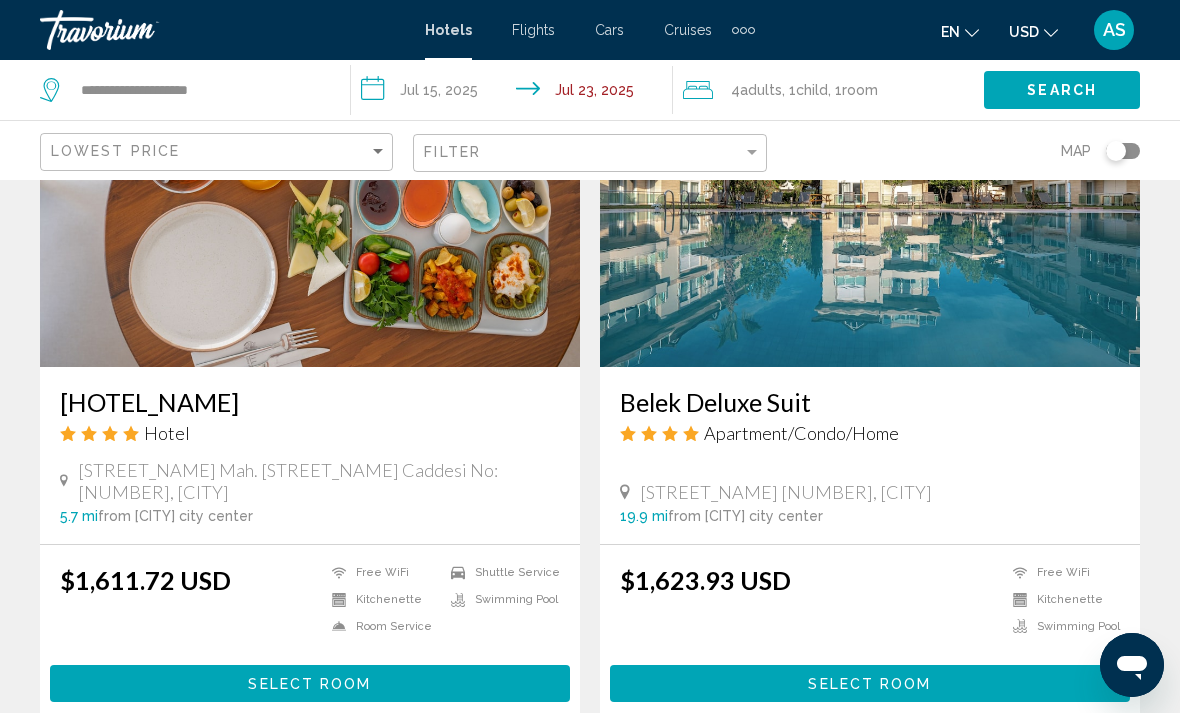 click on "Room" 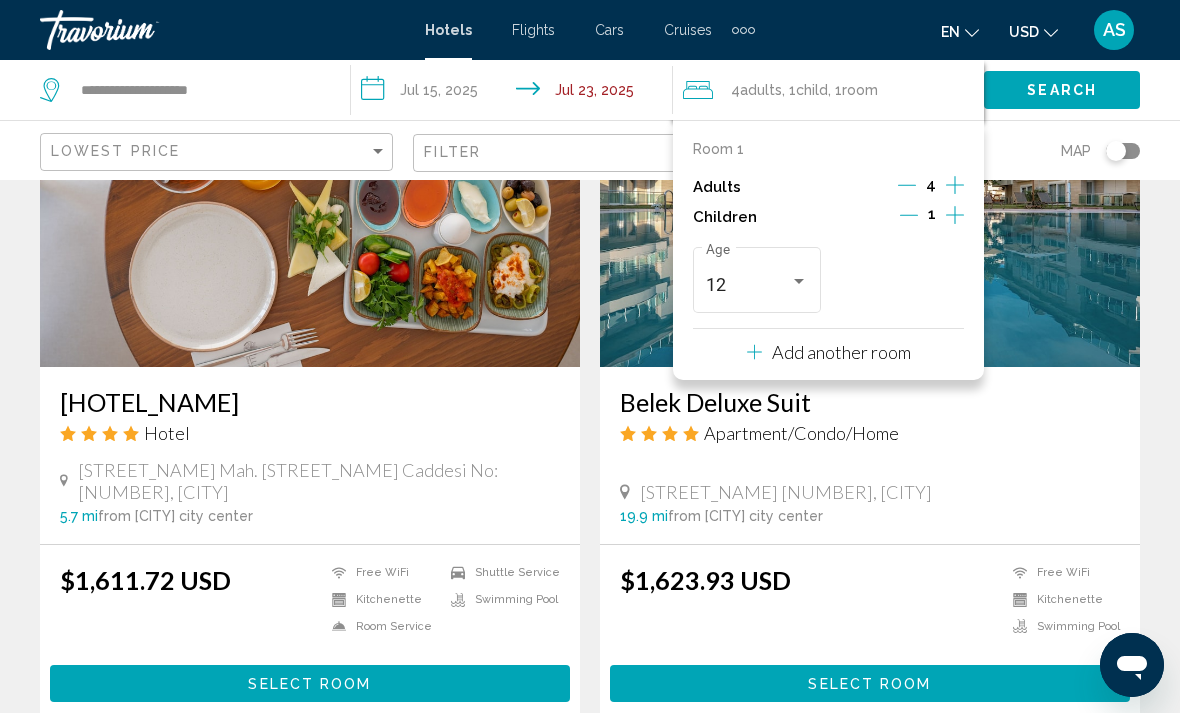 click on "Add another room" at bounding box center [829, 349] 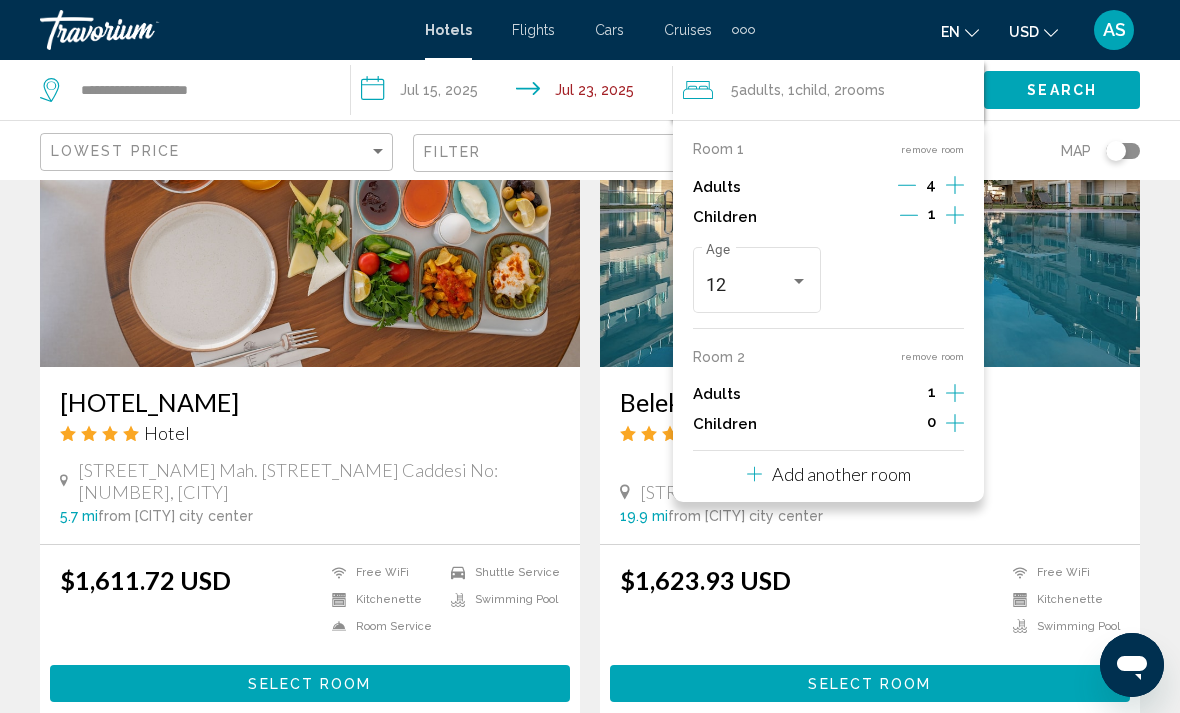 click at bounding box center [907, 187] 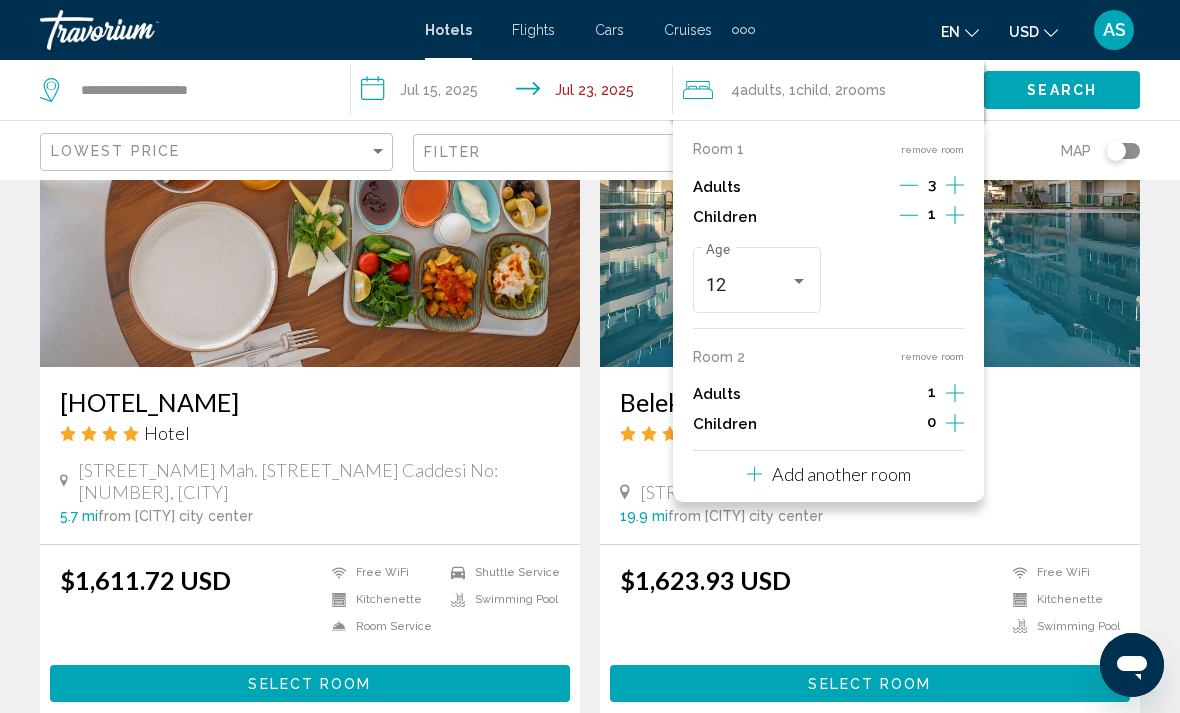 click at bounding box center (909, 187) 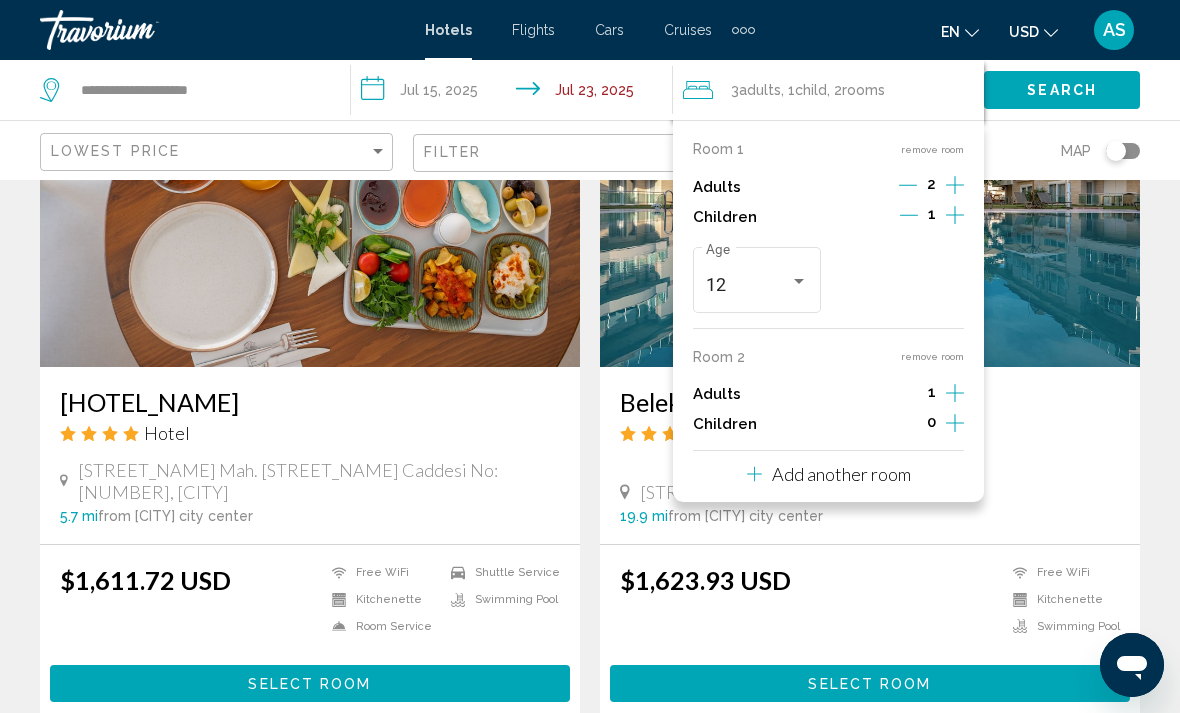 click 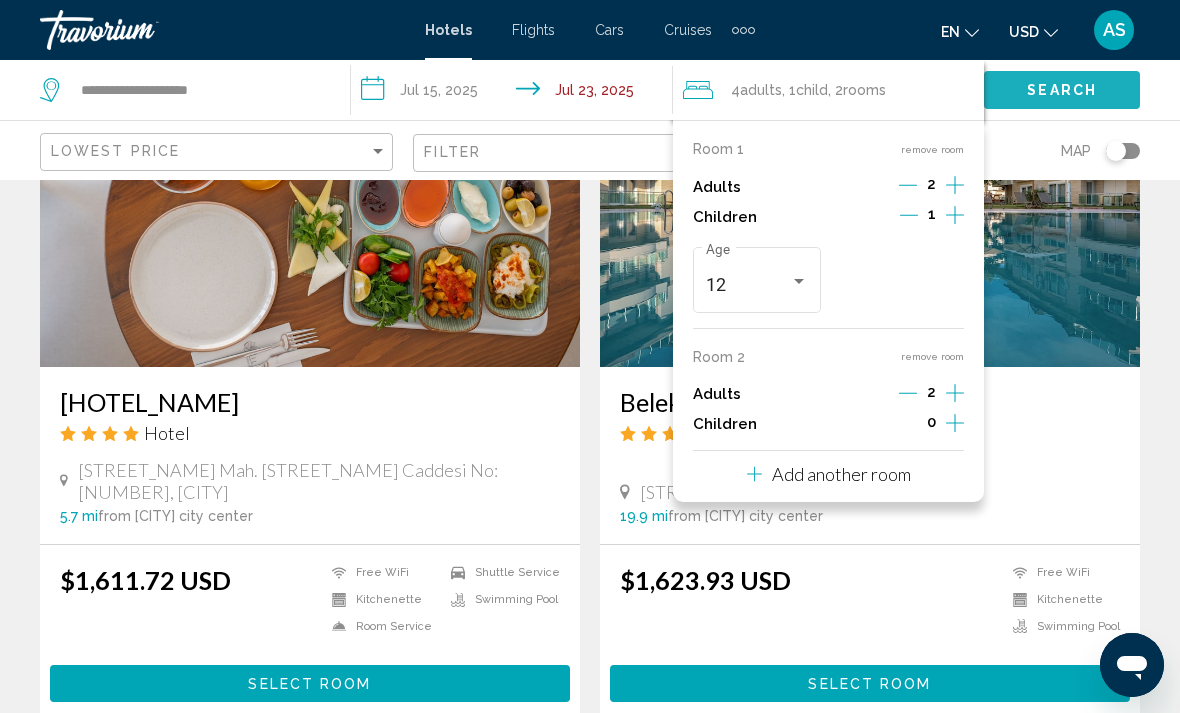 click on "Search" 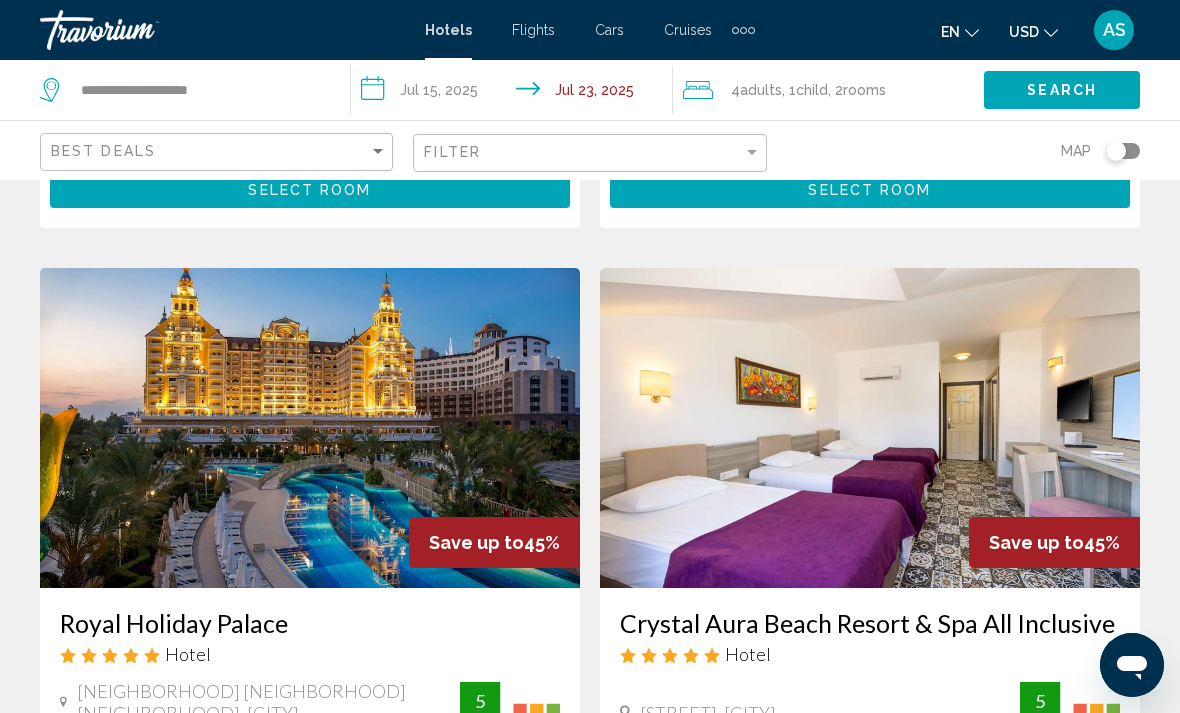 scroll, scrollTop: 781, scrollLeft: 0, axis: vertical 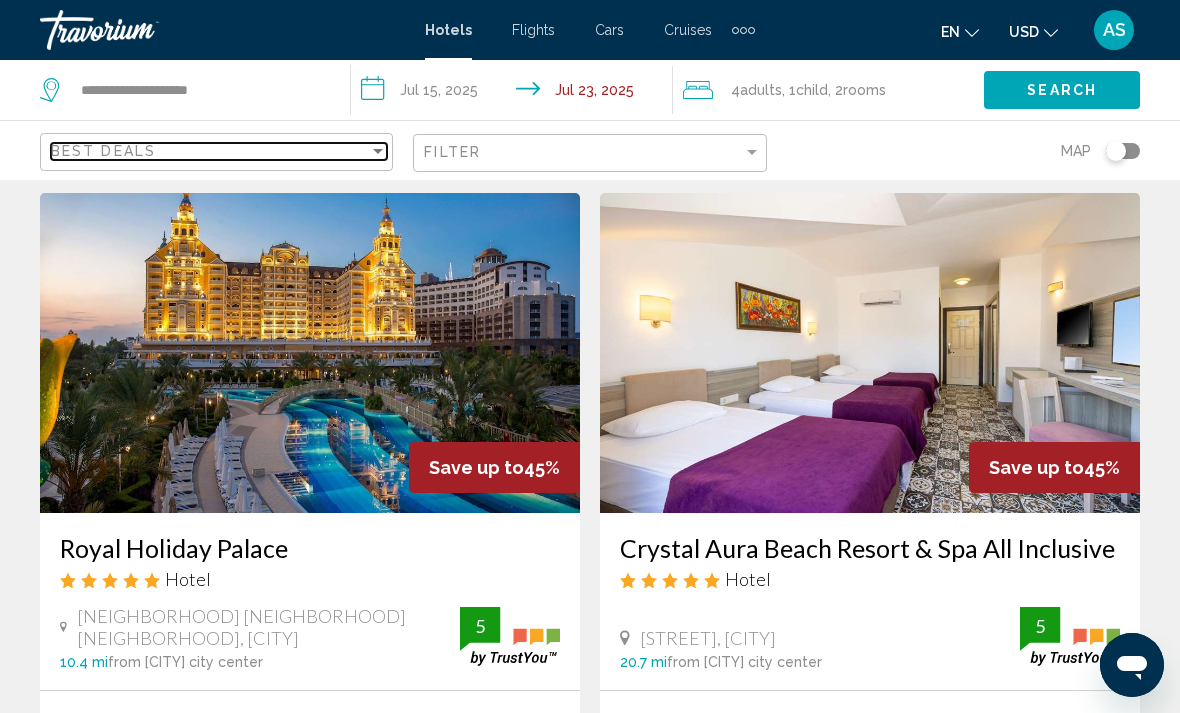 click on "Best Deals" at bounding box center [210, 151] 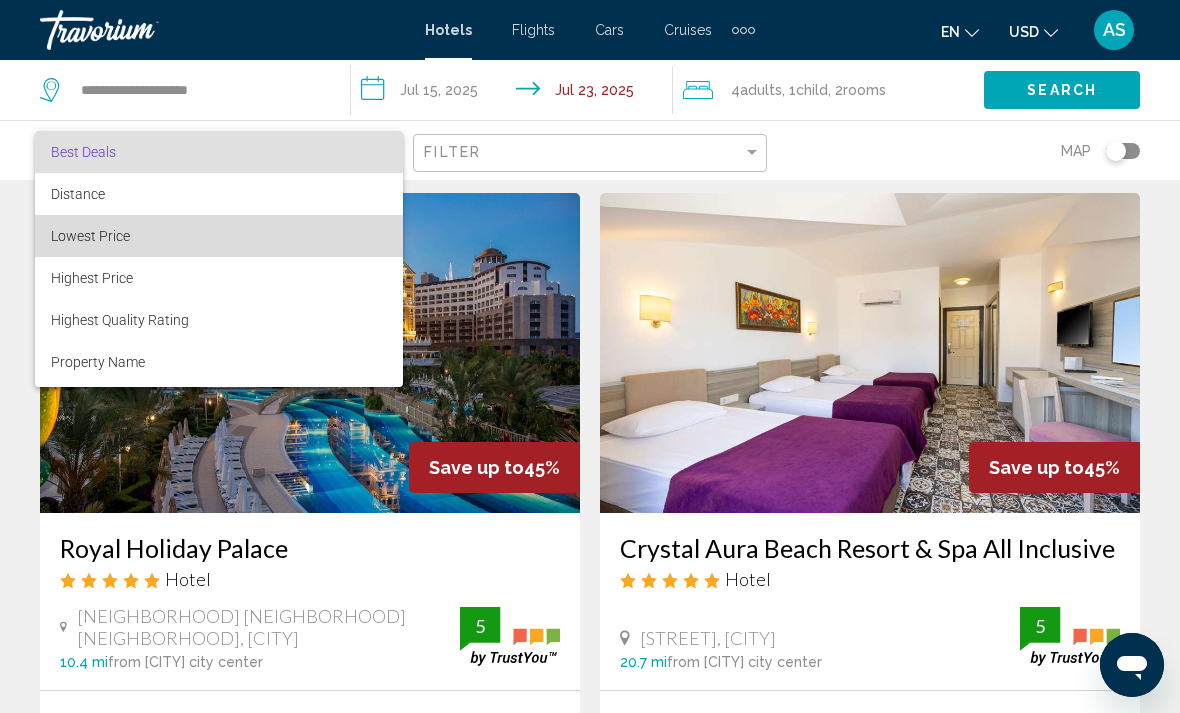 click on "Lowest Price" at bounding box center [219, 236] 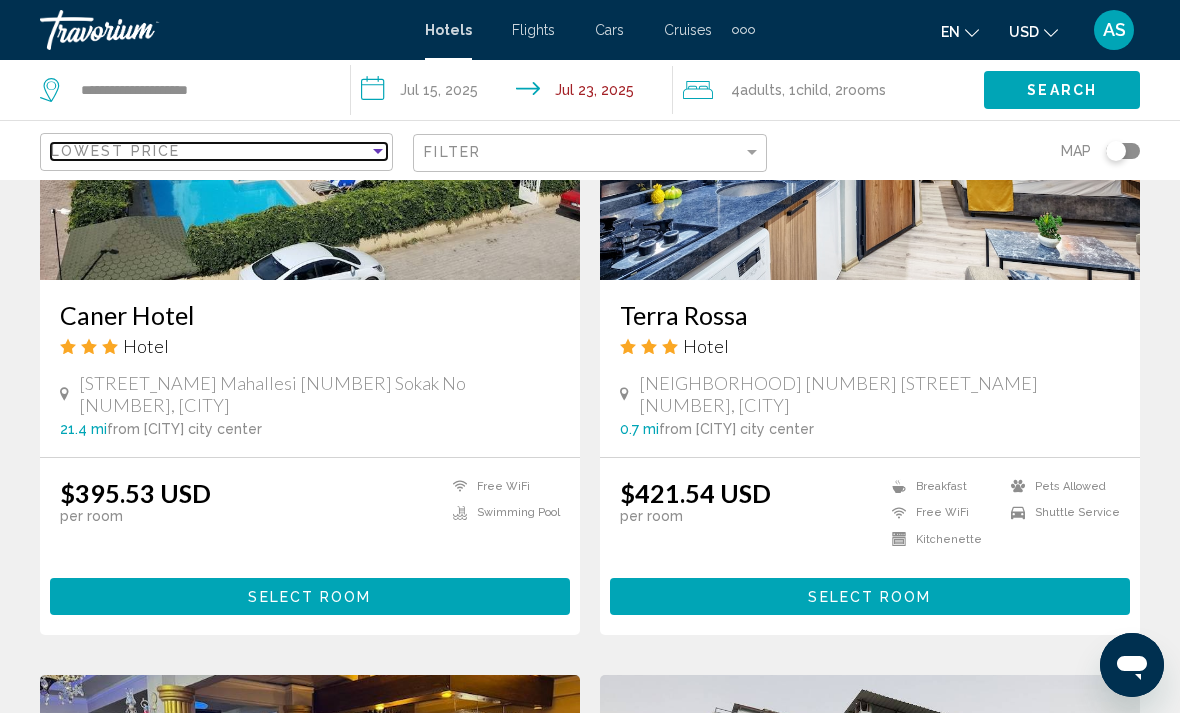 scroll, scrollTop: 1699, scrollLeft: 0, axis: vertical 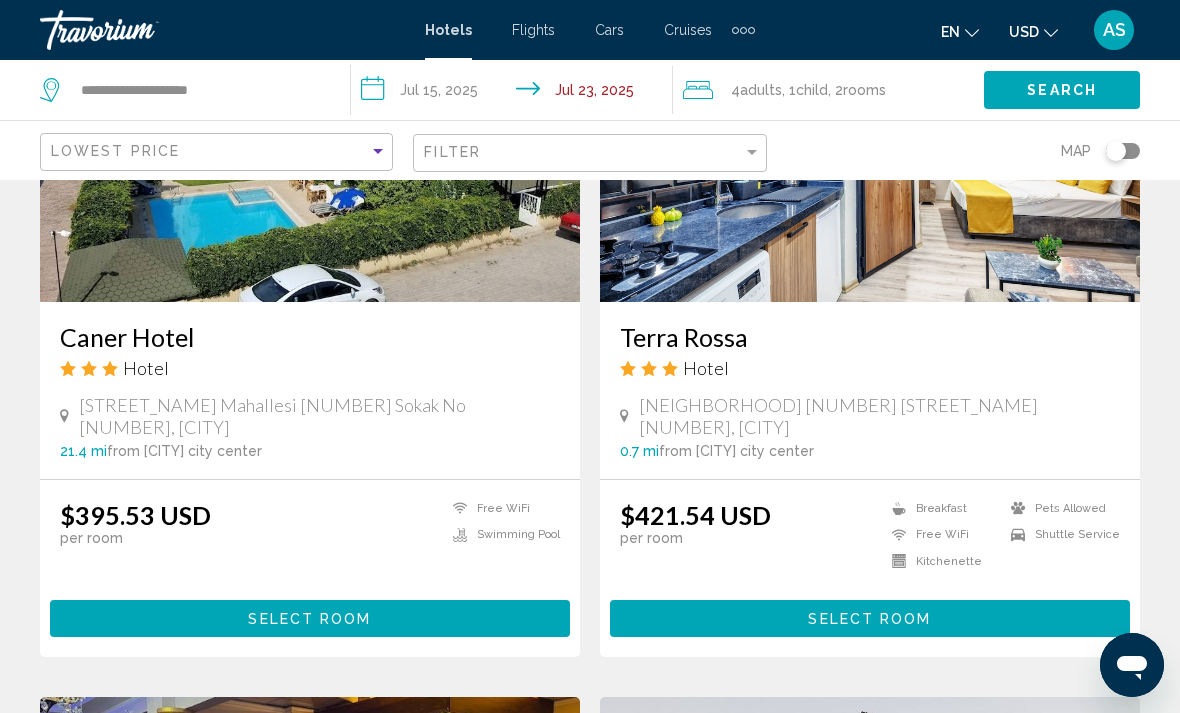 click on "Select Room" at bounding box center (870, 618) 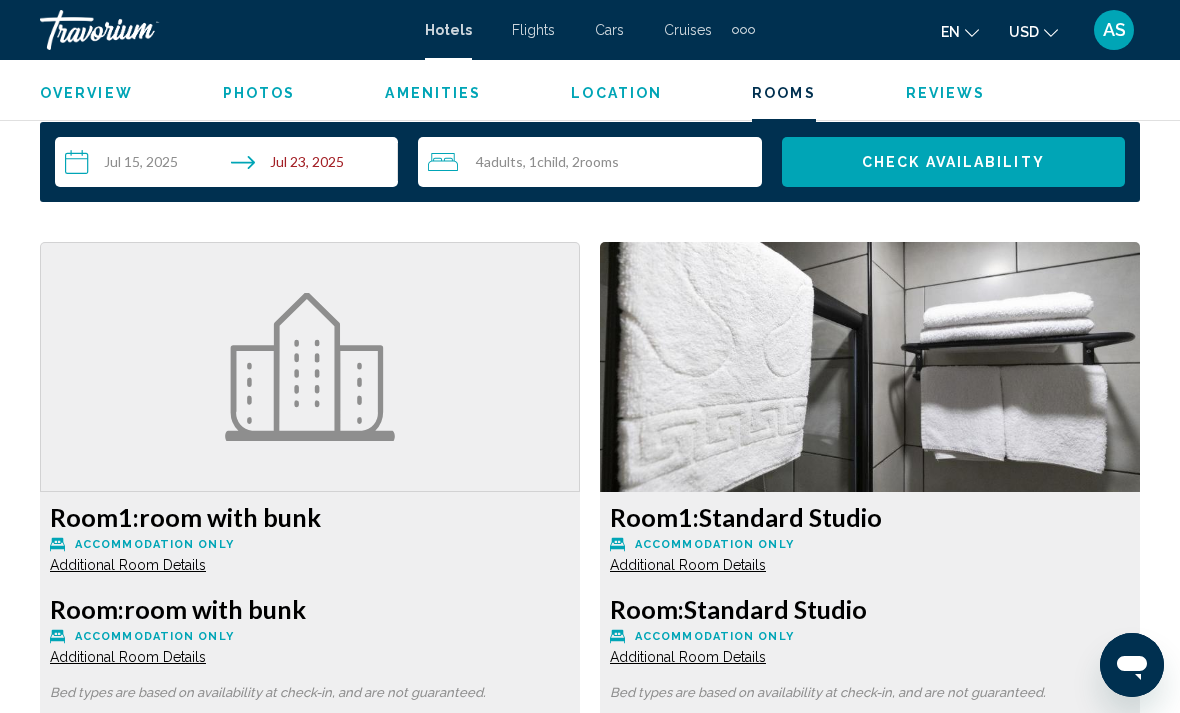 scroll, scrollTop: 2937, scrollLeft: 0, axis: vertical 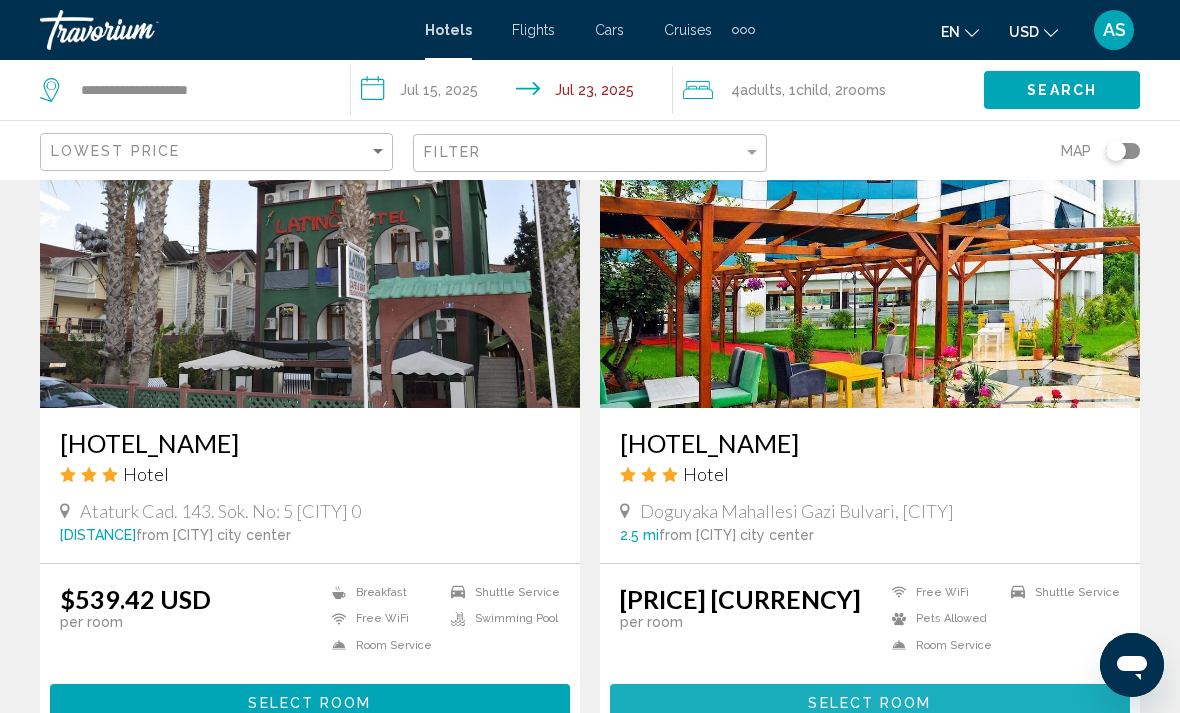click on "Select Room" at bounding box center [870, 702] 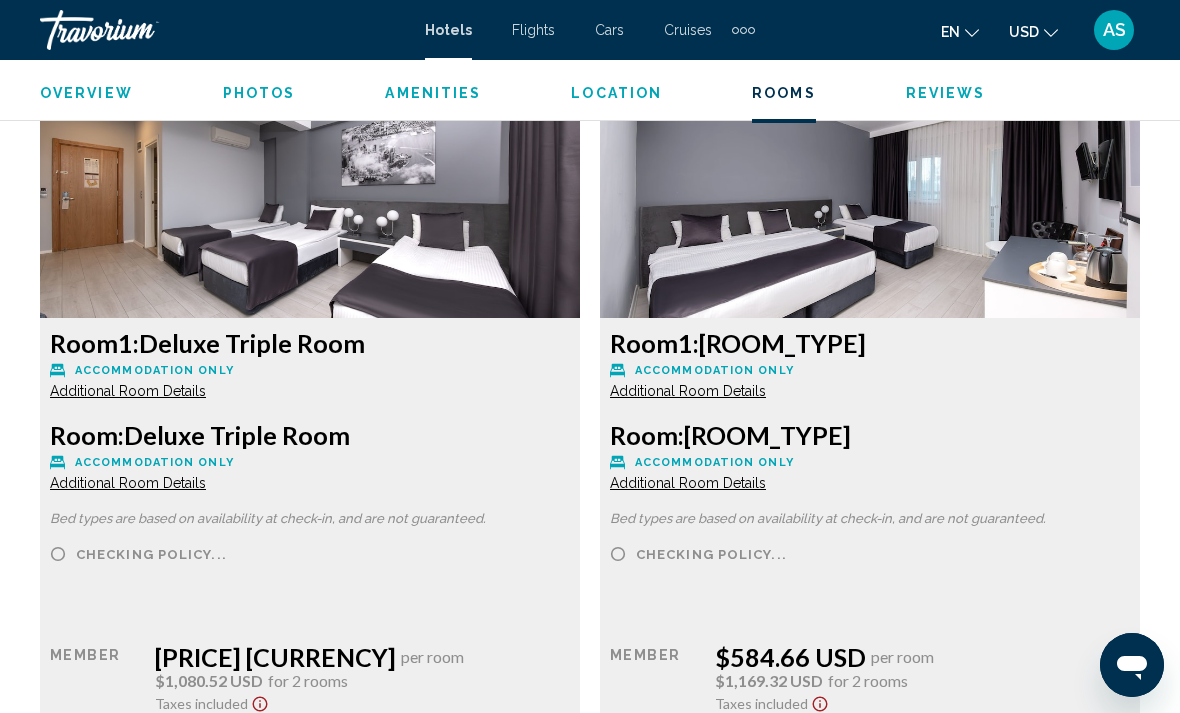 scroll, scrollTop: 3115, scrollLeft: 0, axis: vertical 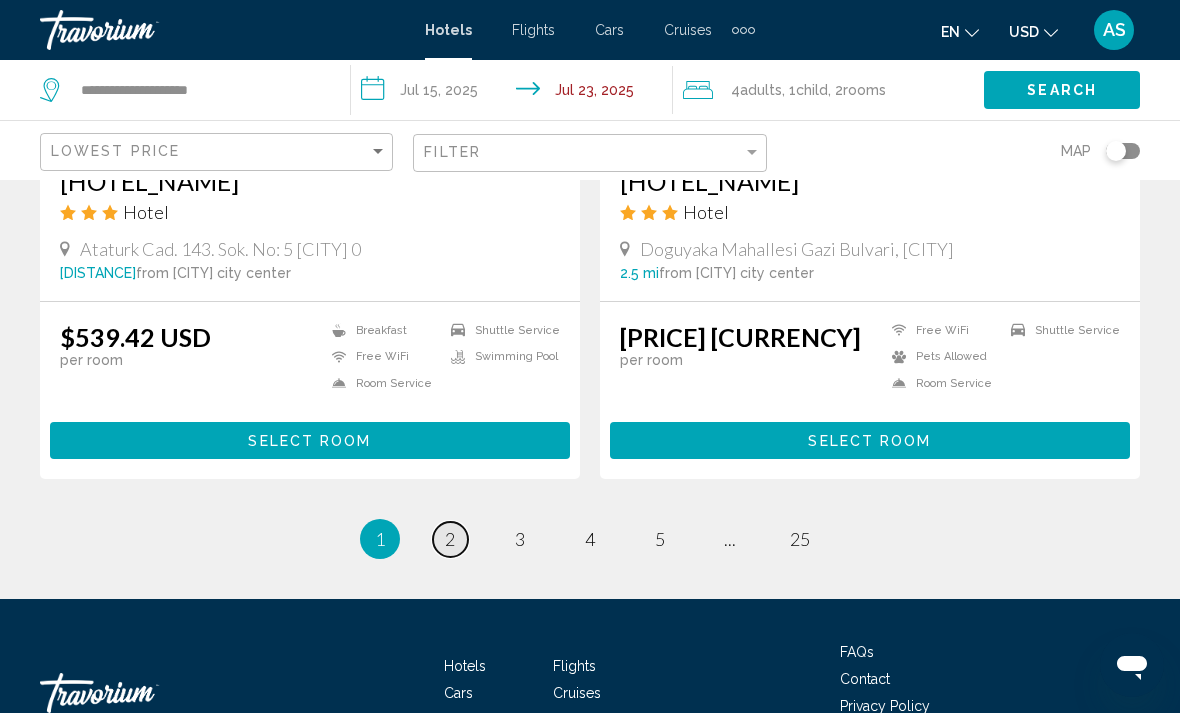 click on "2" at bounding box center [450, 539] 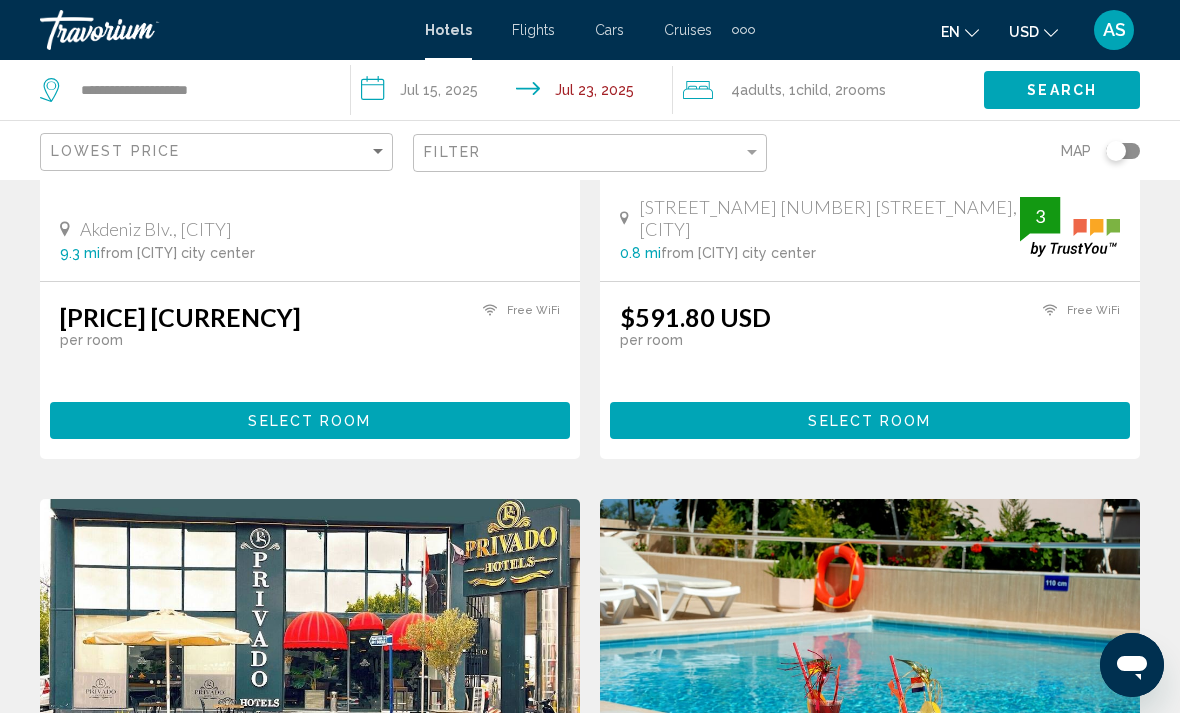 scroll, scrollTop: 2179, scrollLeft: 0, axis: vertical 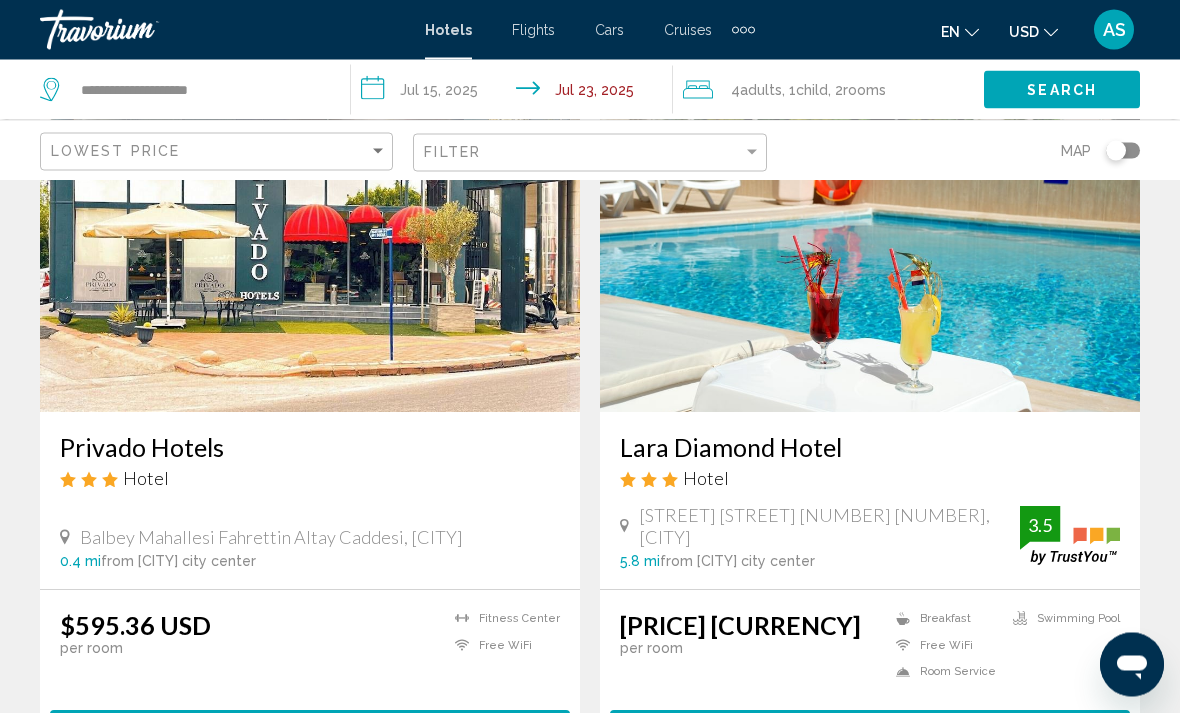 click on "Select Room" at bounding box center [870, 729] 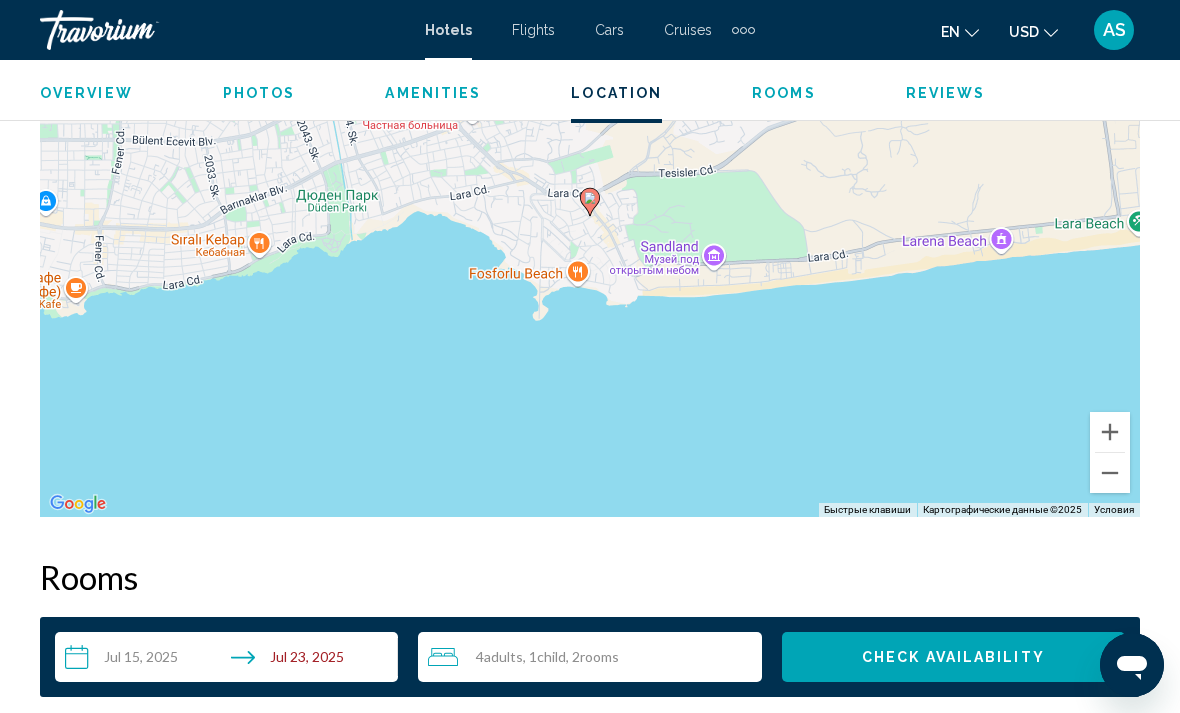 scroll, scrollTop: 2276, scrollLeft: 0, axis: vertical 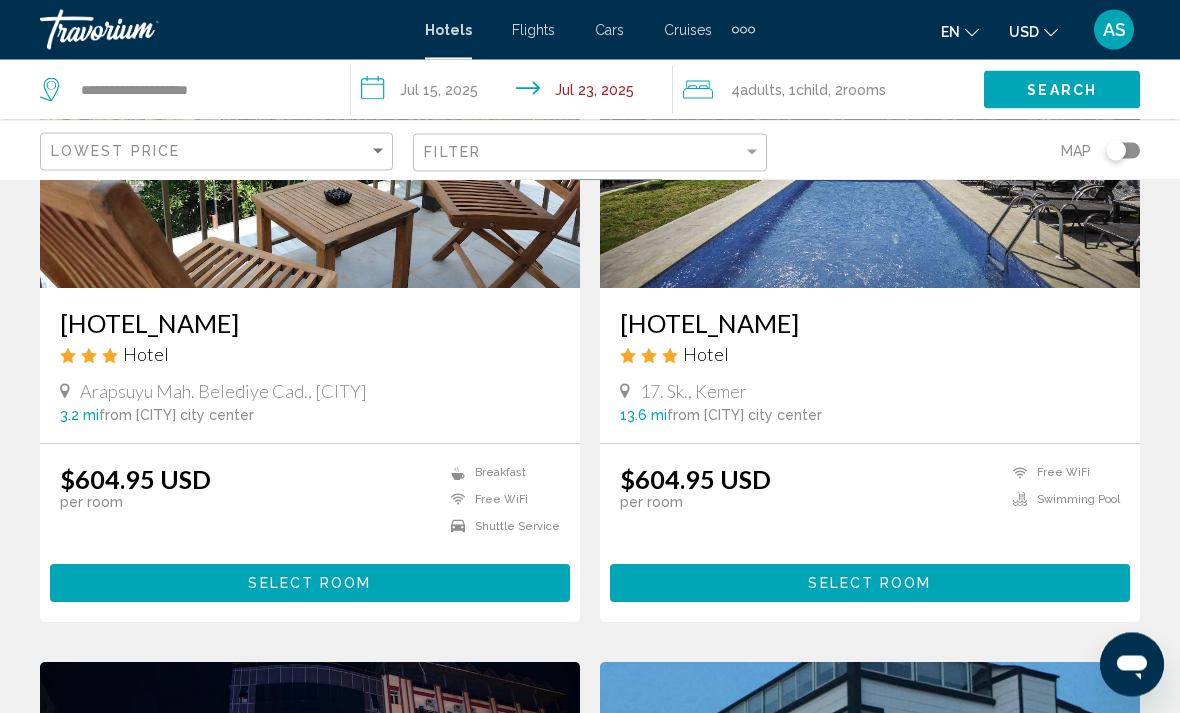 click on "Select Room" at bounding box center (870, 583) 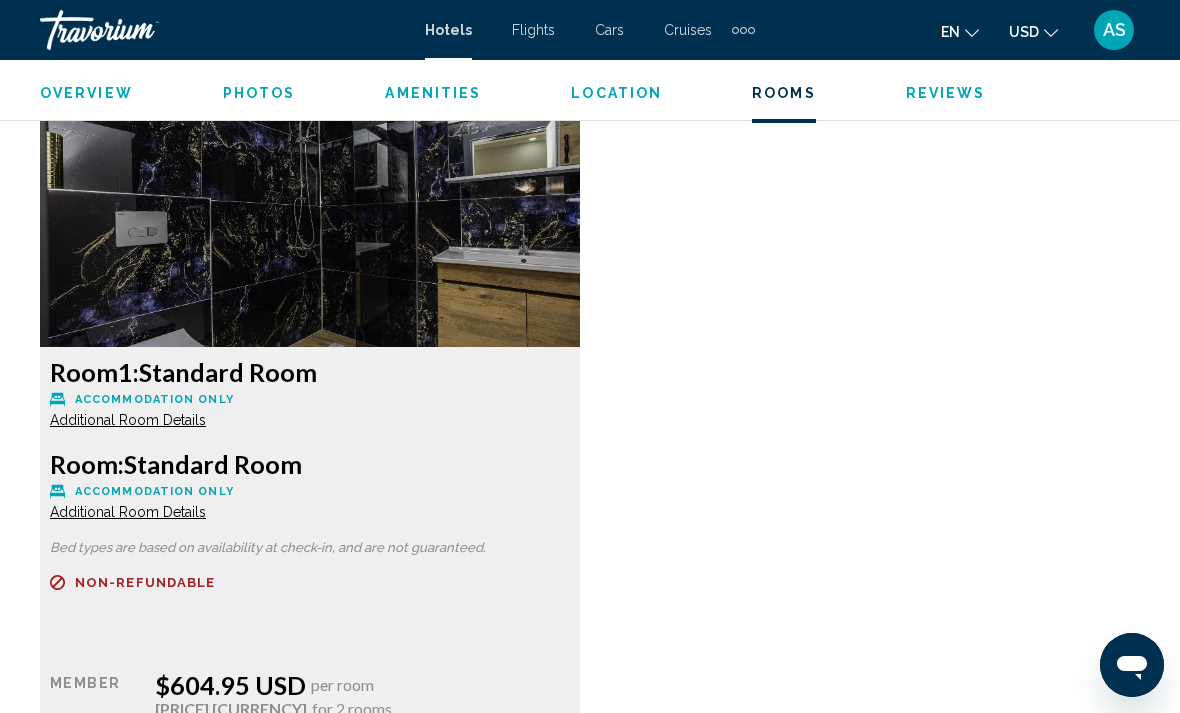 scroll, scrollTop: 3067, scrollLeft: 0, axis: vertical 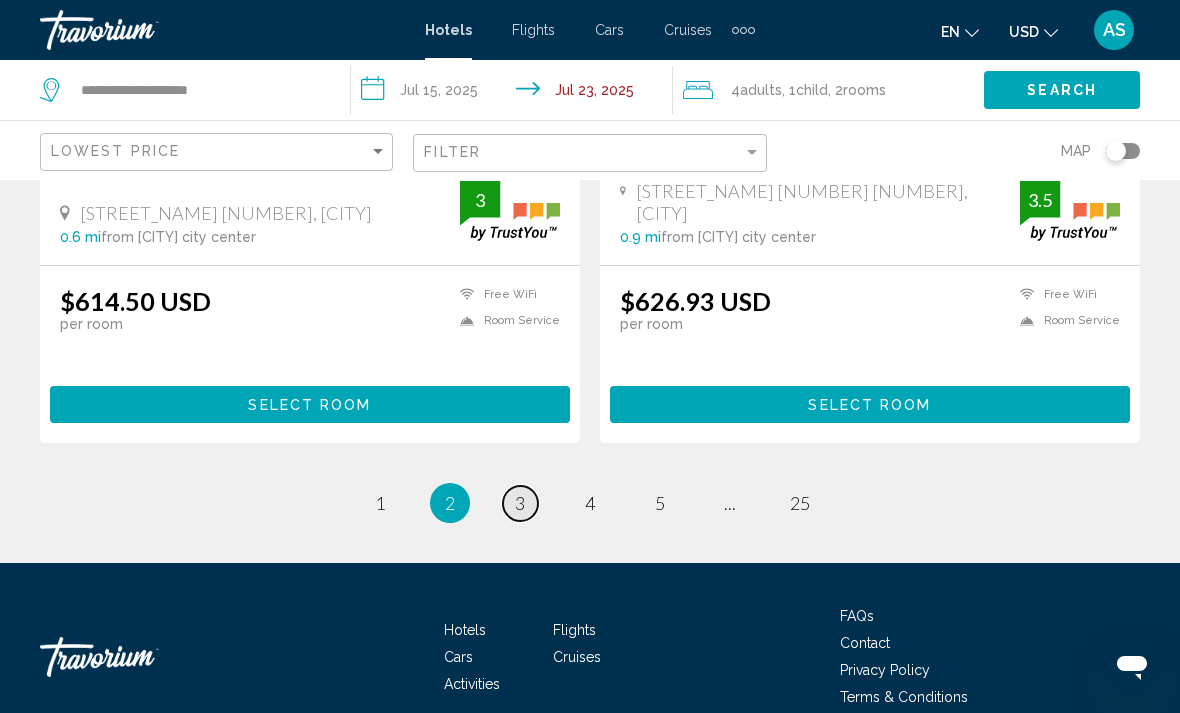 click on "3" at bounding box center [520, 503] 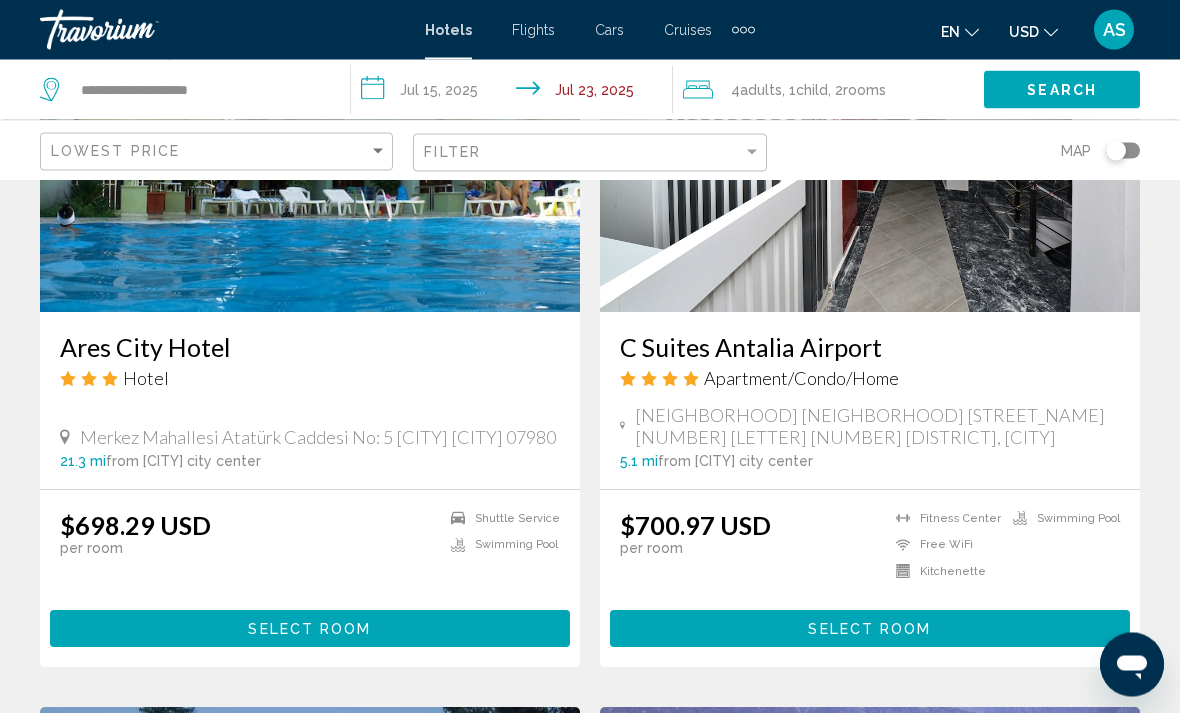 scroll, scrollTop: 1666, scrollLeft: 0, axis: vertical 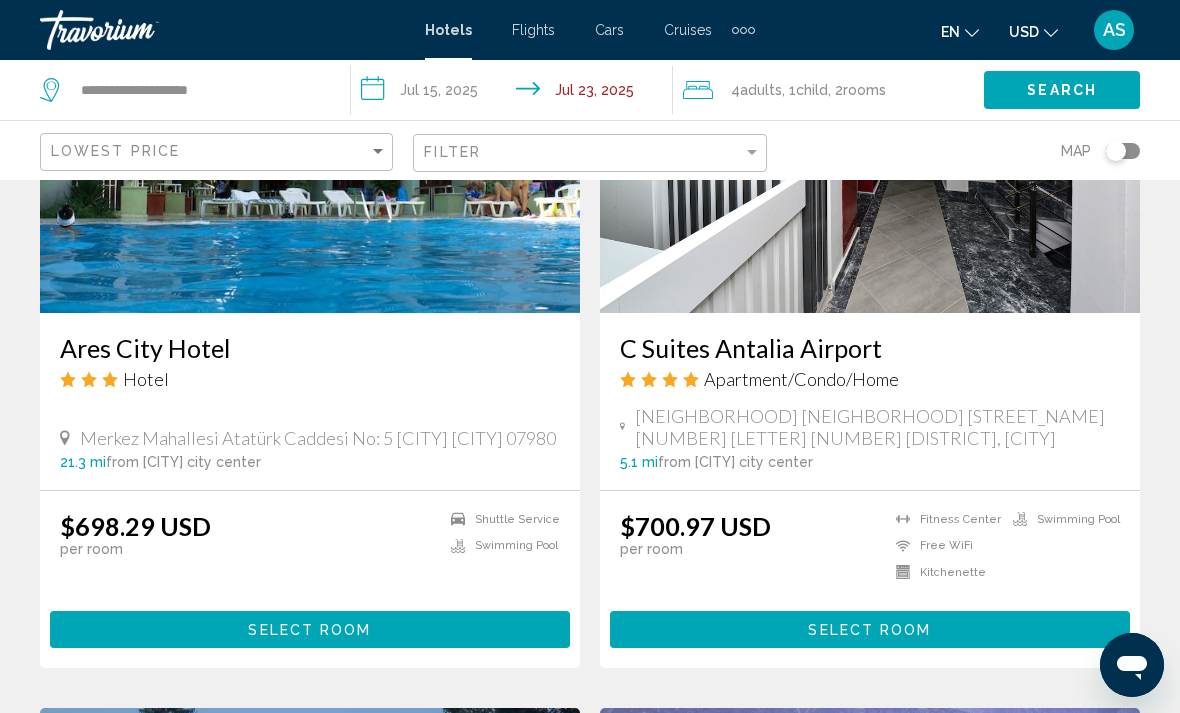 click on "Select Room" at bounding box center (310, 629) 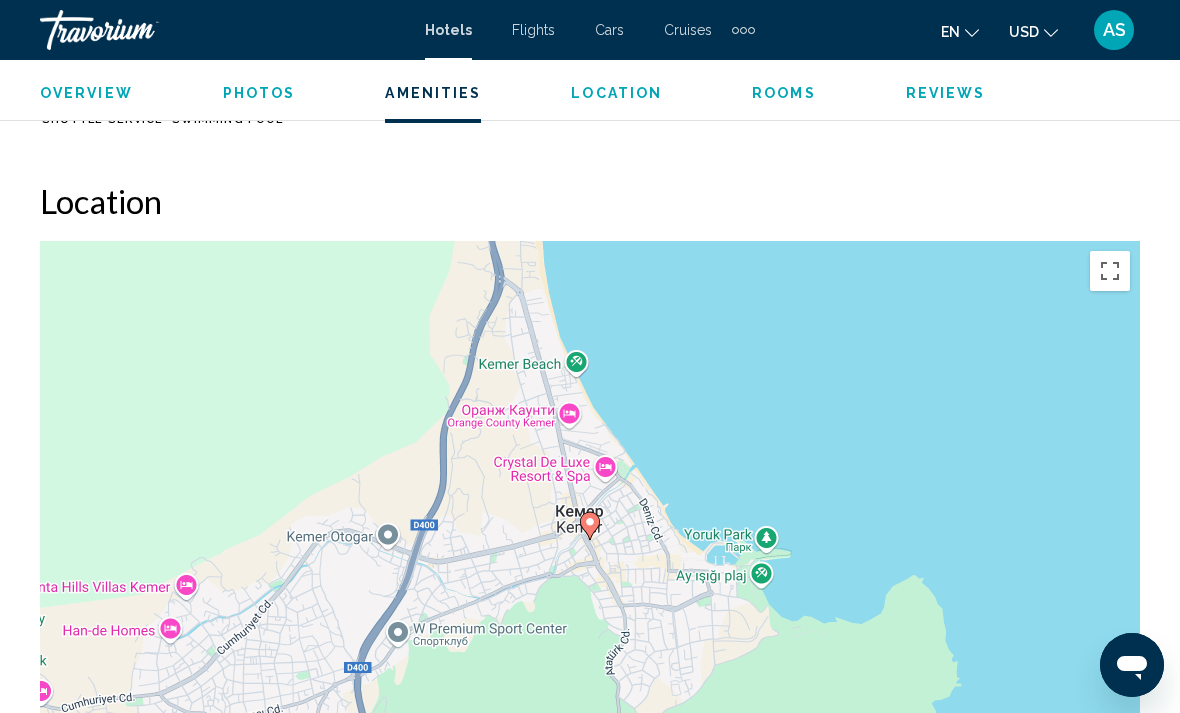 scroll, scrollTop: 2127, scrollLeft: 0, axis: vertical 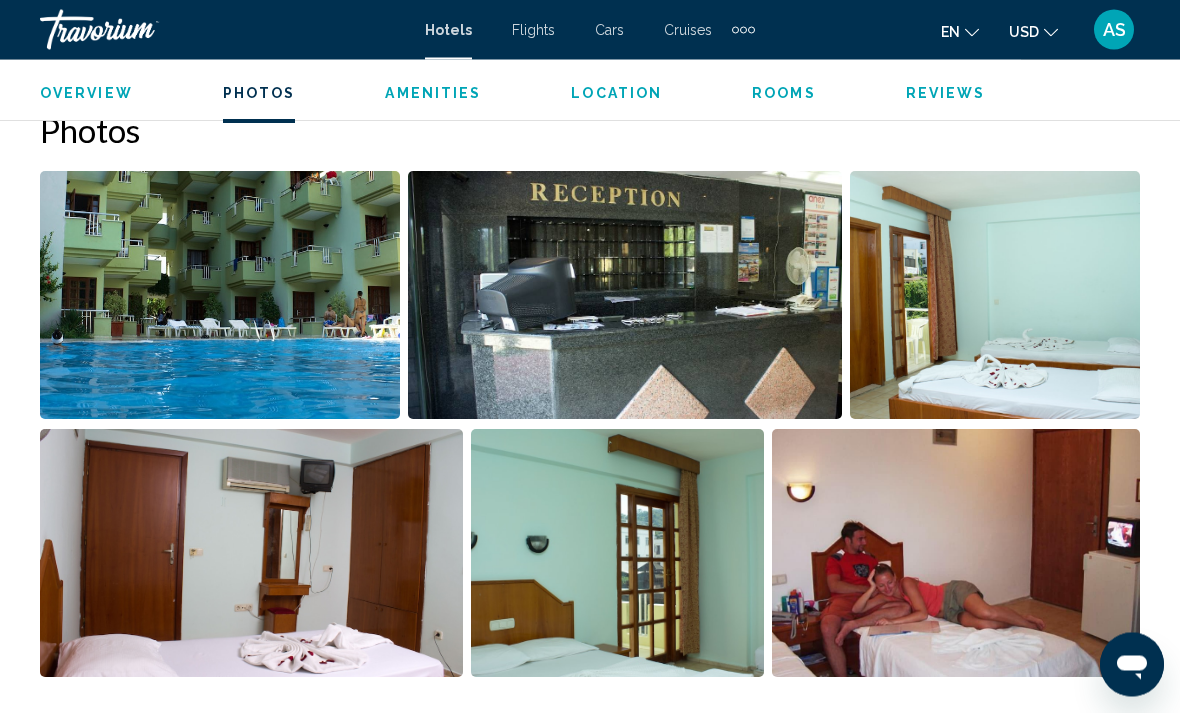 click at bounding box center [220, 296] 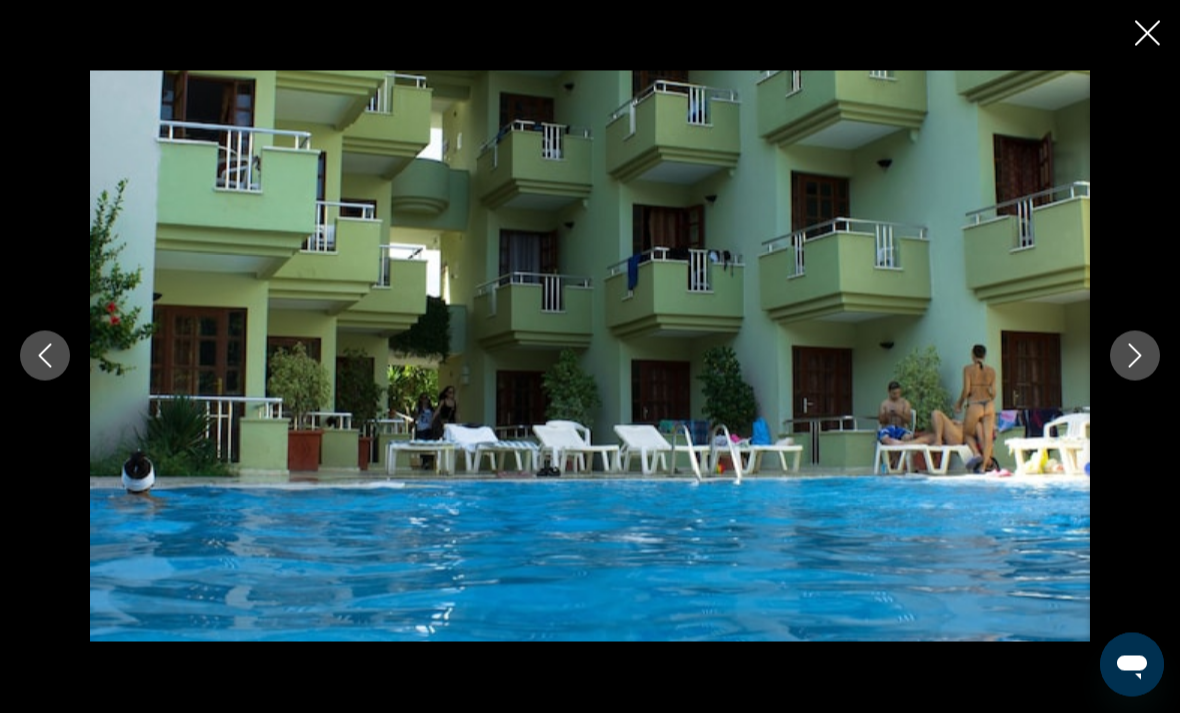 scroll, scrollTop: 1338, scrollLeft: 0, axis: vertical 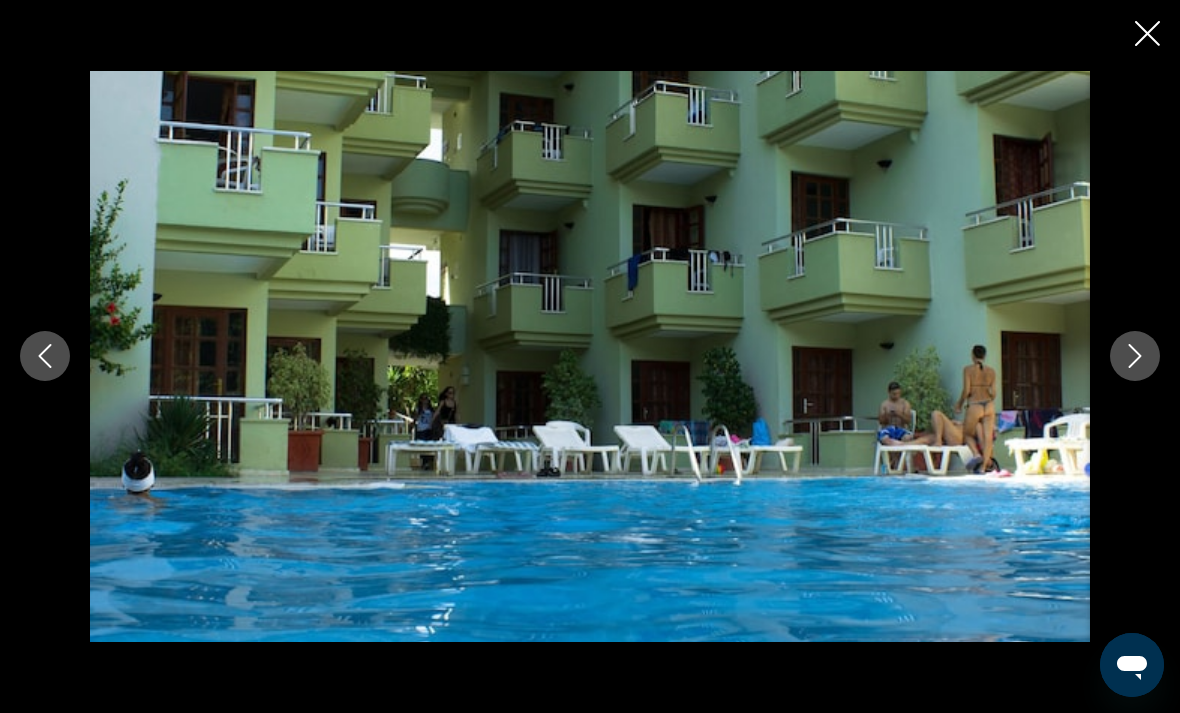 click at bounding box center (1135, 356) 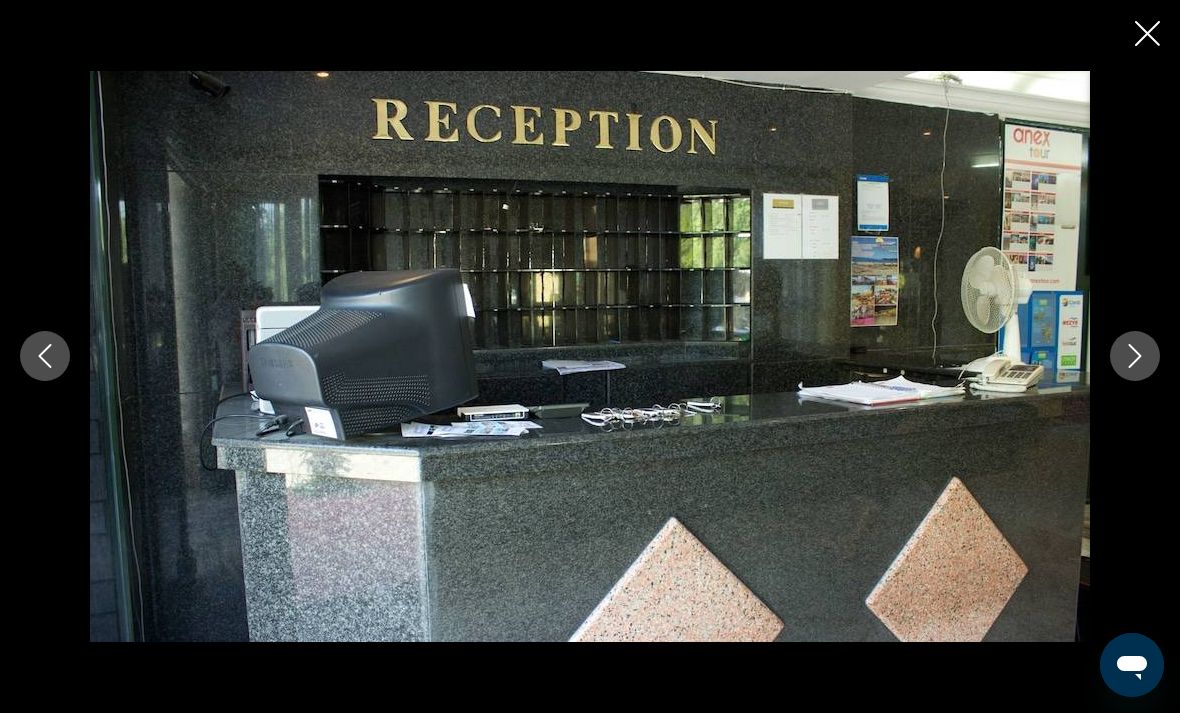 click at bounding box center [1135, 356] 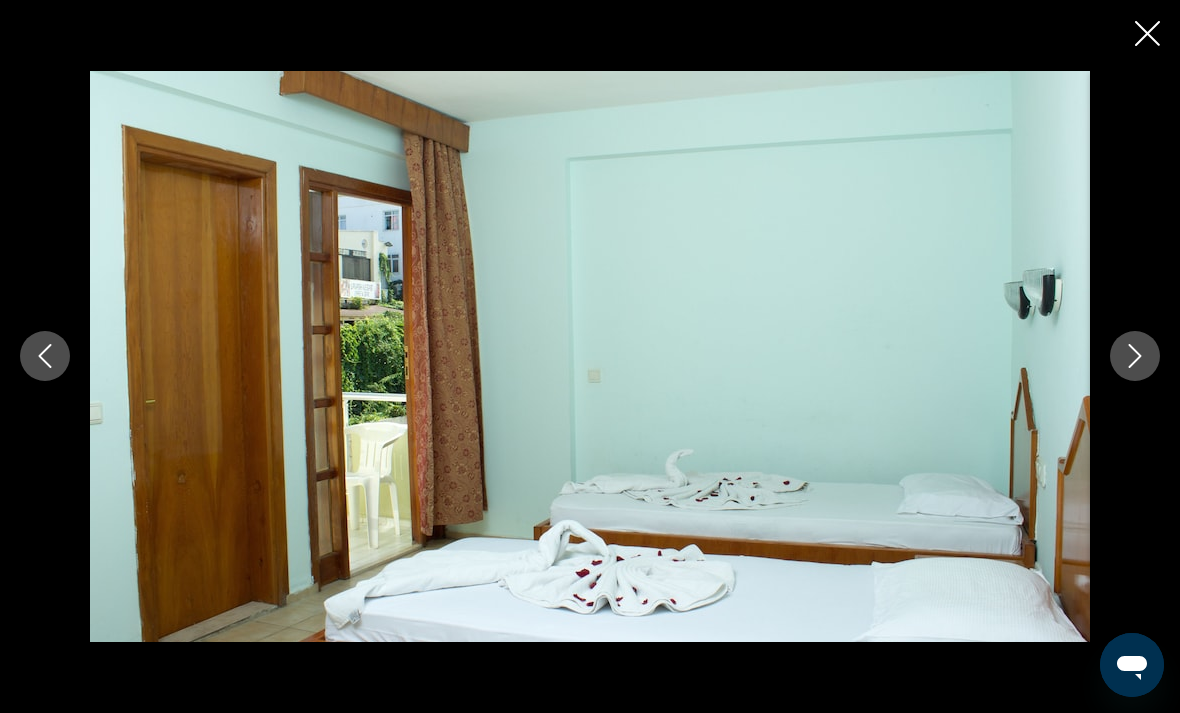 click 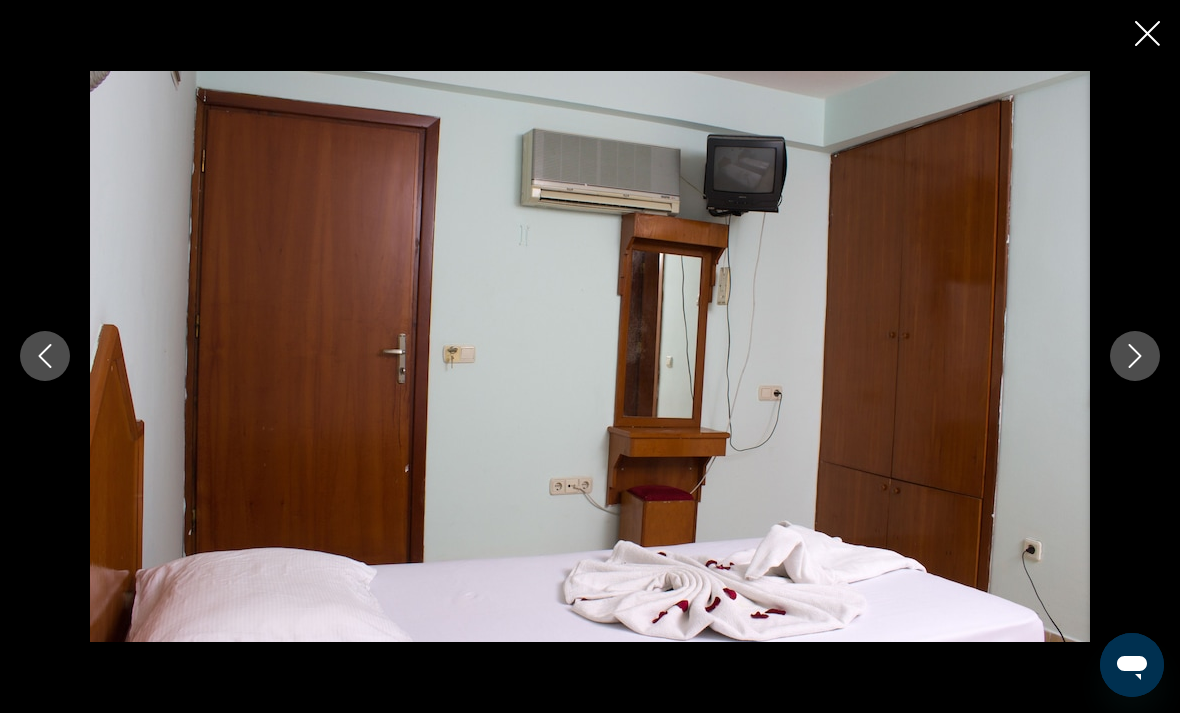 click at bounding box center (1135, 356) 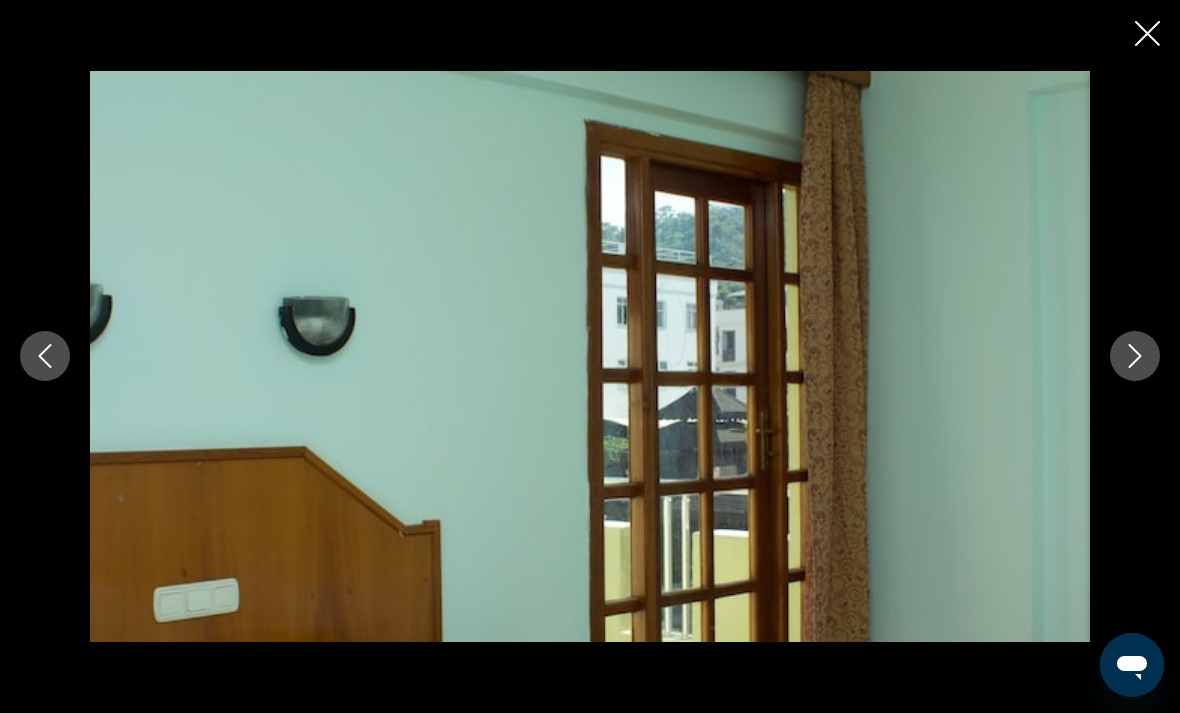 click 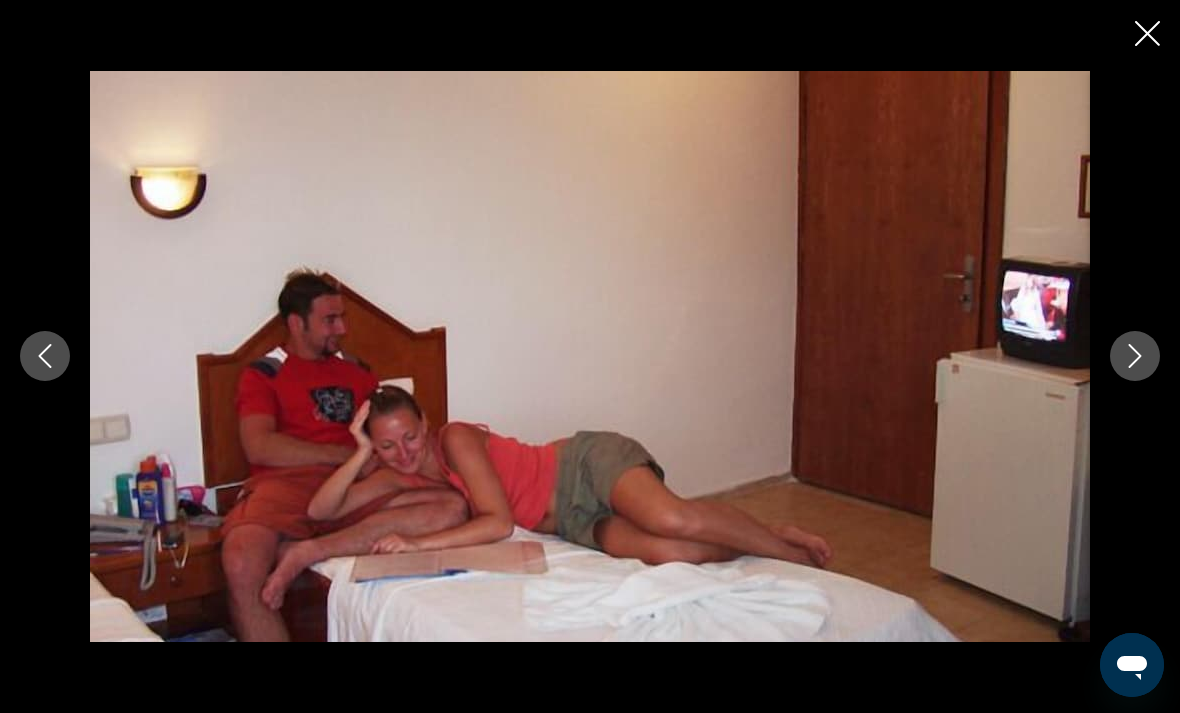 click at bounding box center [590, 356] 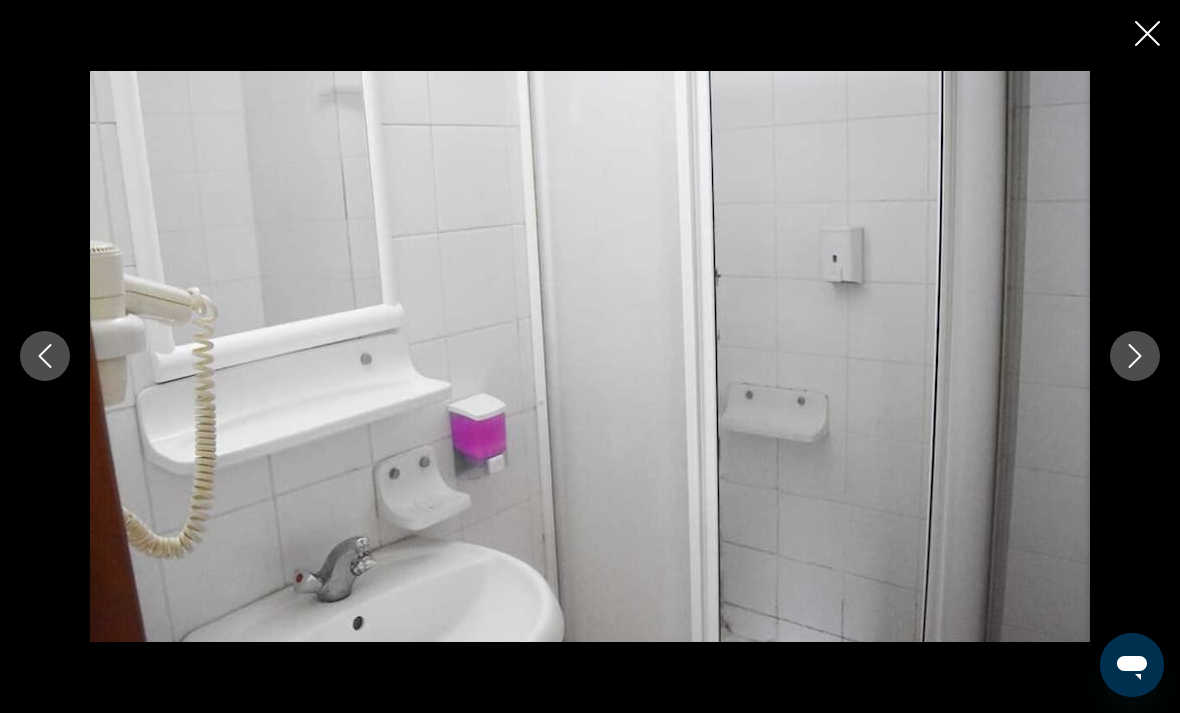 click 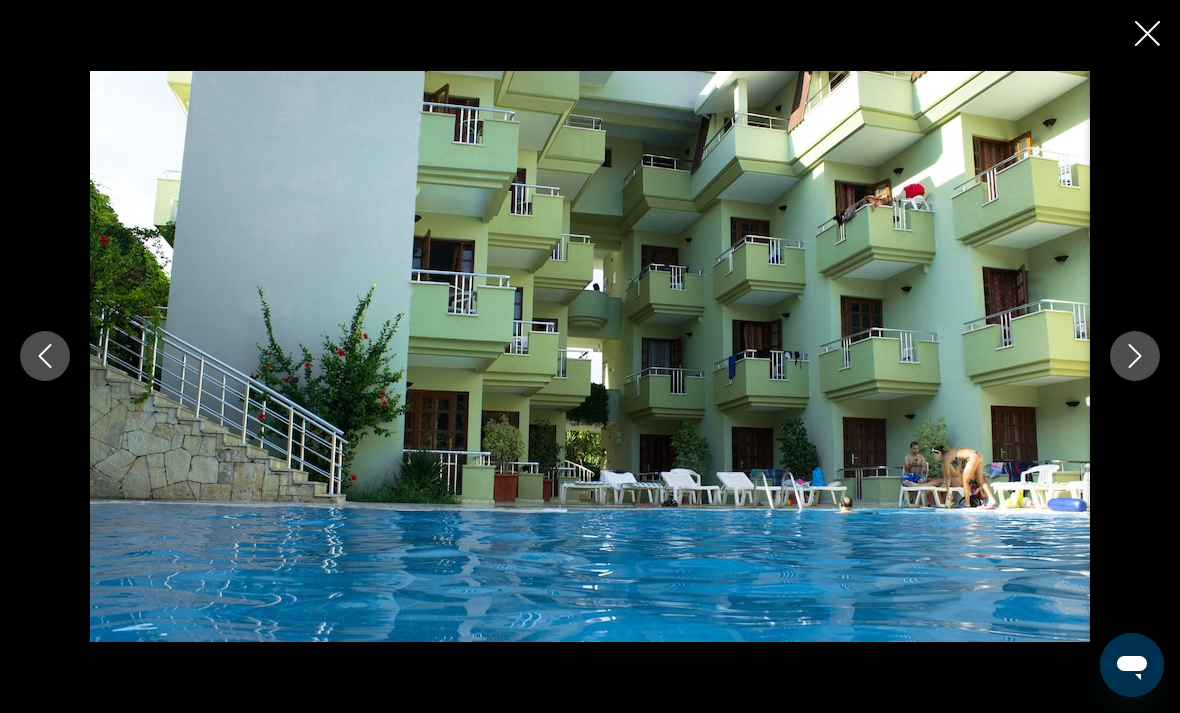 scroll, scrollTop: 1306, scrollLeft: 0, axis: vertical 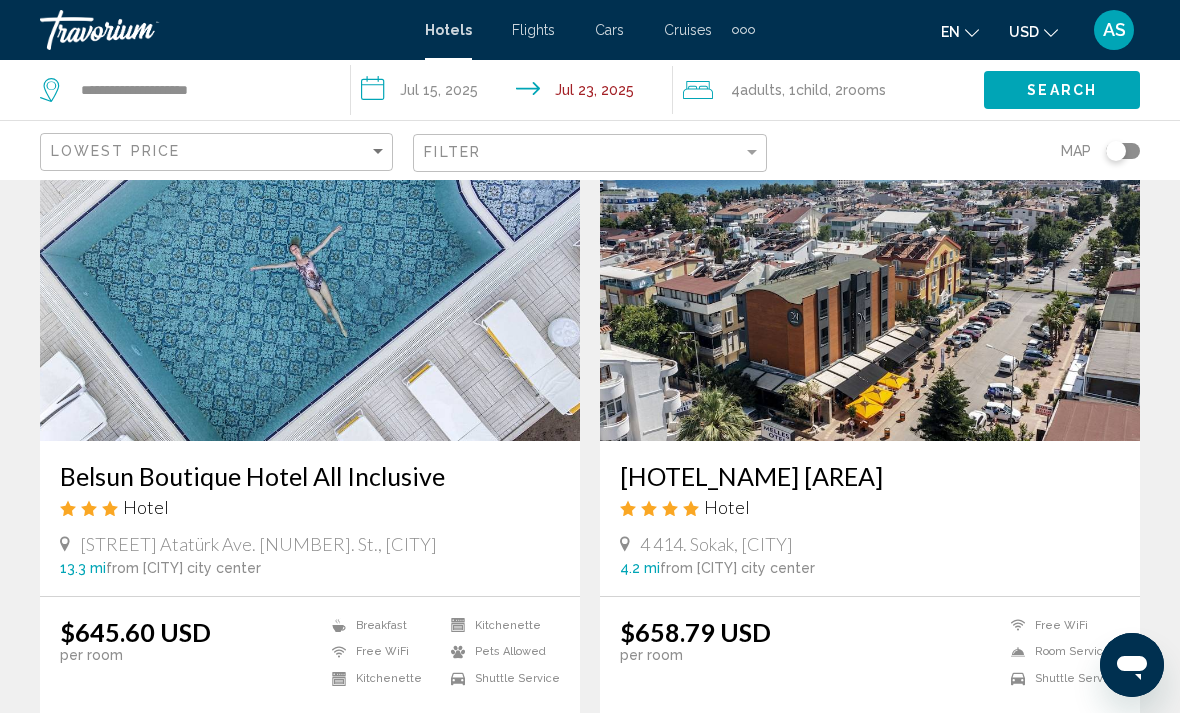 click on "Select Room" at bounding box center (310, 735) 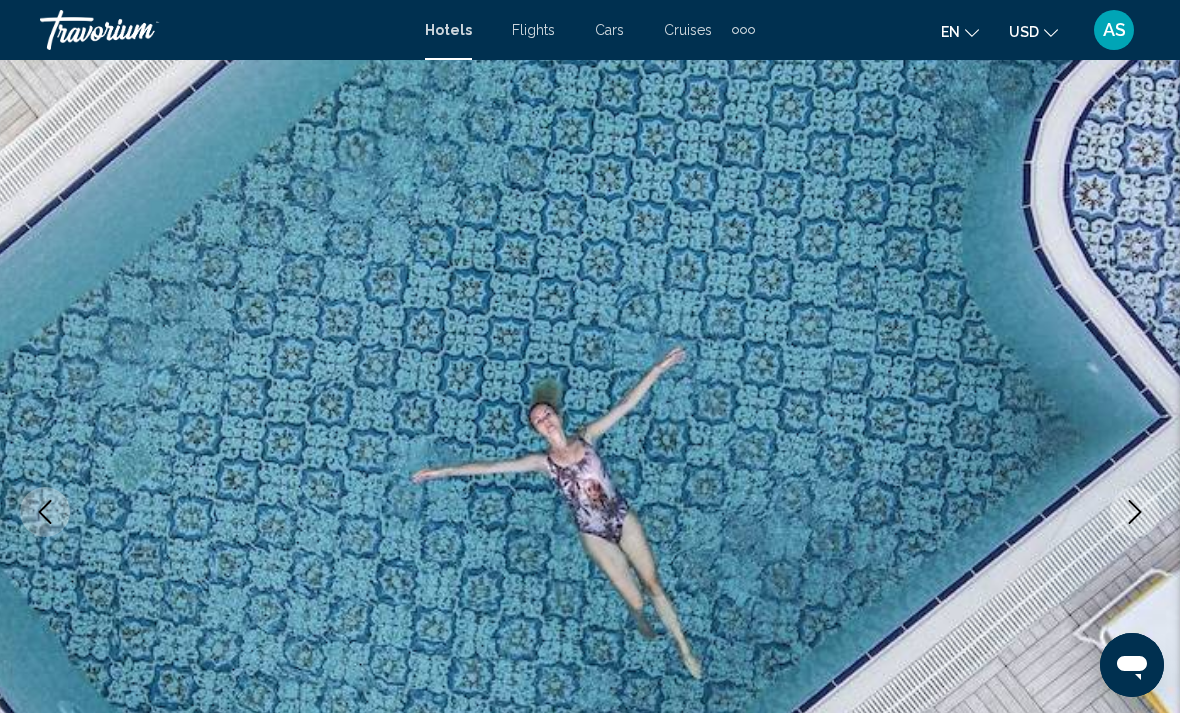 scroll, scrollTop: 22, scrollLeft: 0, axis: vertical 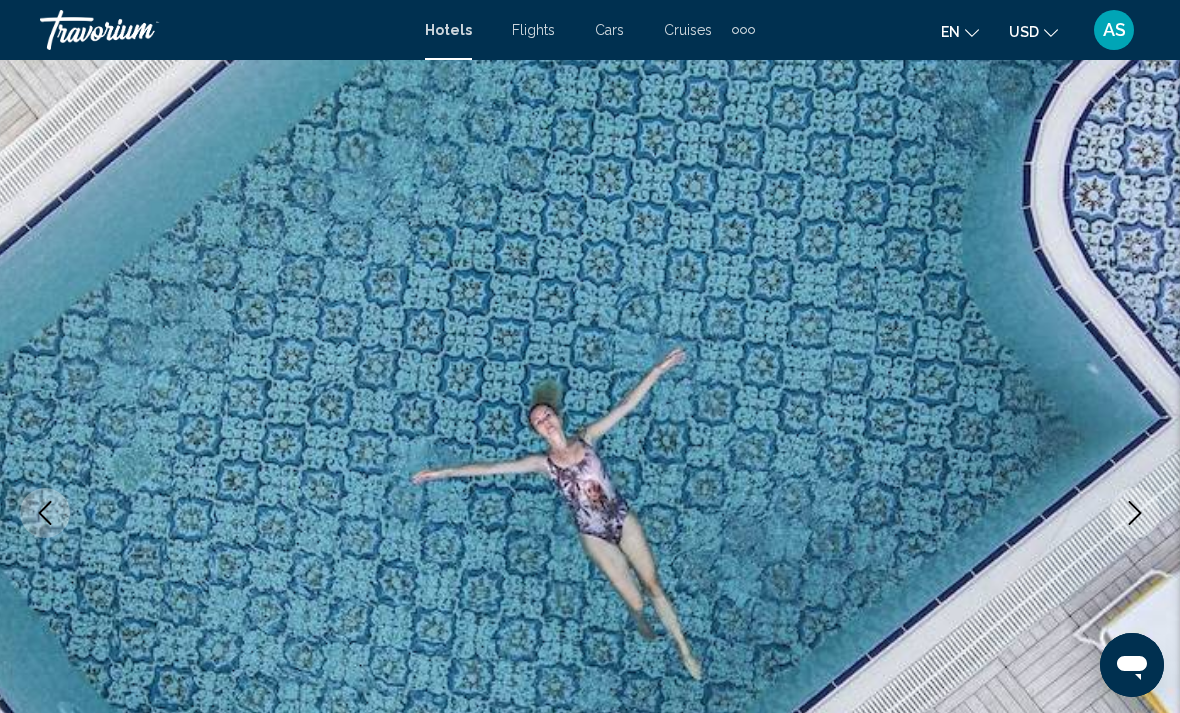 click 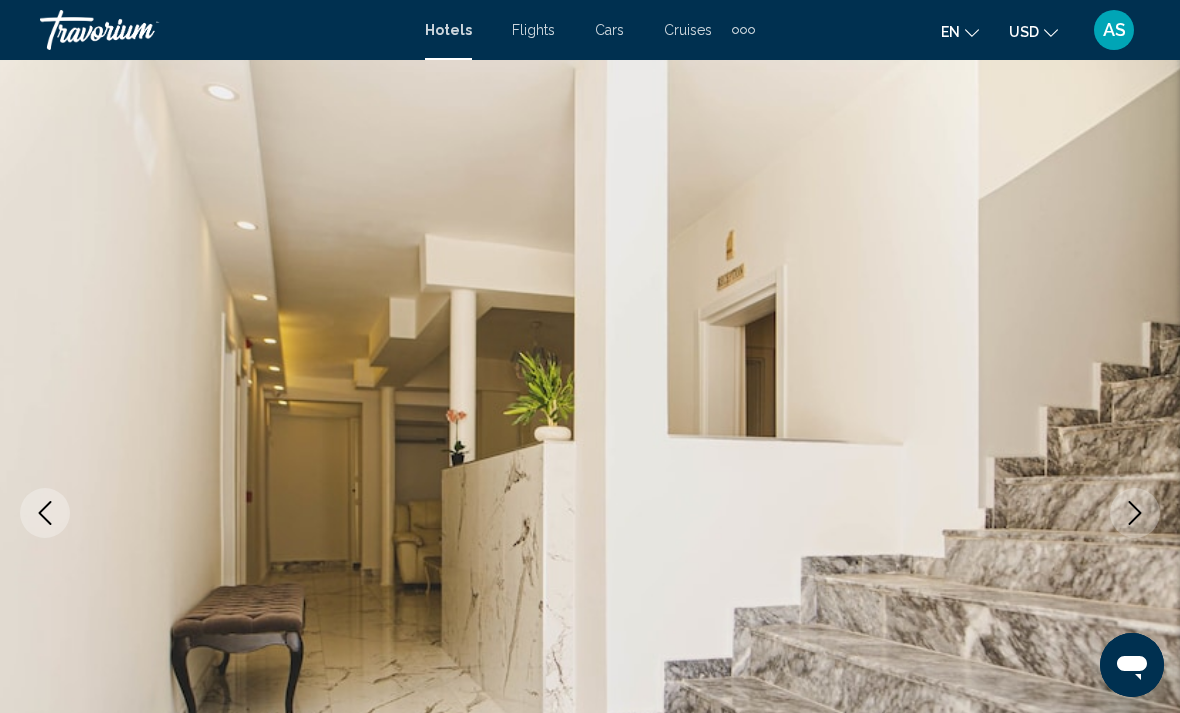 click 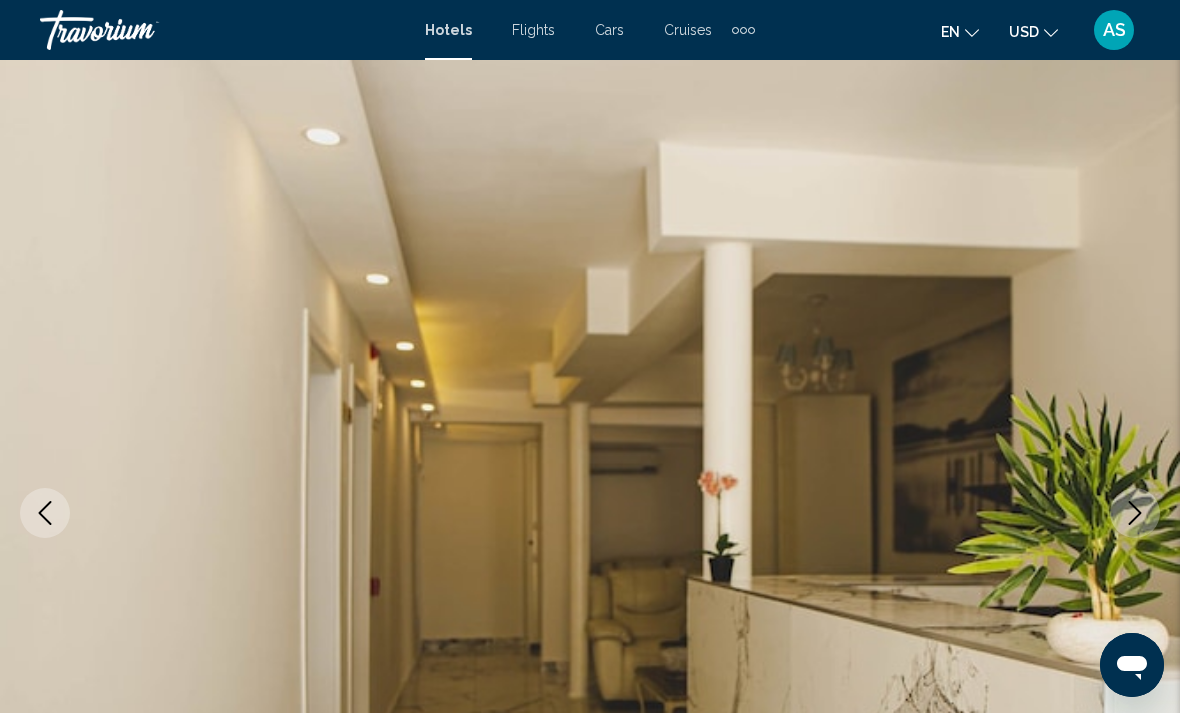 click 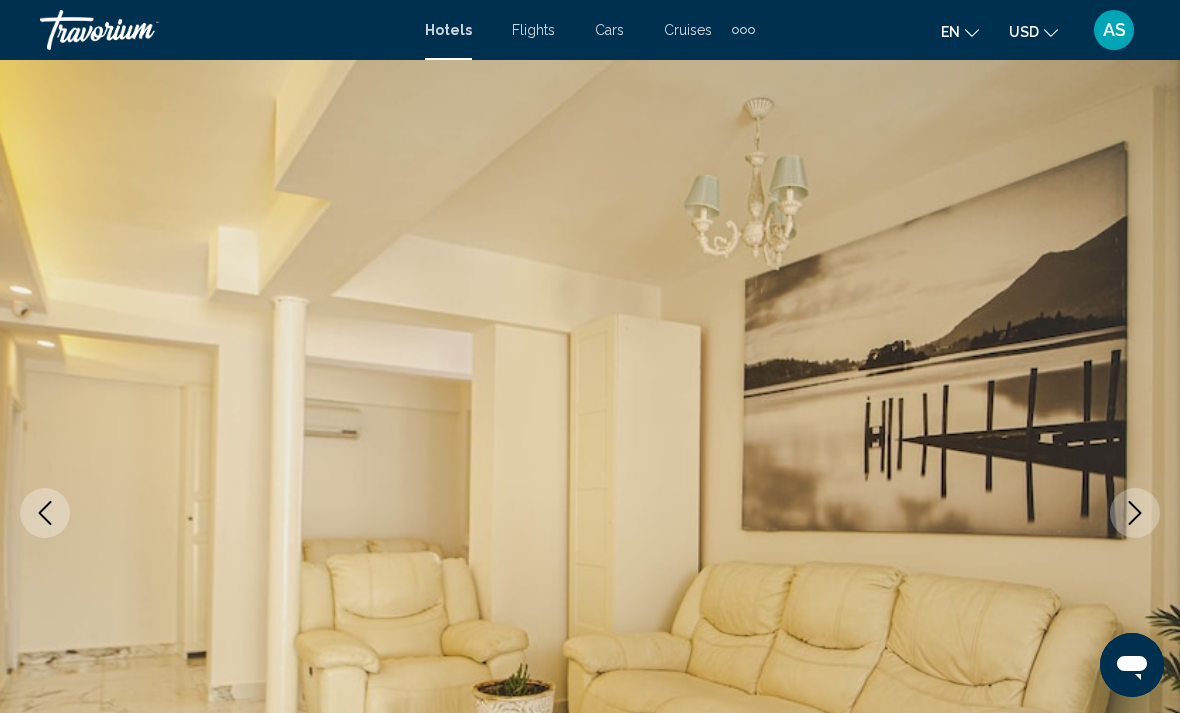 click at bounding box center [1135, 513] 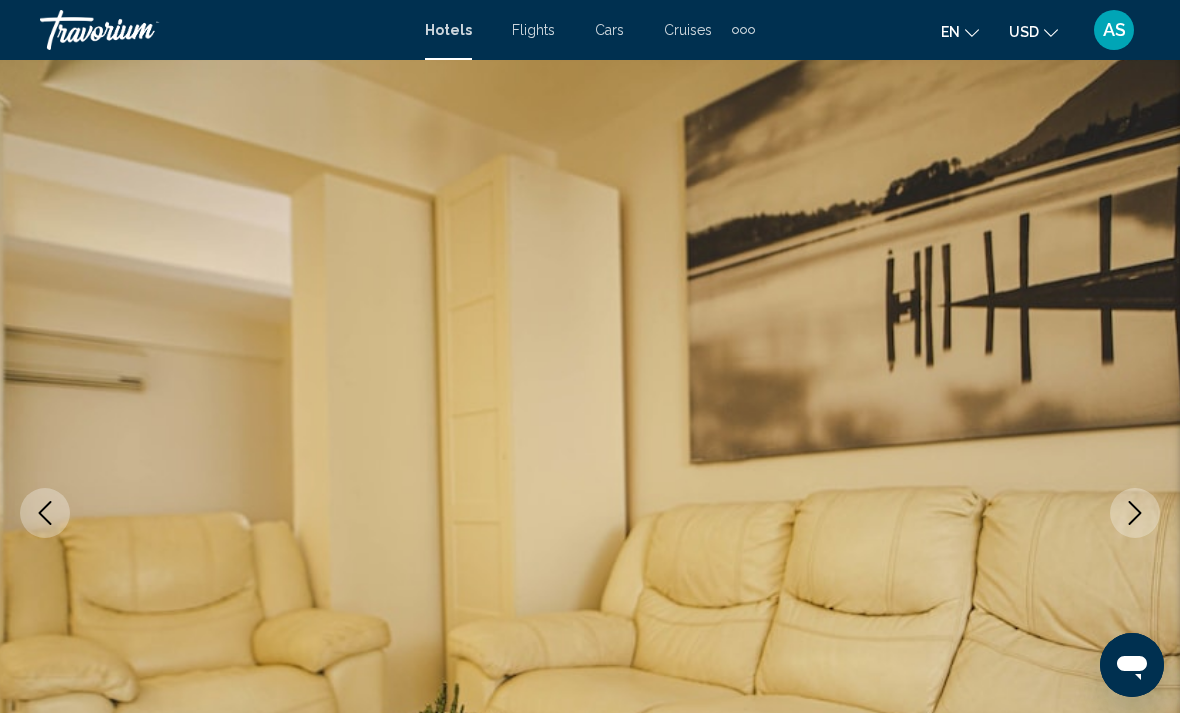 click 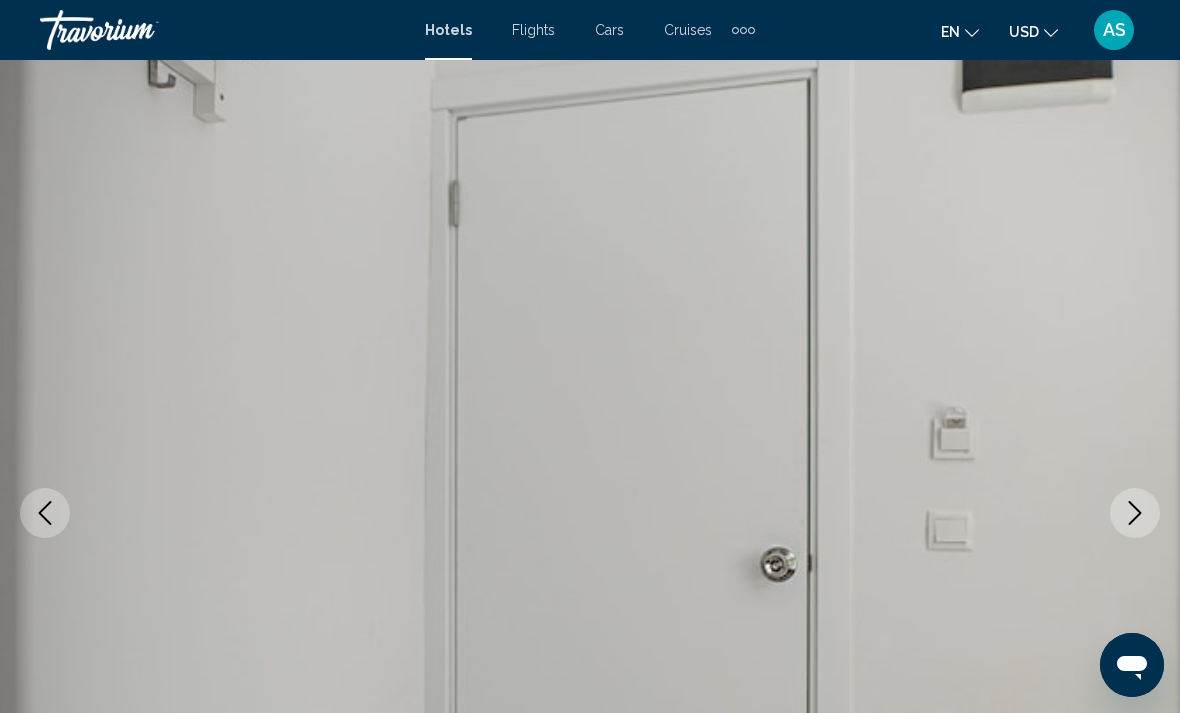 click at bounding box center (1135, 513) 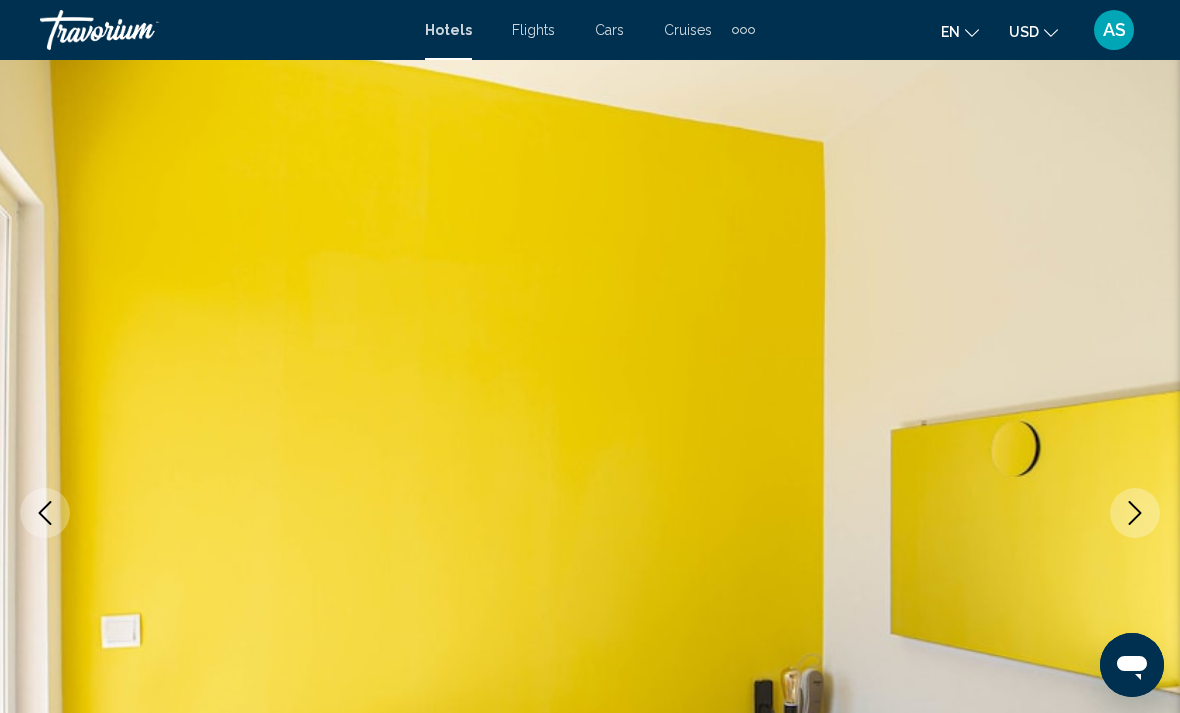 click 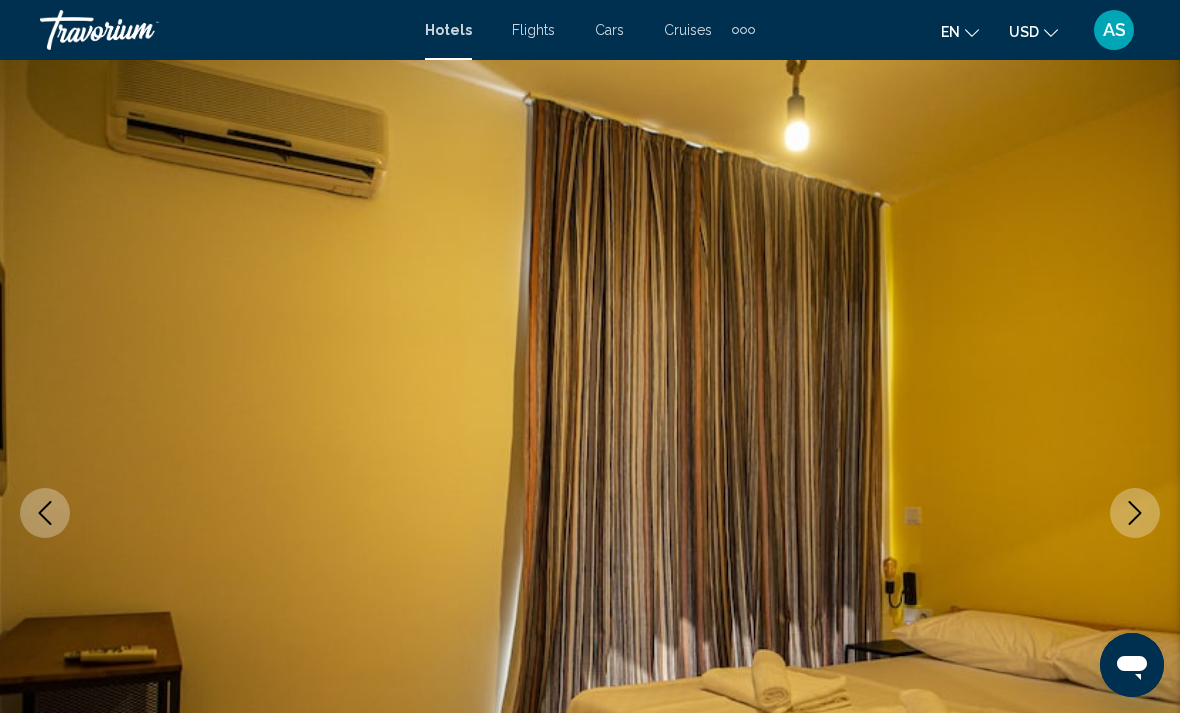 click 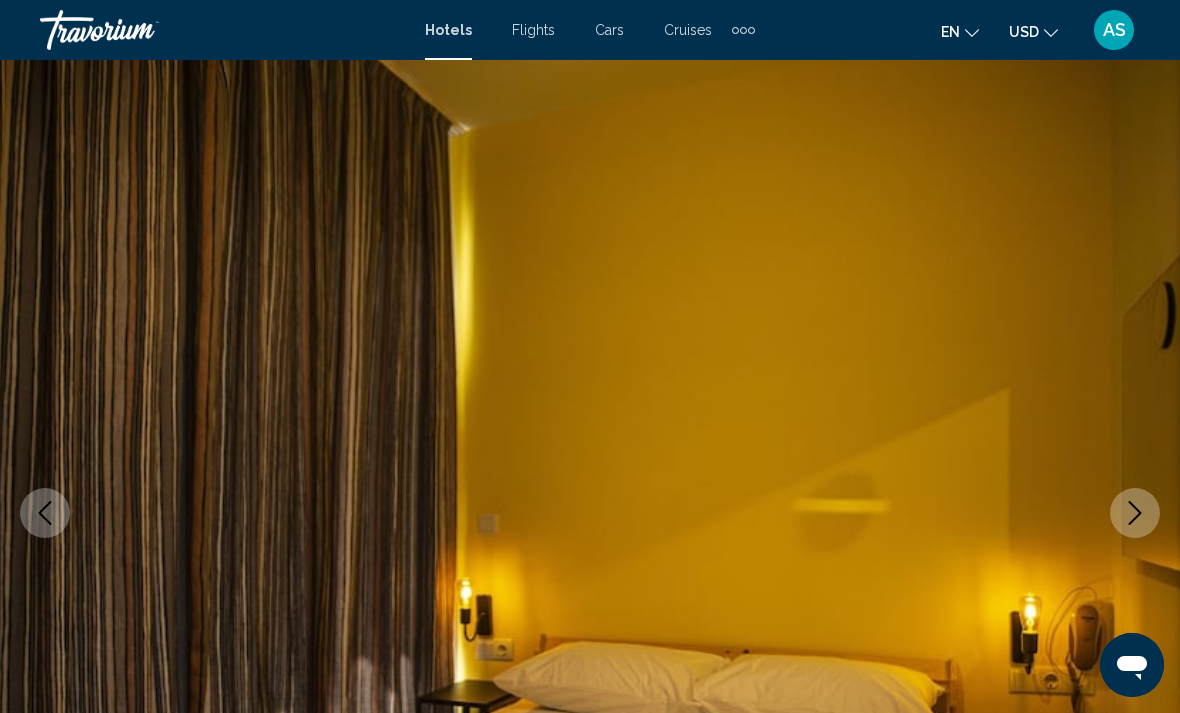 click 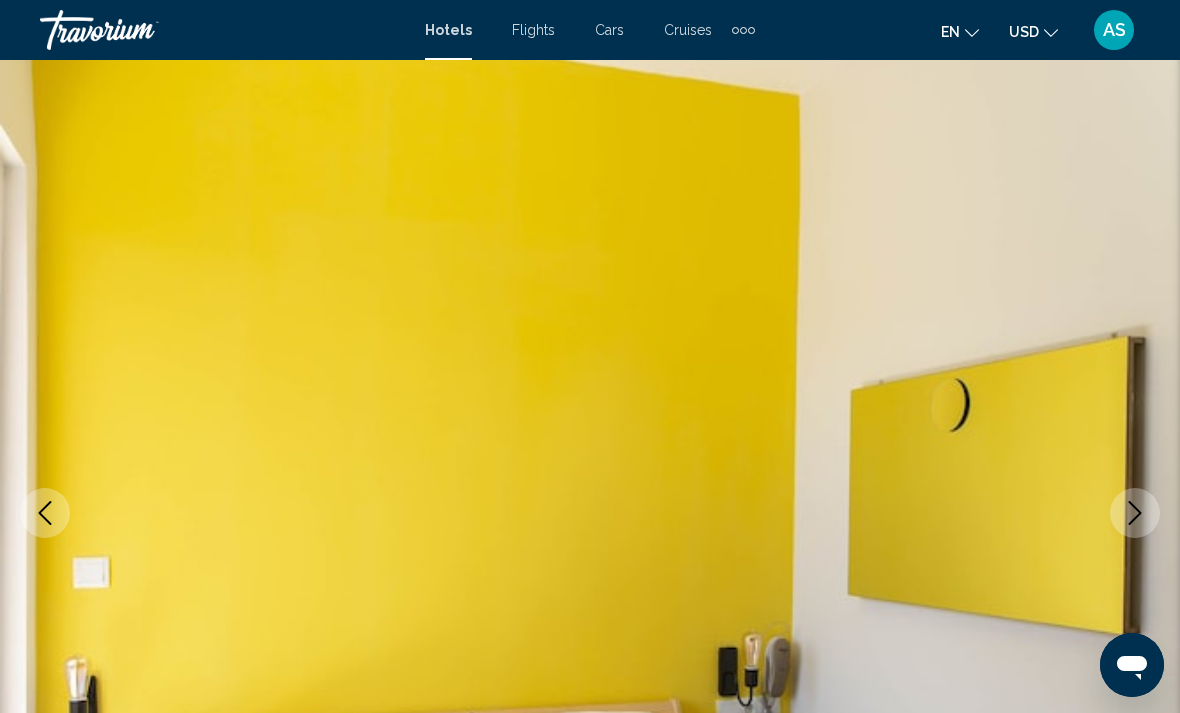 click 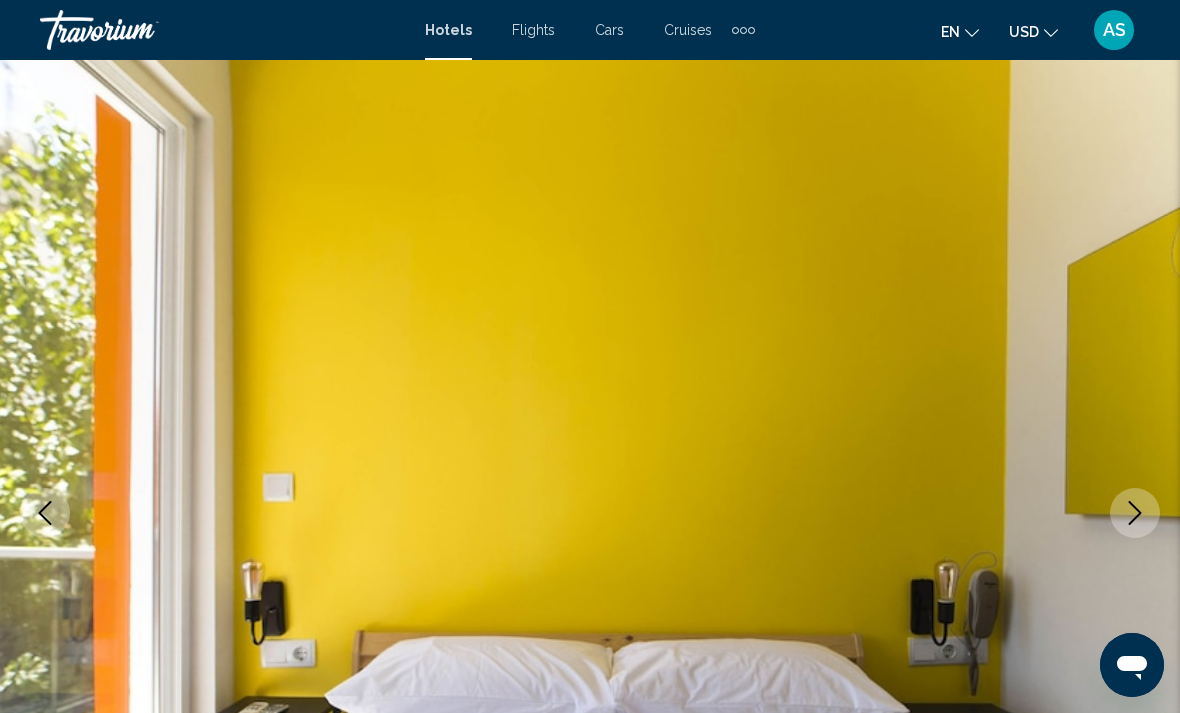 click 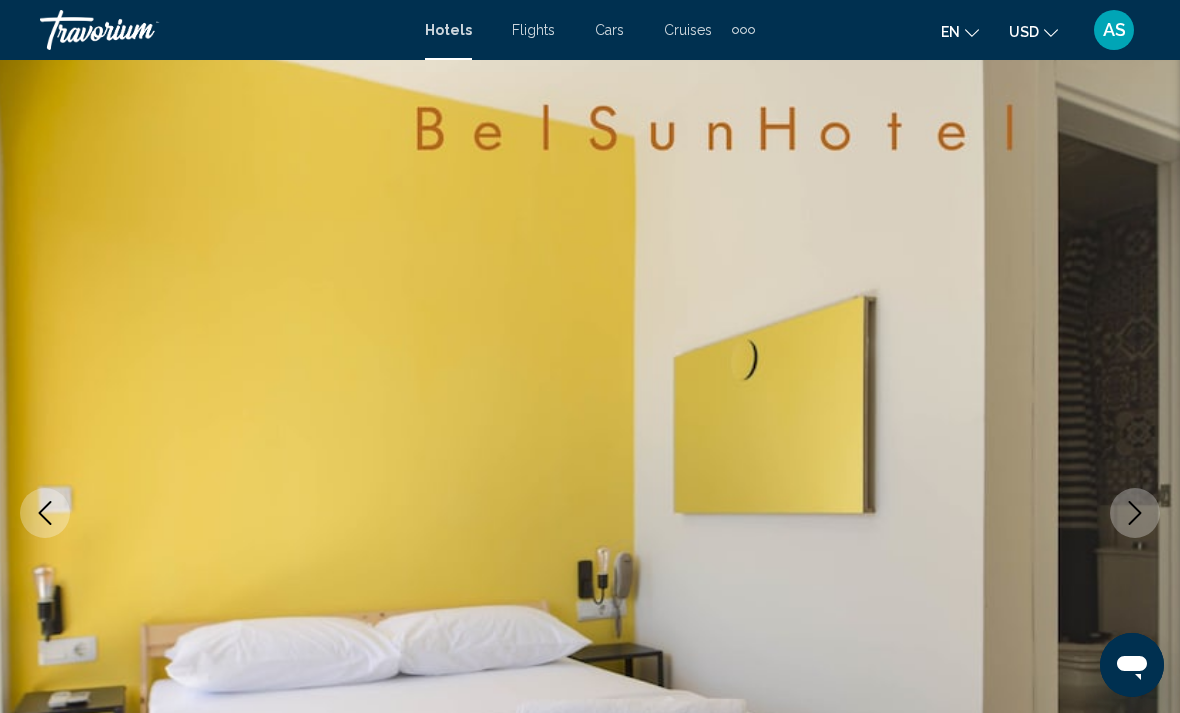 click at bounding box center [1135, 513] 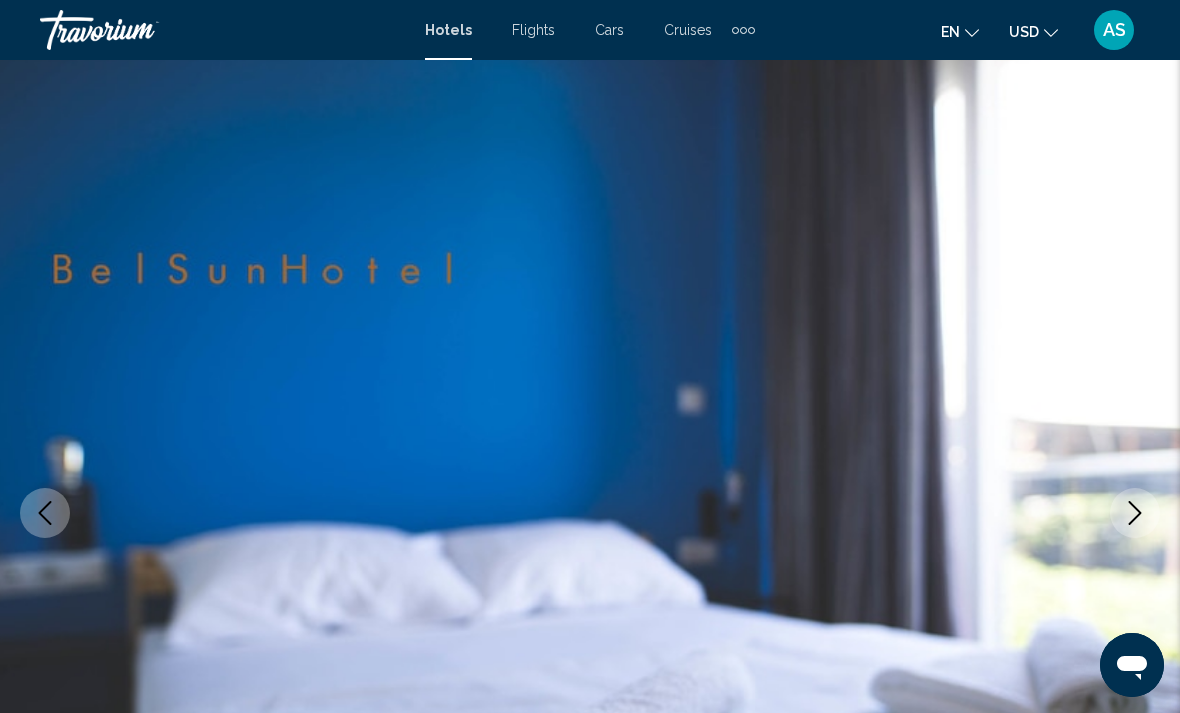 click 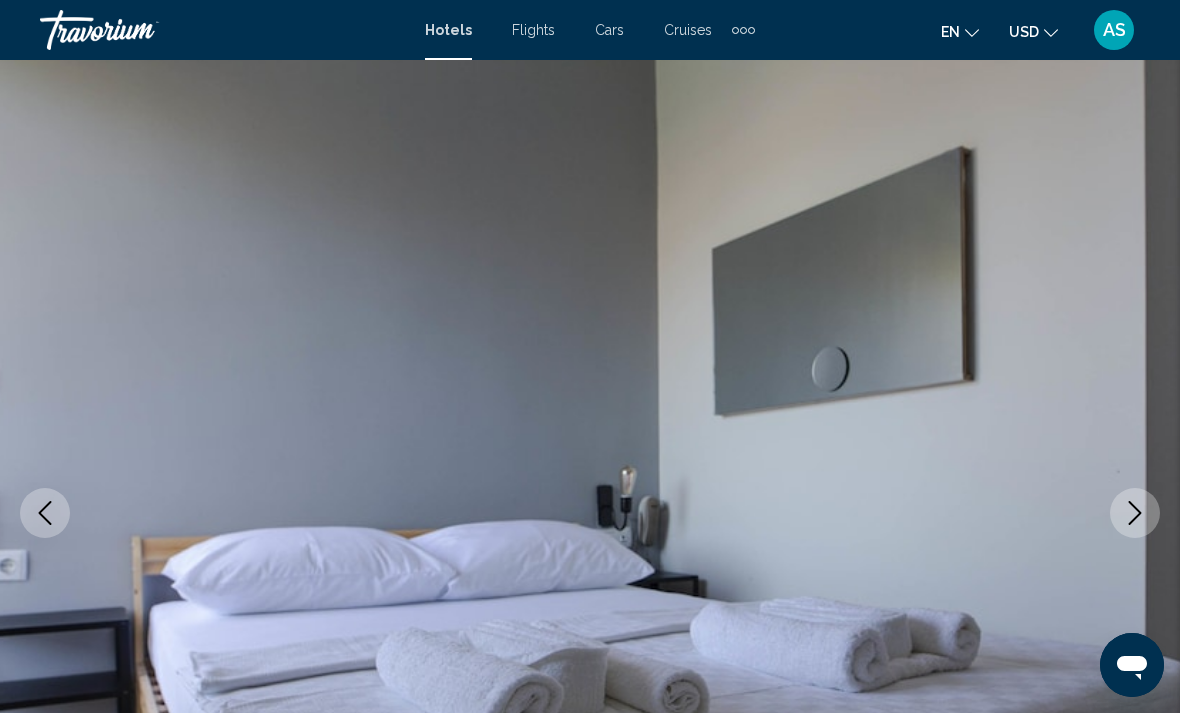 click 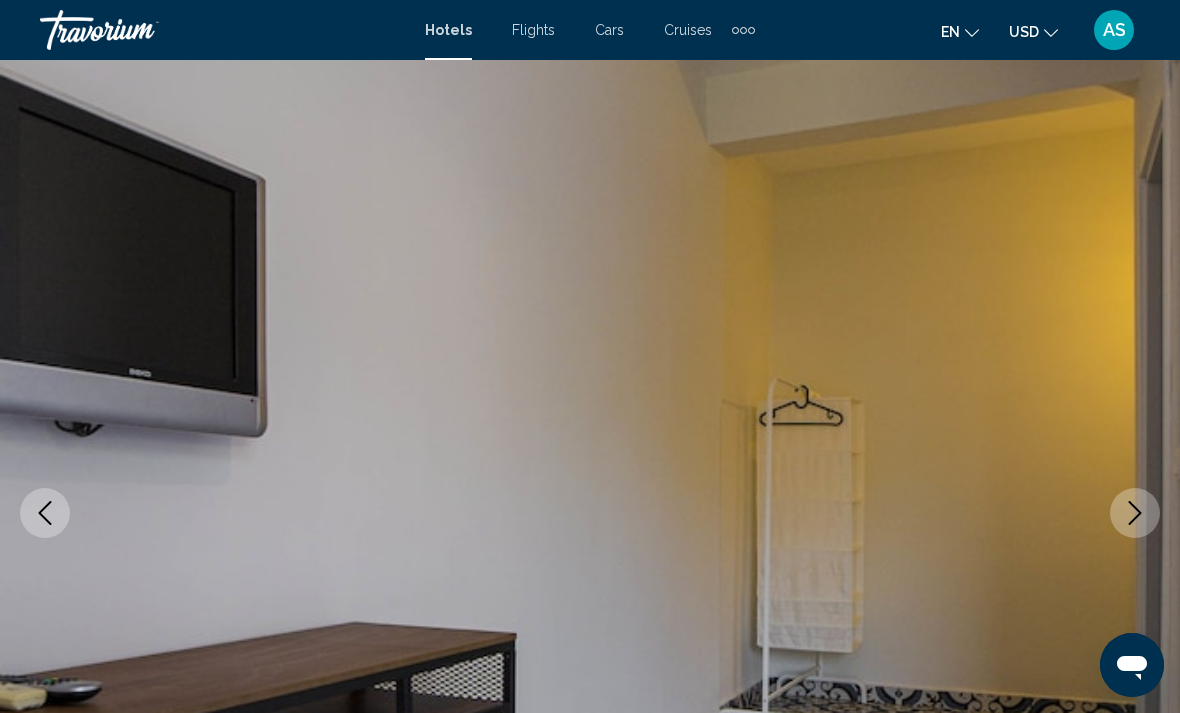 click 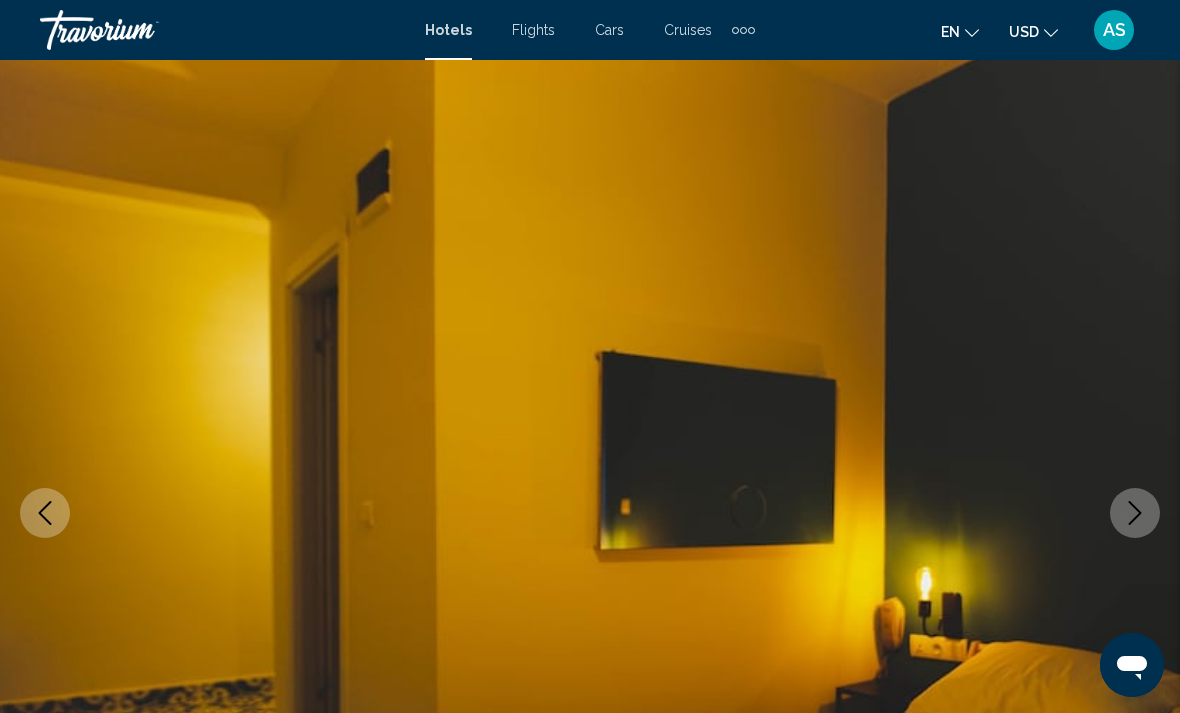 click 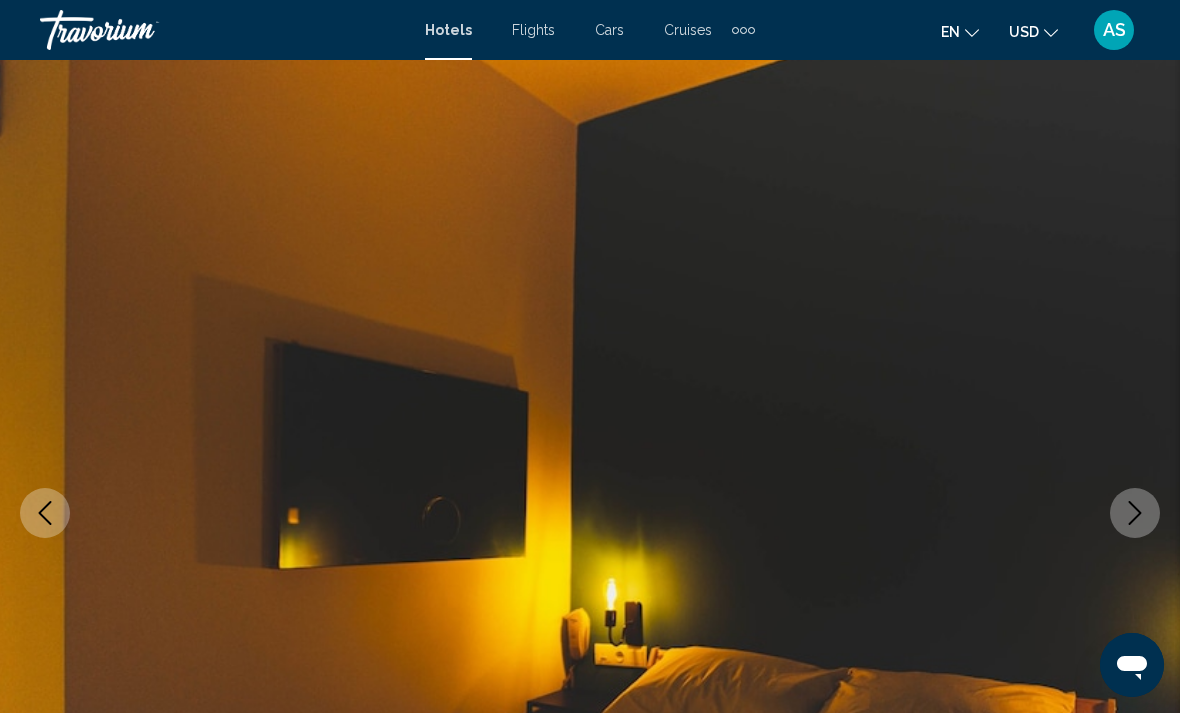 click 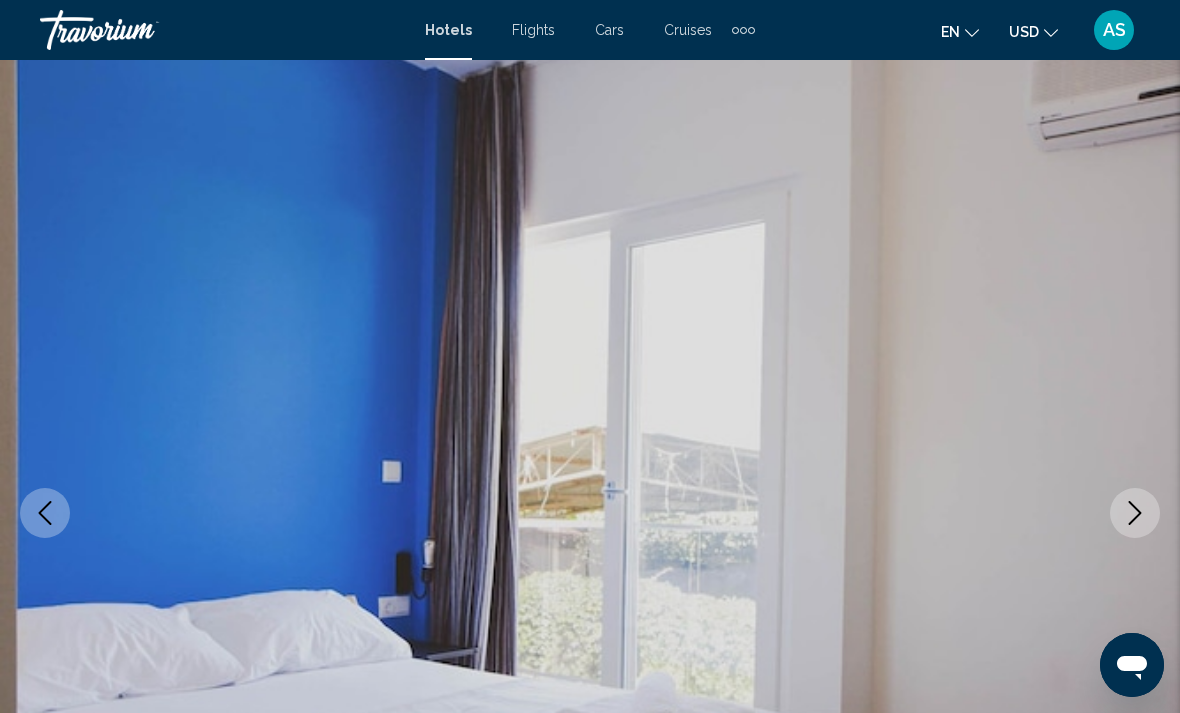 click 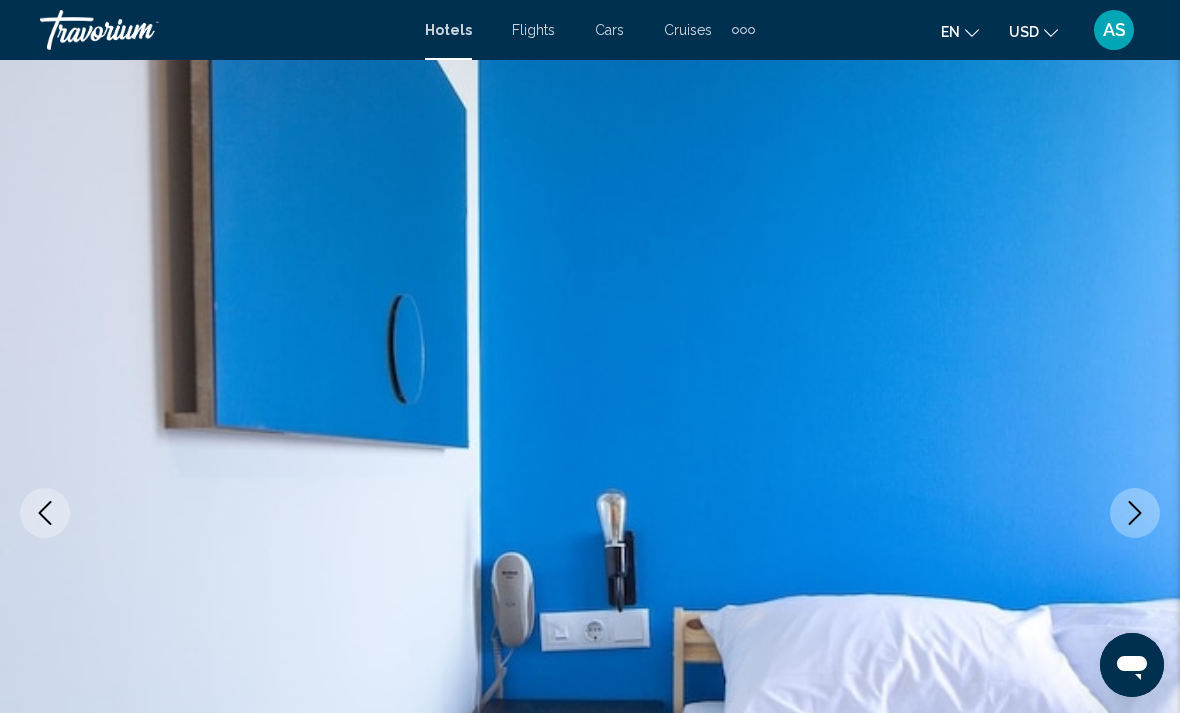 click 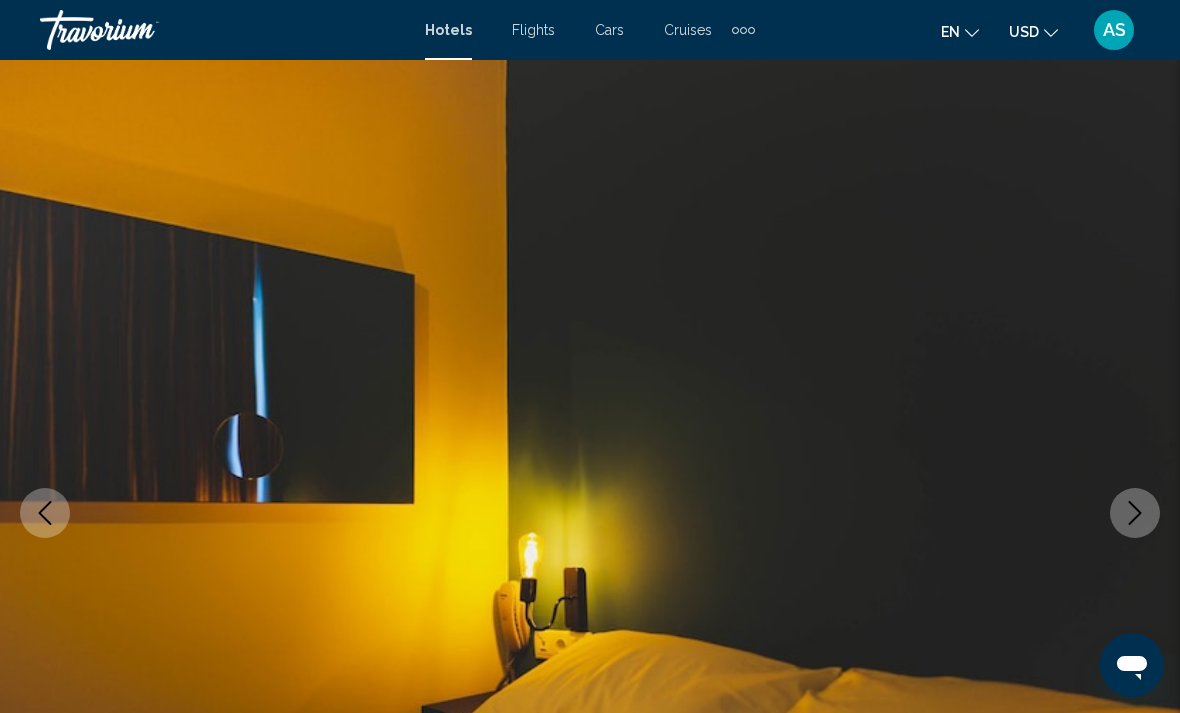 click 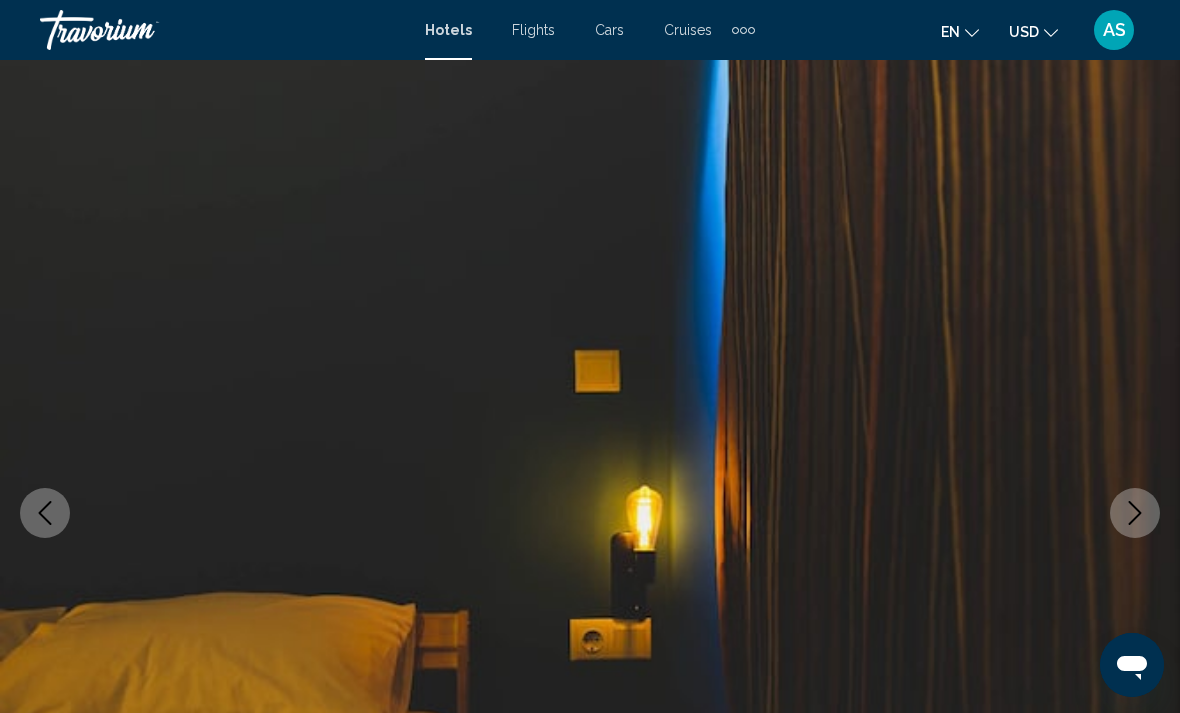 click 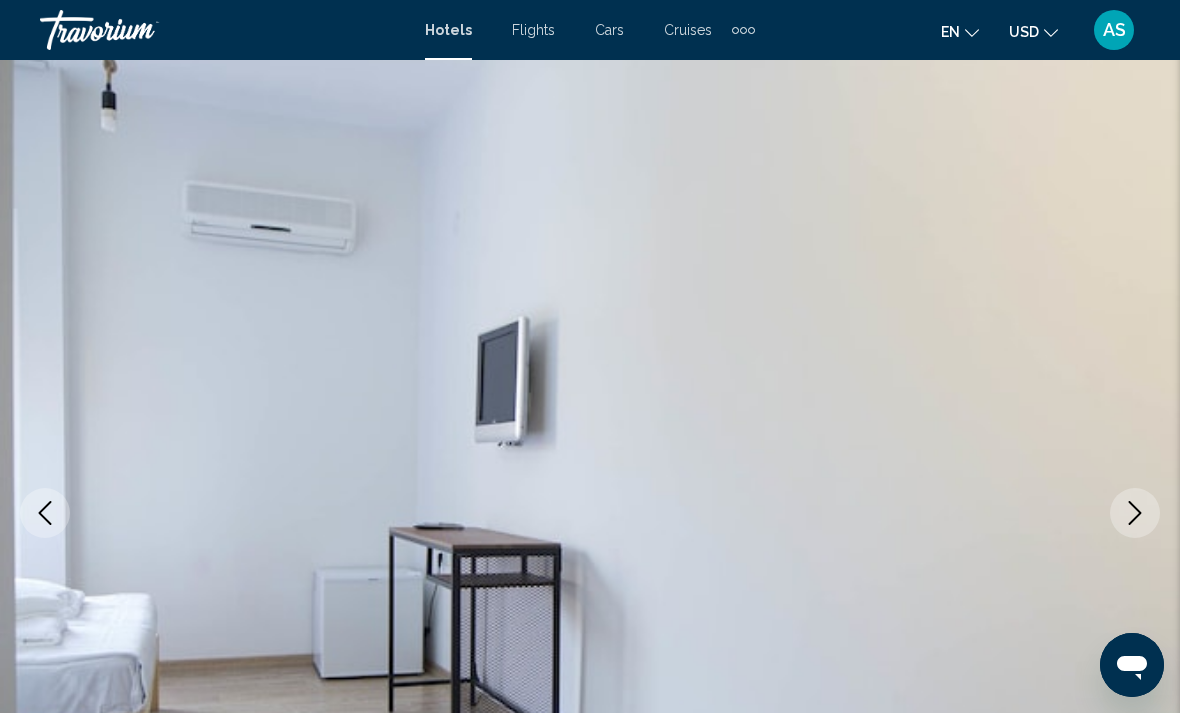 click 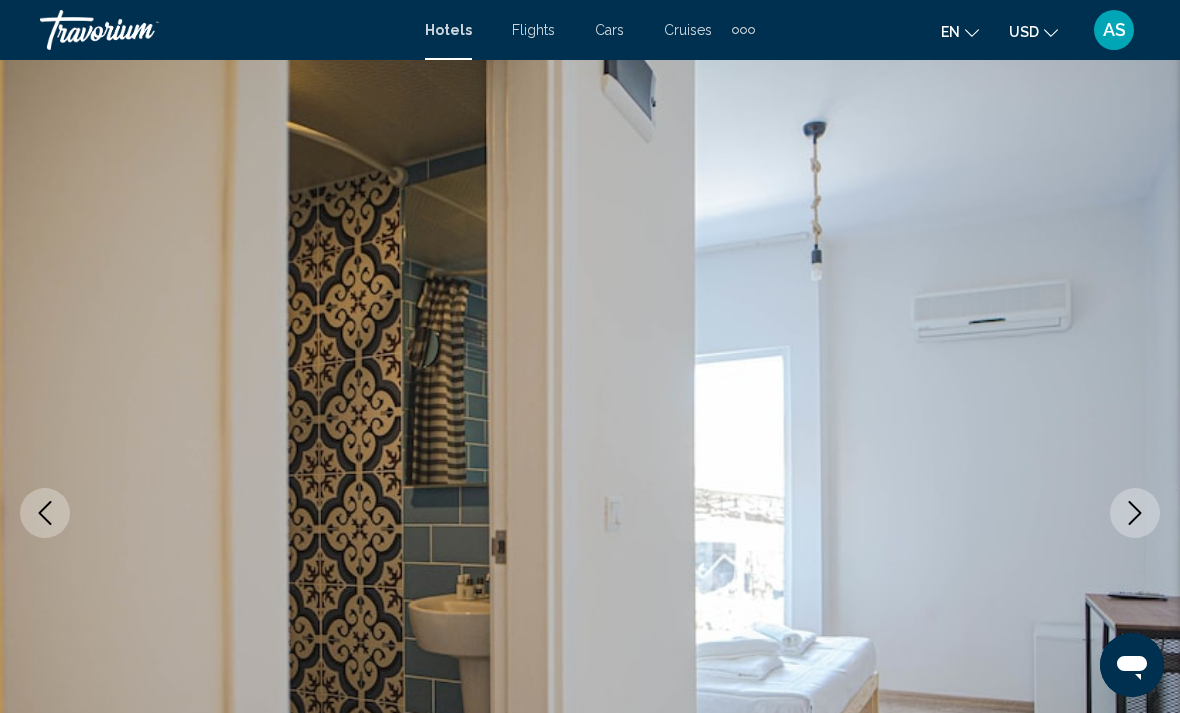click at bounding box center [1135, 513] 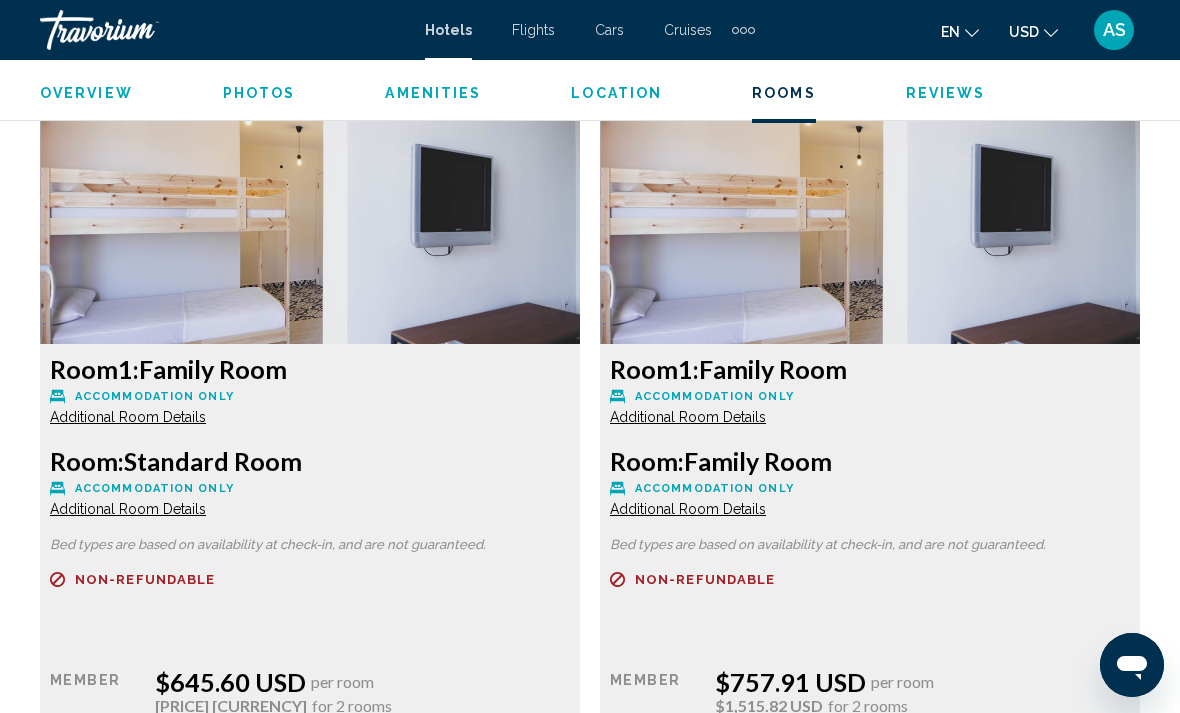 scroll, scrollTop: 3041, scrollLeft: 0, axis: vertical 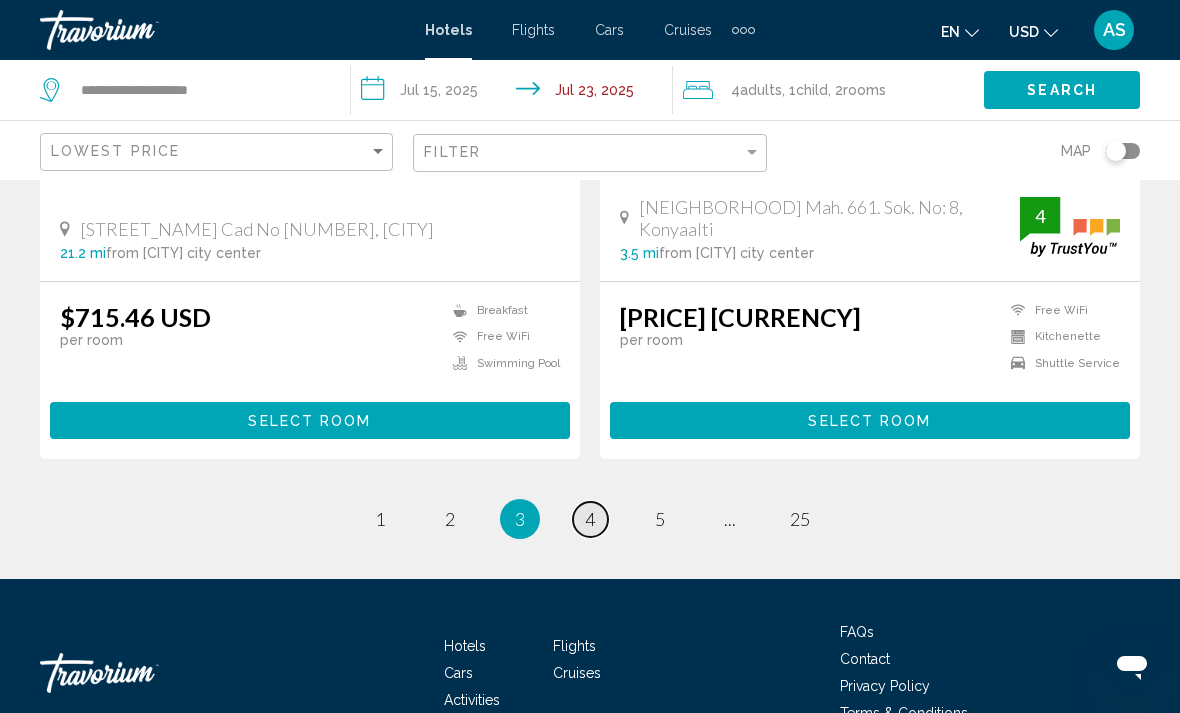 click on "page  4" at bounding box center [590, 519] 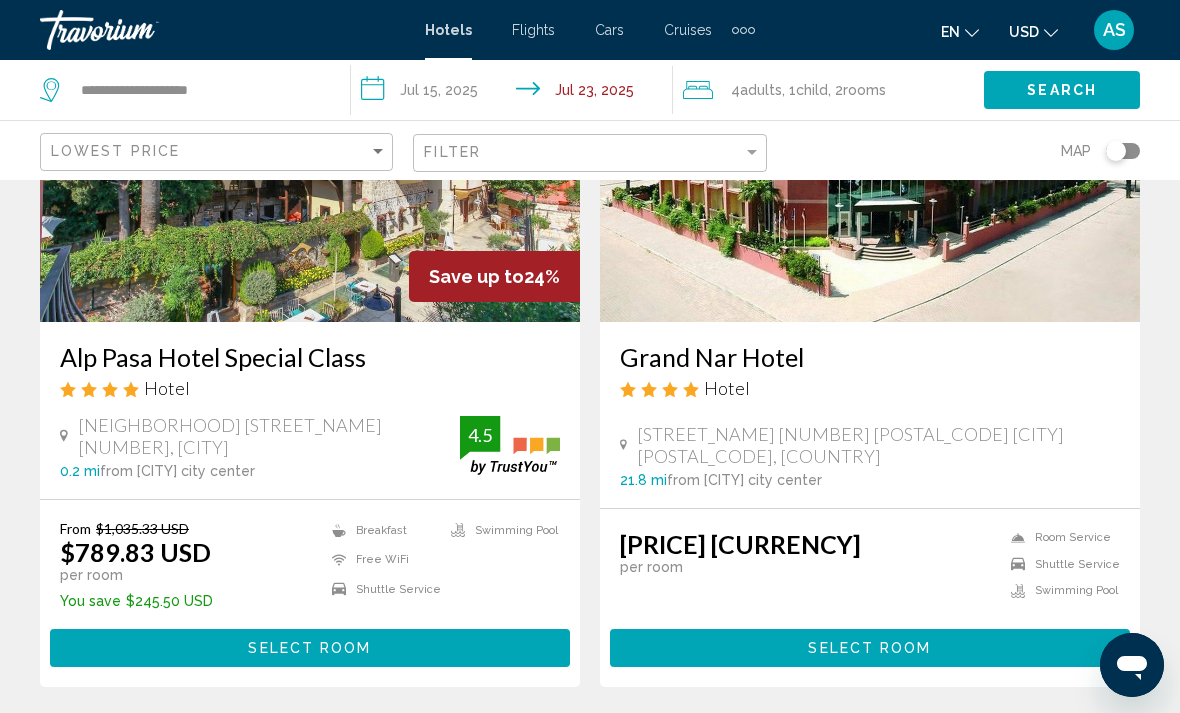 scroll, scrollTop: 3825, scrollLeft: 0, axis: vertical 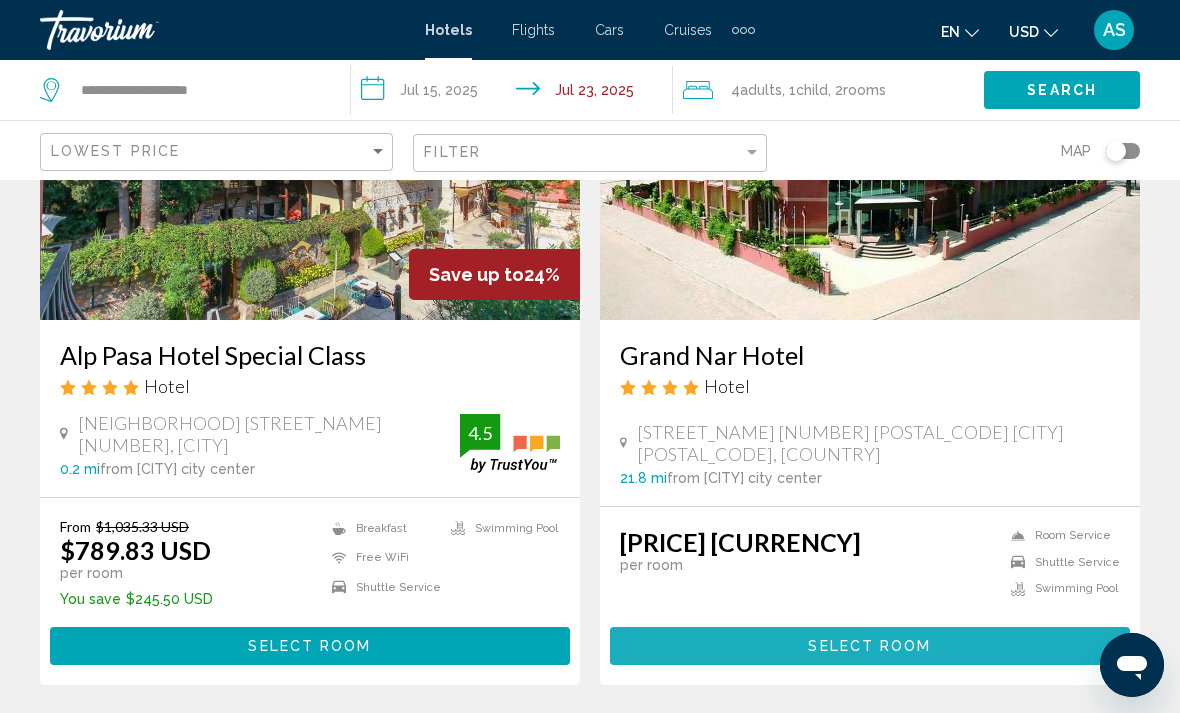click on "Select Room" at bounding box center [869, 647] 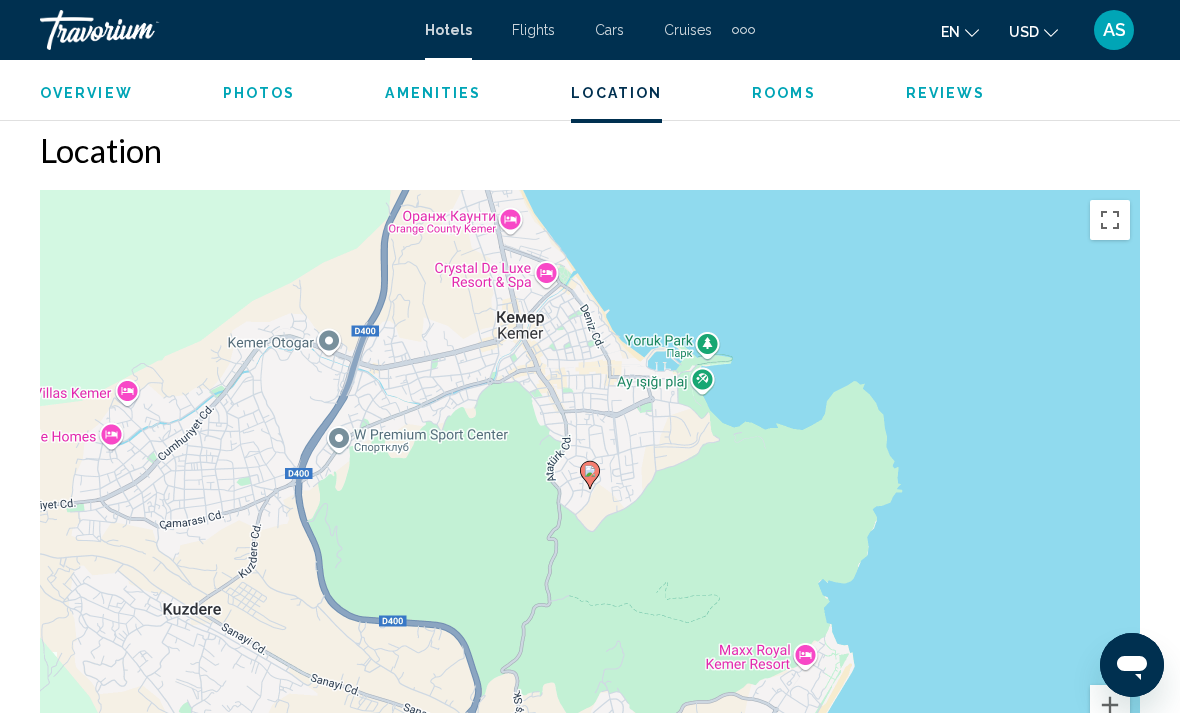 scroll, scrollTop: 2120, scrollLeft: 0, axis: vertical 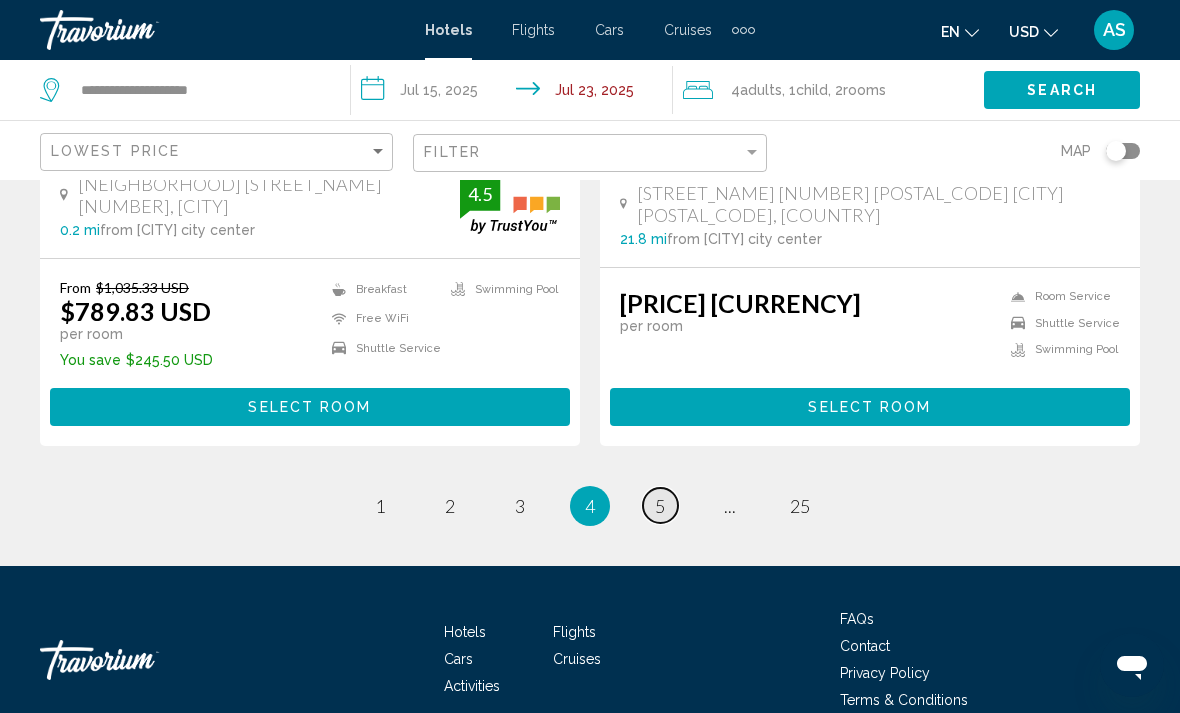 click on "page  5" at bounding box center [660, 505] 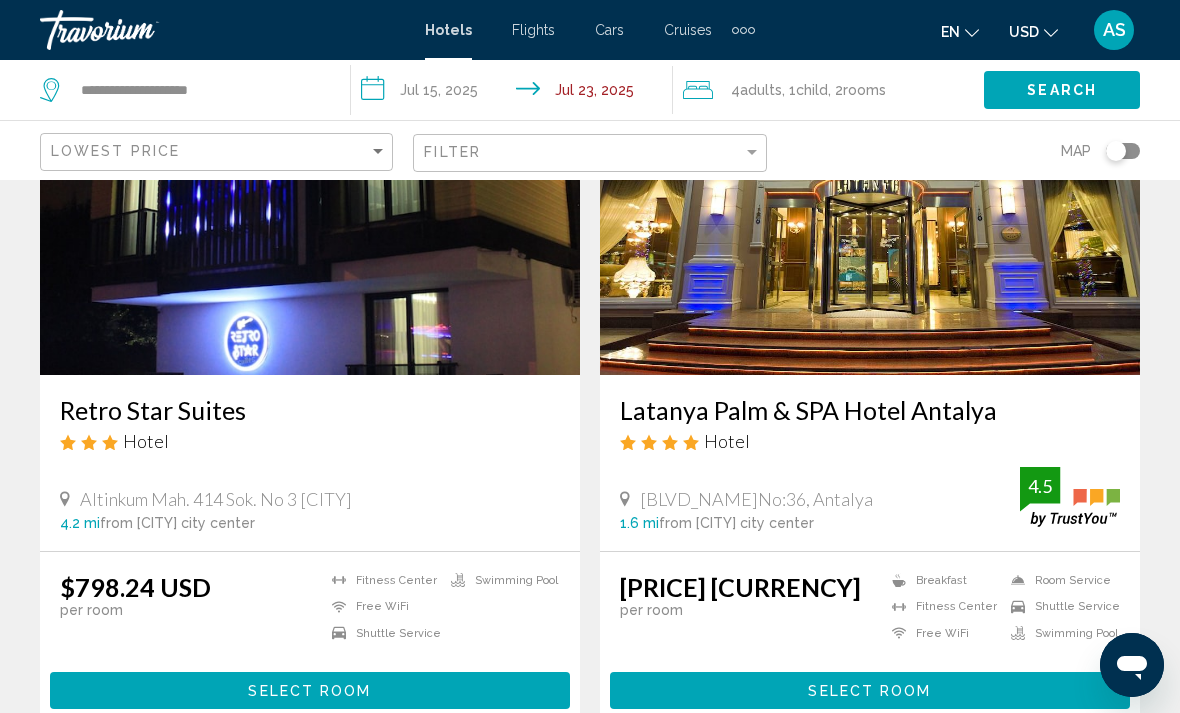 scroll, scrollTop: 925, scrollLeft: 0, axis: vertical 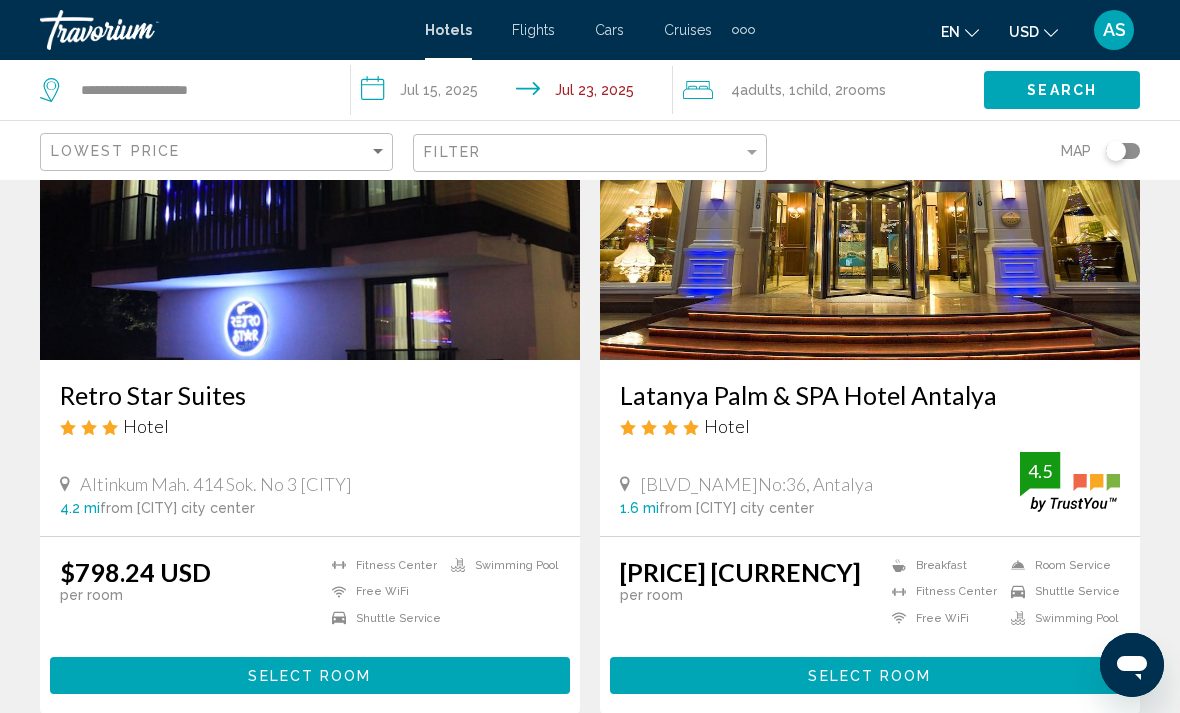 click on "Select Room" at bounding box center (869, 676) 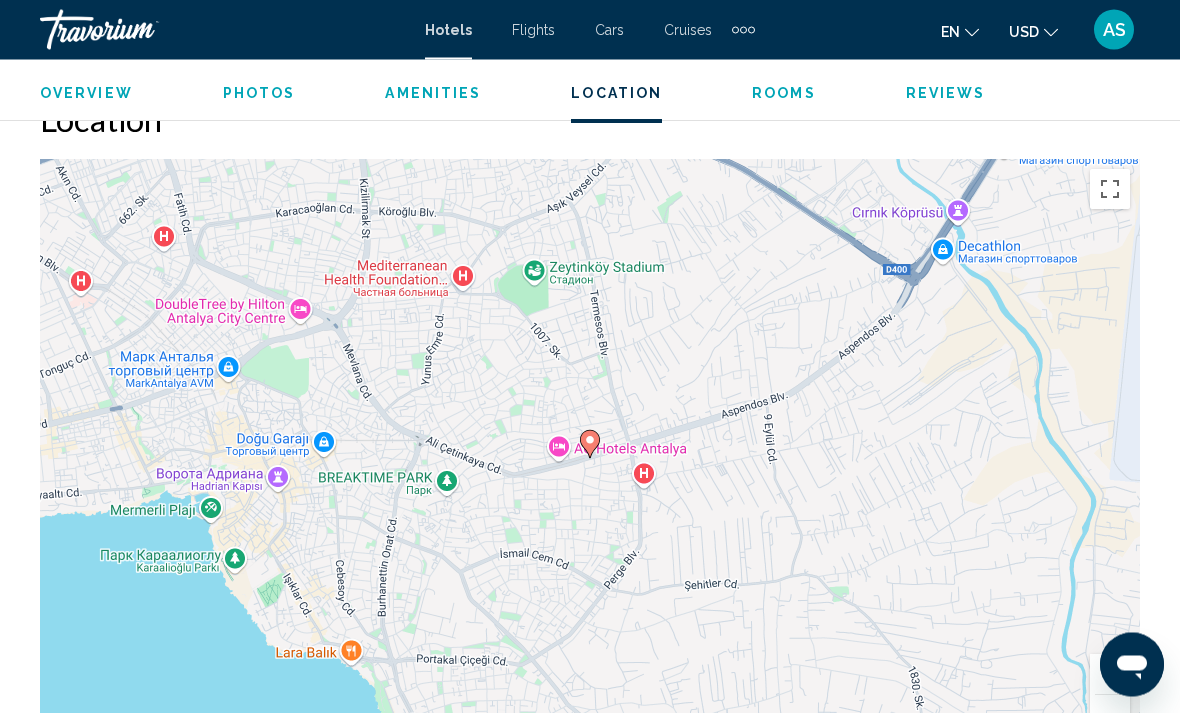 scroll, scrollTop: 2174, scrollLeft: 0, axis: vertical 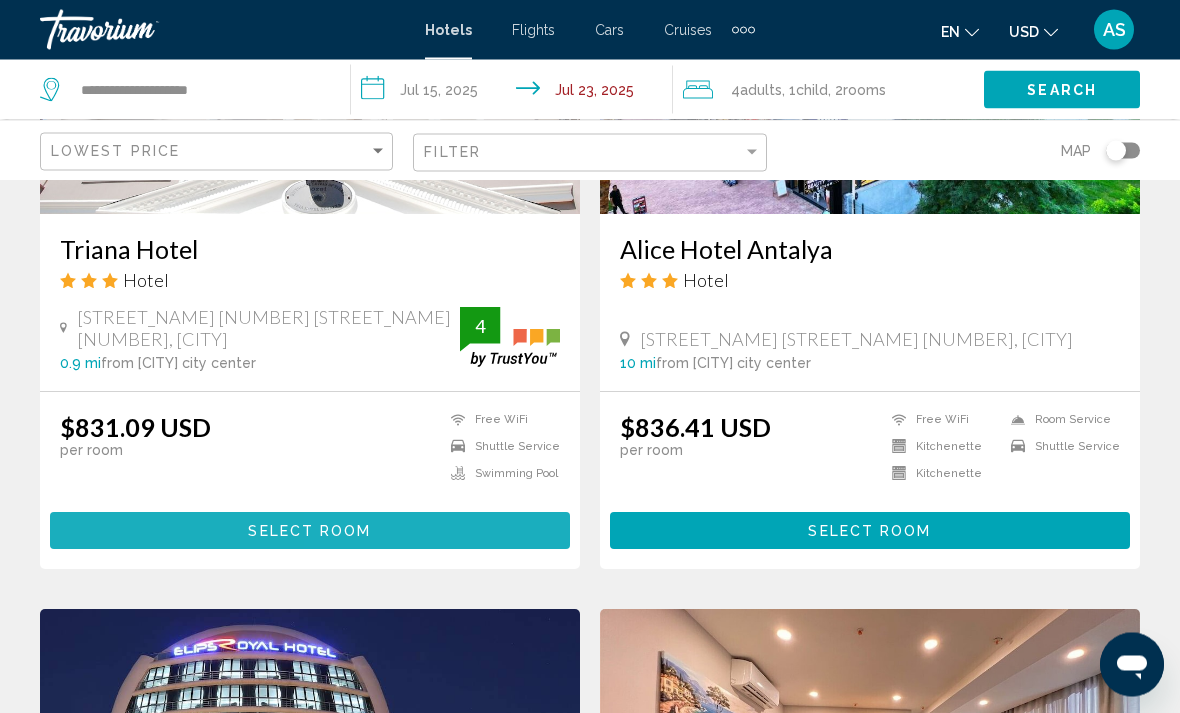 click on "Select Room" at bounding box center (310, 531) 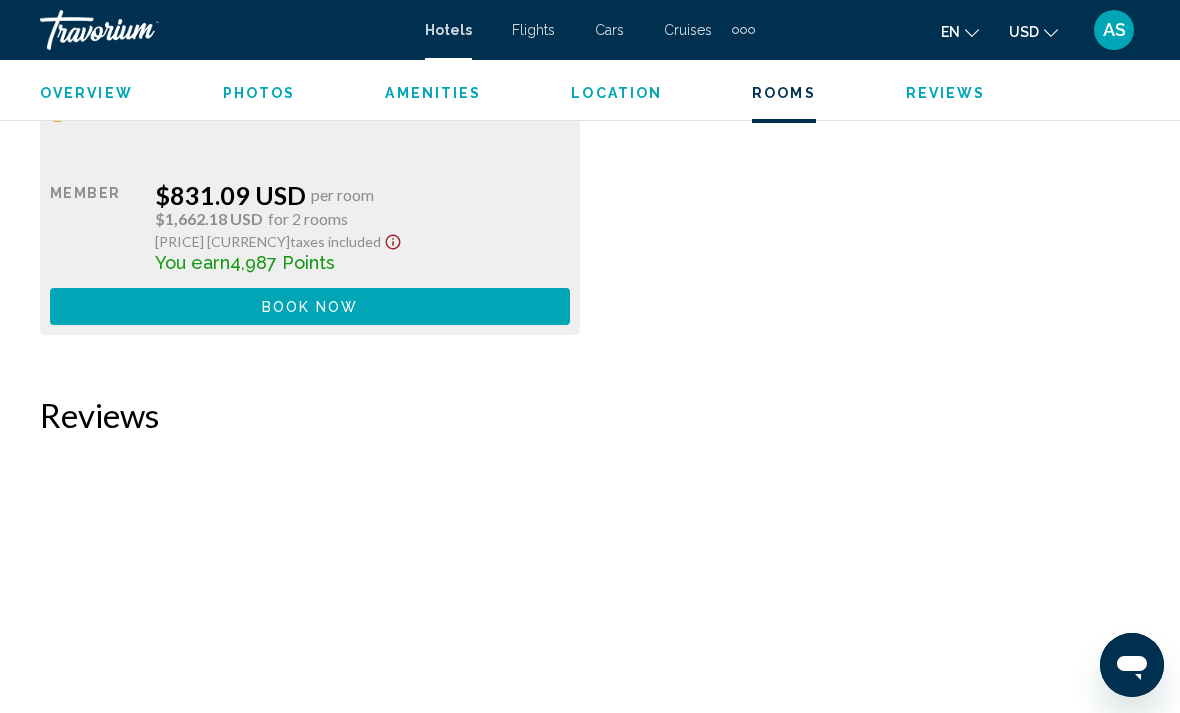 scroll, scrollTop: 3528, scrollLeft: 0, axis: vertical 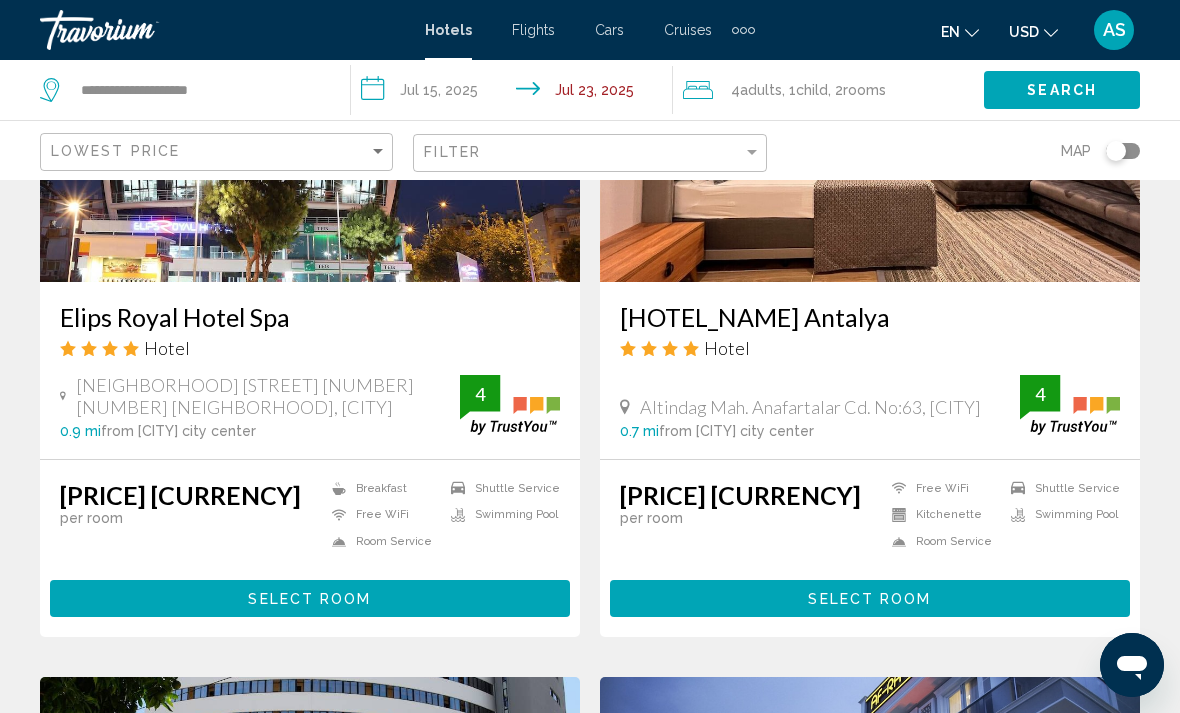 click on "Select Room" at bounding box center (310, 598) 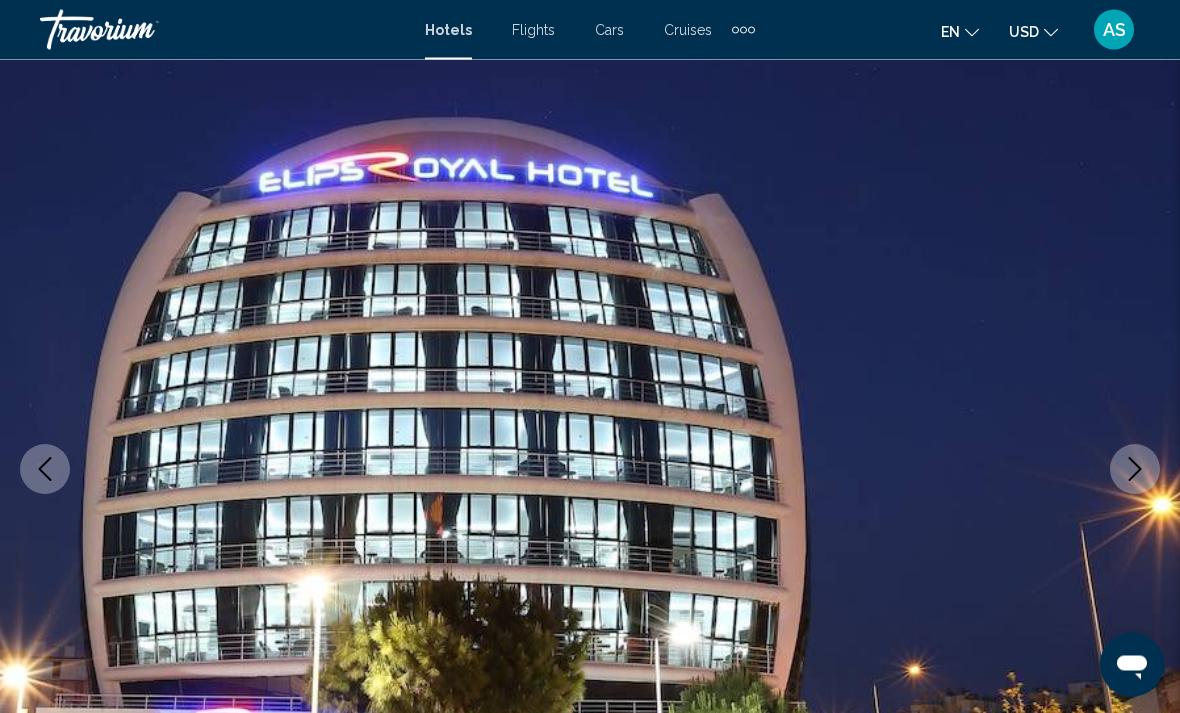 scroll, scrollTop: 201, scrollLeft: 0, axis: vertical 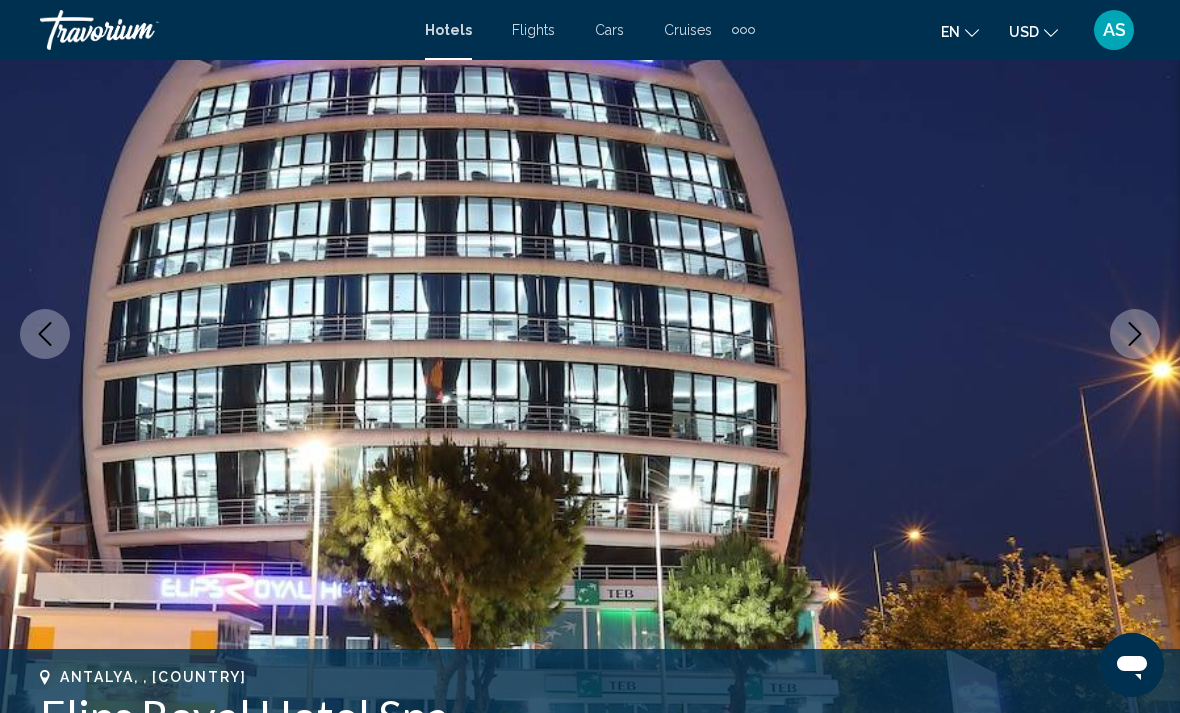 click 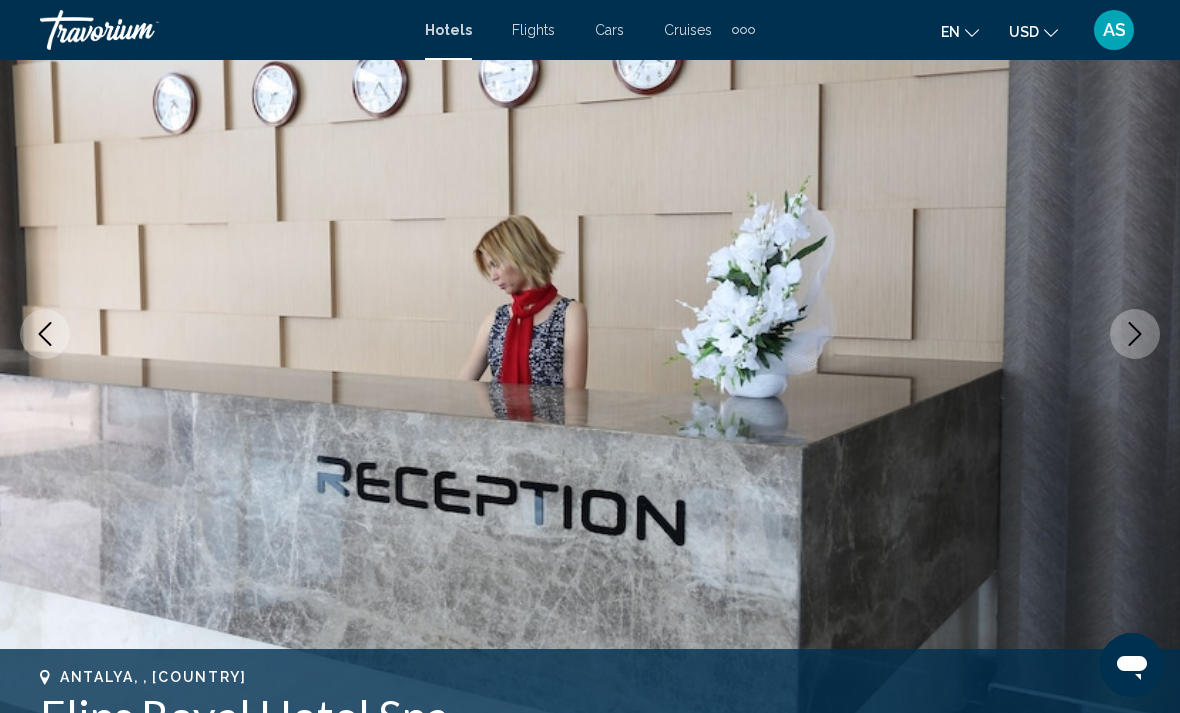 click 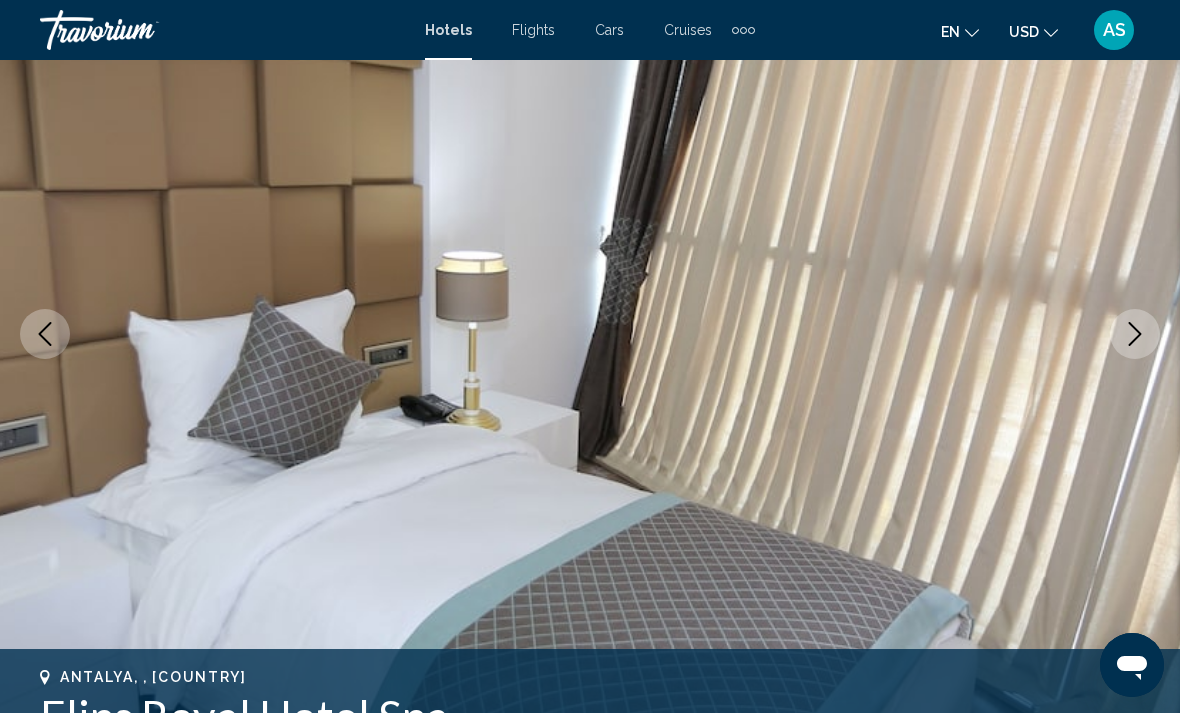 click 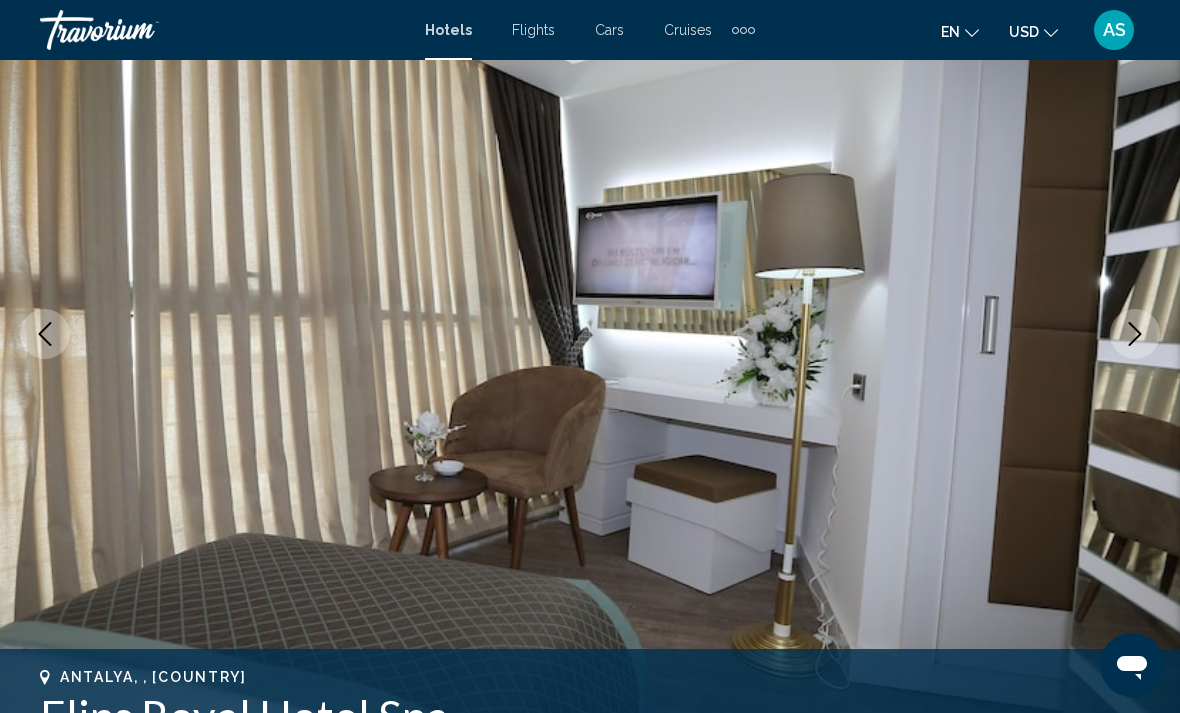 click 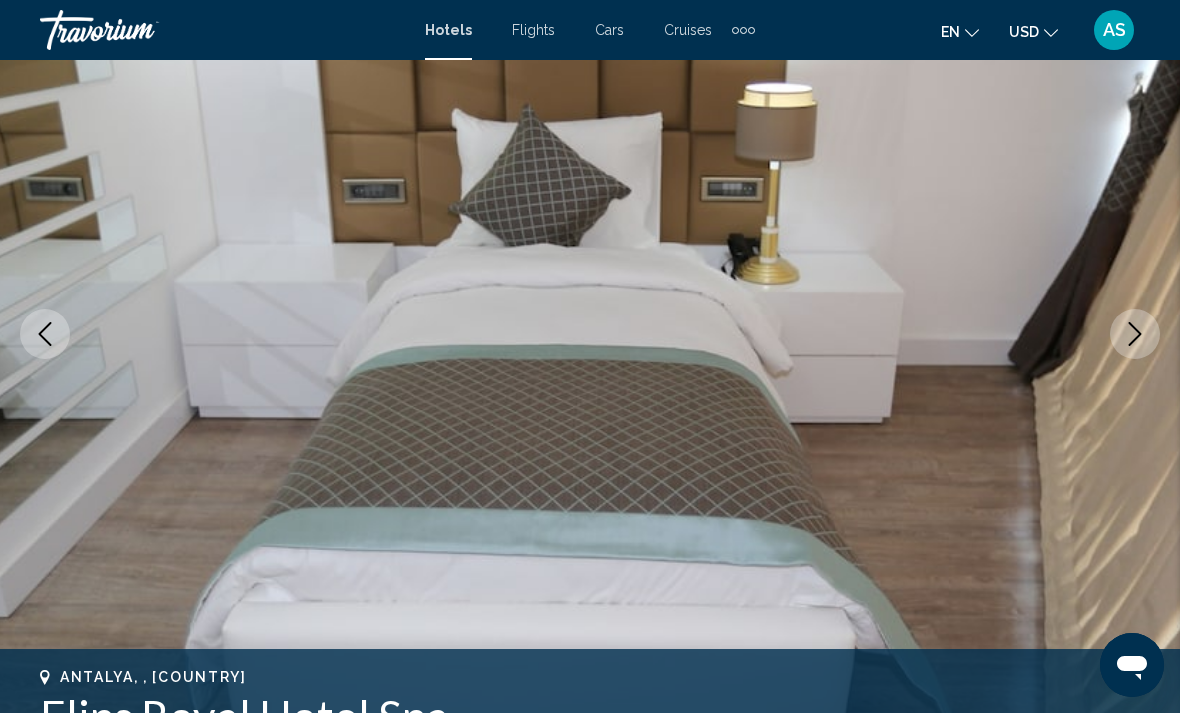 click at bounding box center (1135, 334) 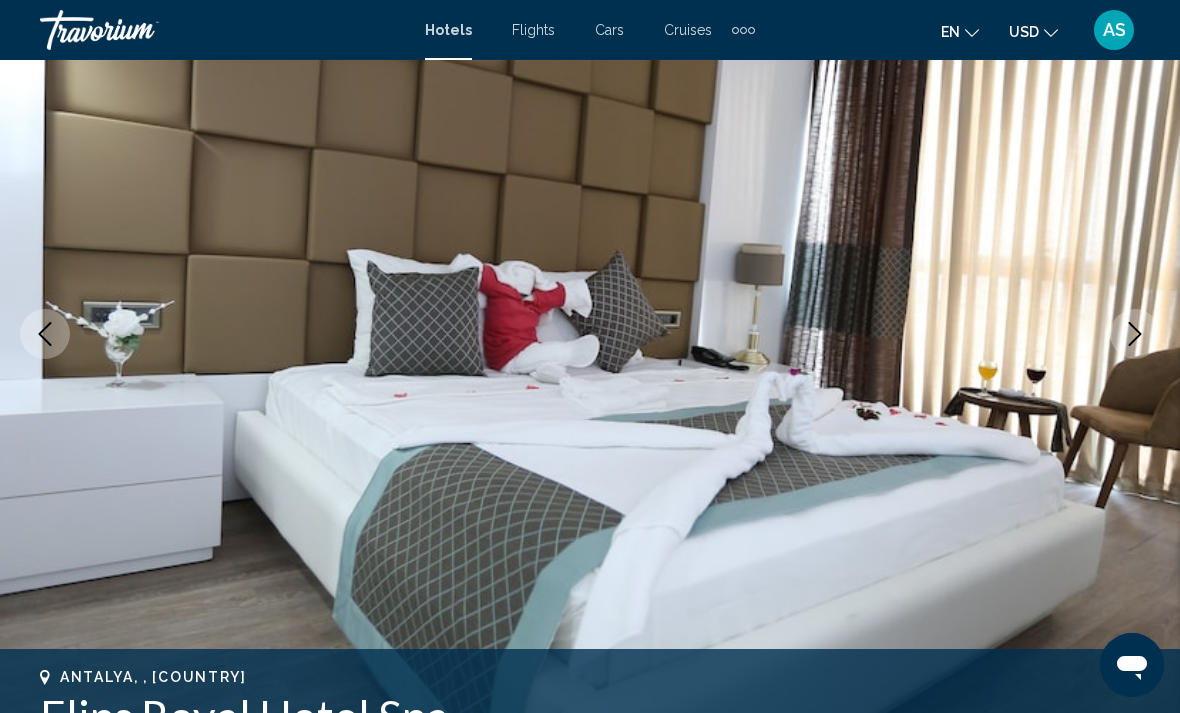 click at bounding box center (1135, 334) 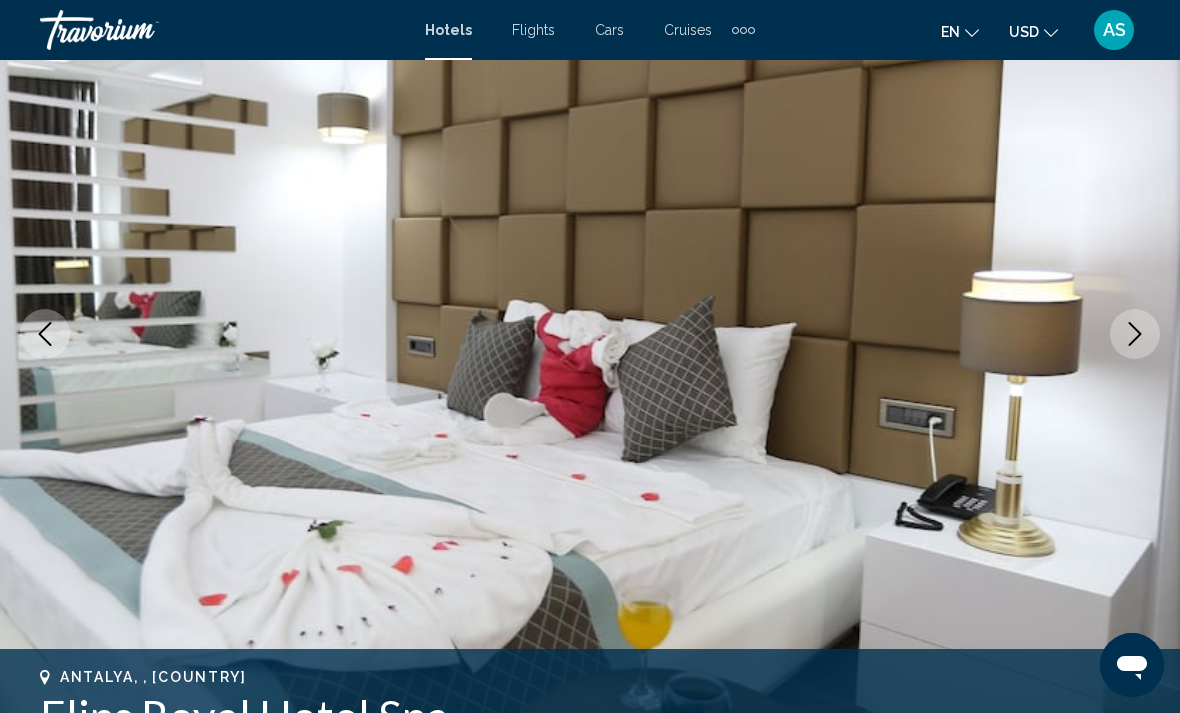 click at bounding box center [1135, 334] 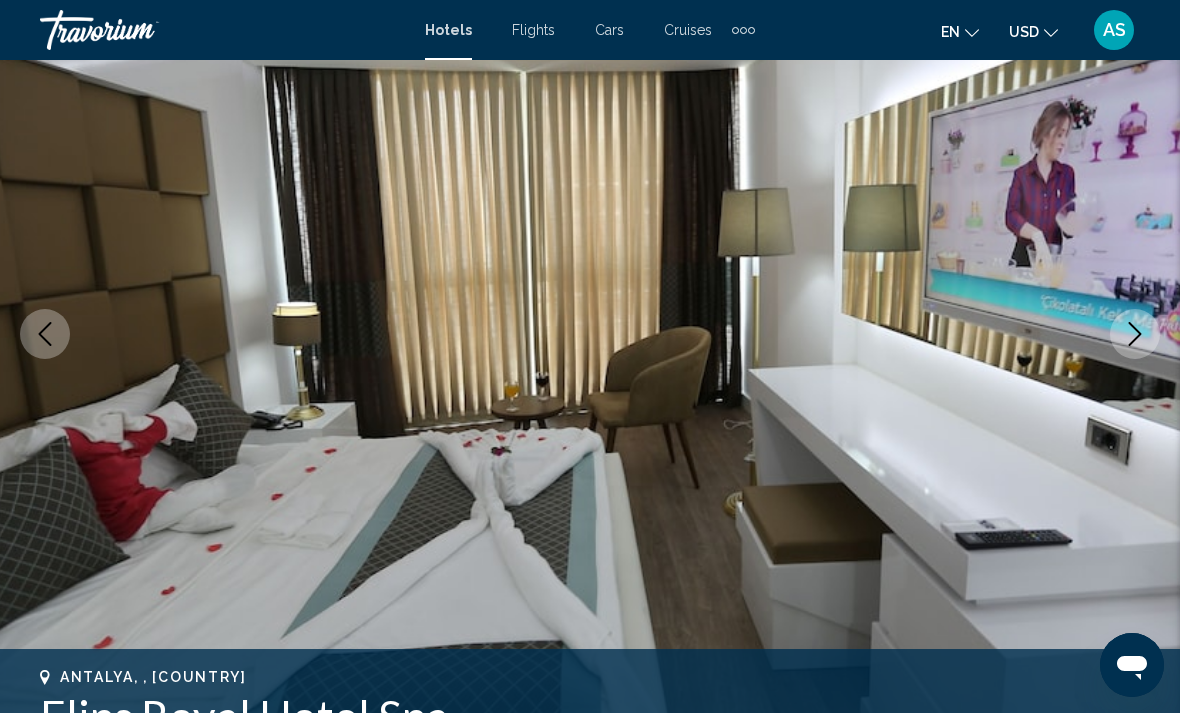 click at bounding box center (1135, 334) 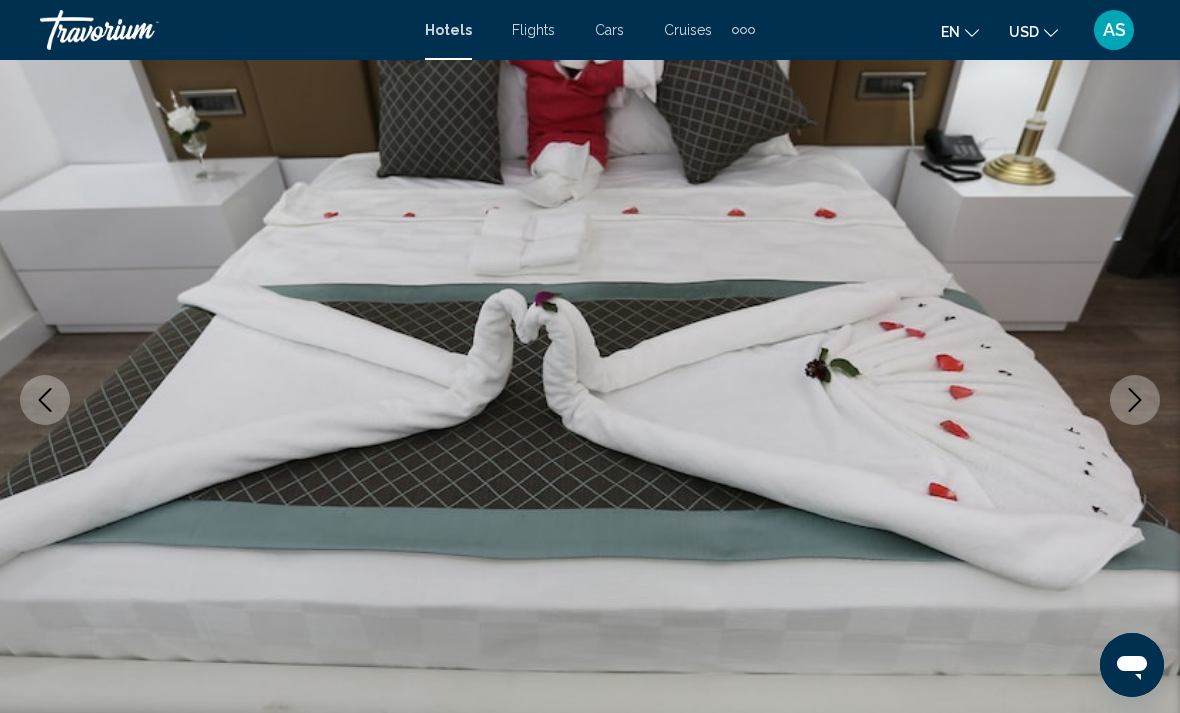 scroll, scrollTop: 0, scrollLeft: 0, axis: both 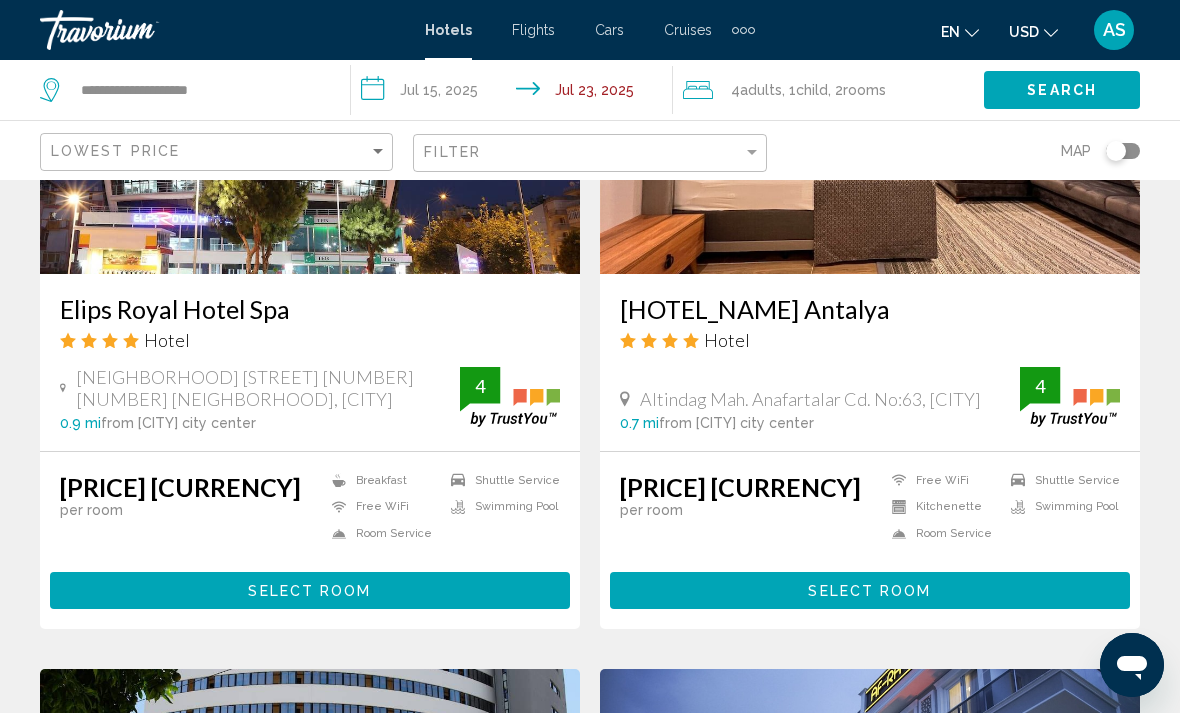click on "Select Room" at bounding box center [310, 590] 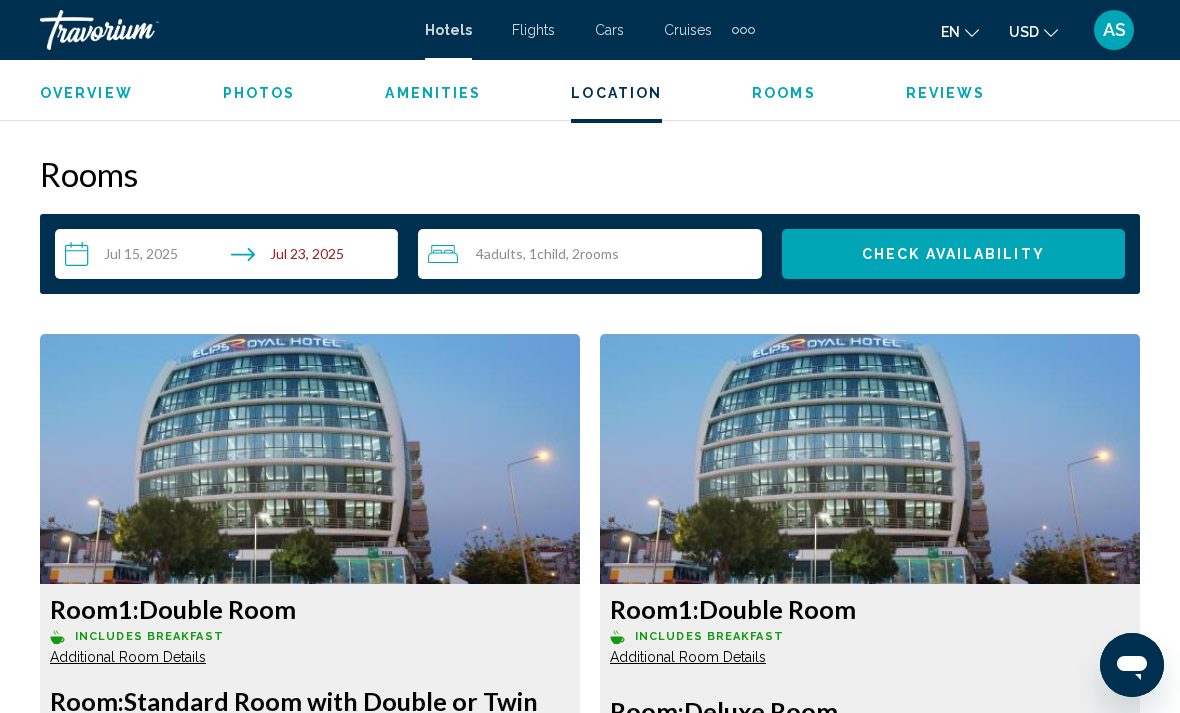 scroll, scrollTop: 2768, scrollLeft: 0, axis: vertical 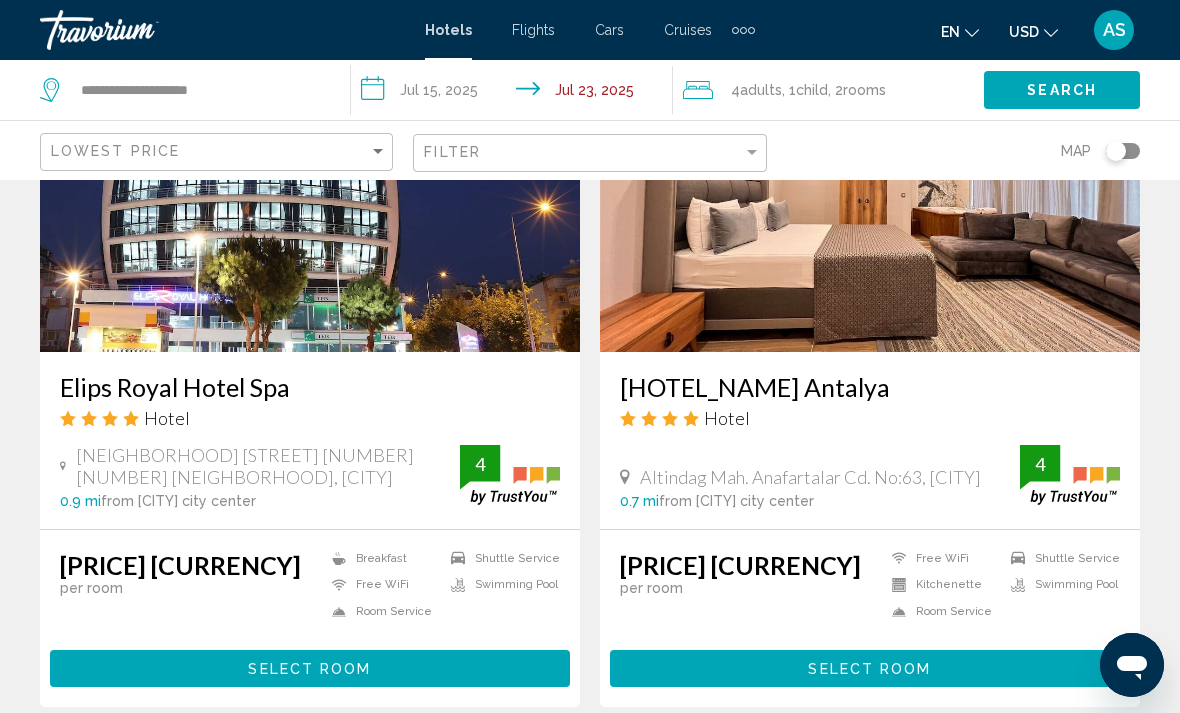 click on "Select Room" at bounding box center [870, 668] 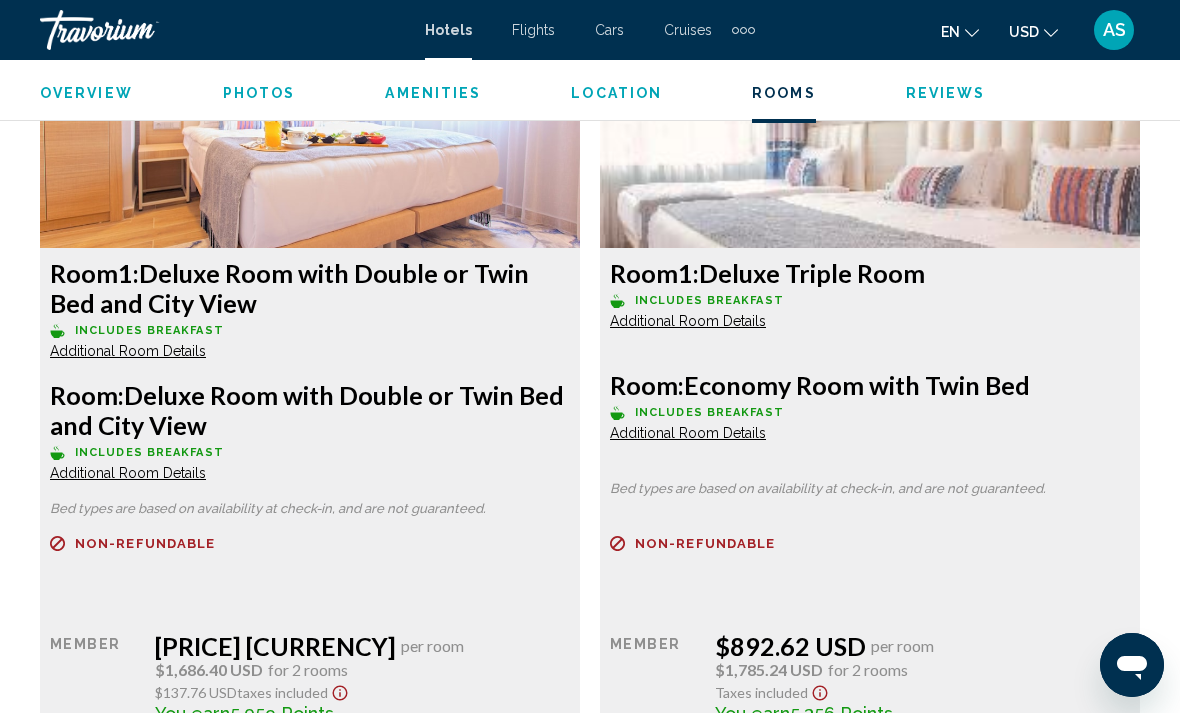 scroll, scrollTop: 3141, scrollLeft: 0, axis: vertical 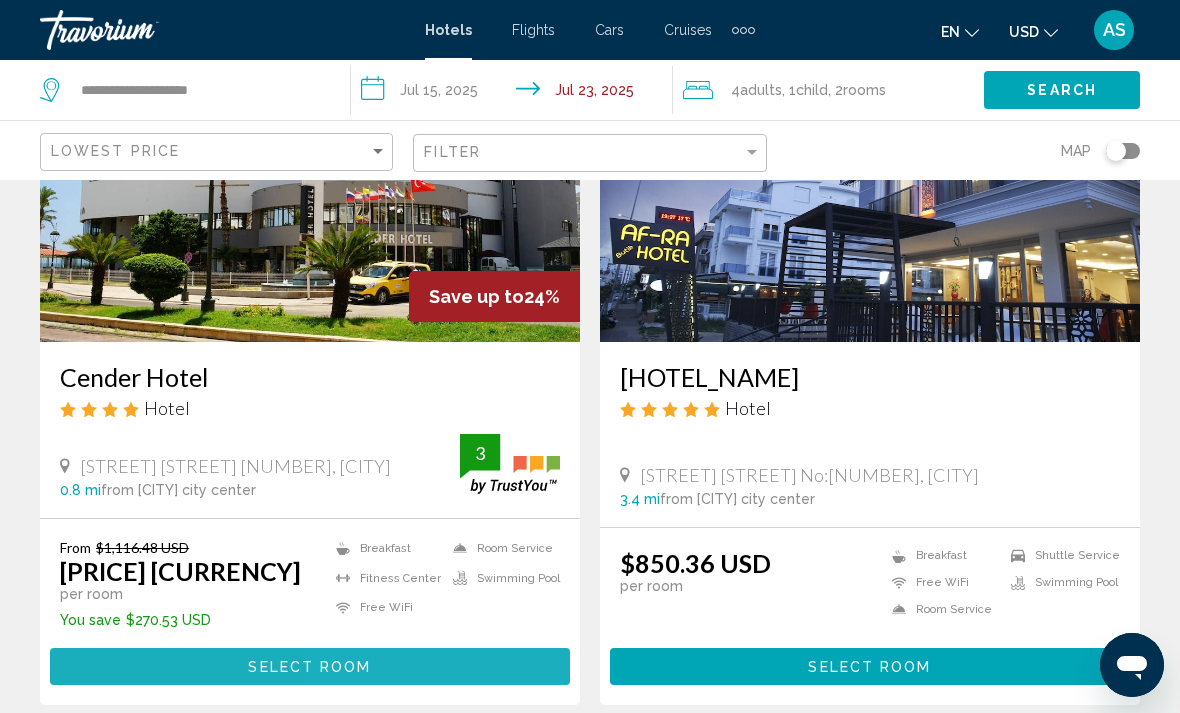 click on "Select Room" at bounding box center (310, 666) 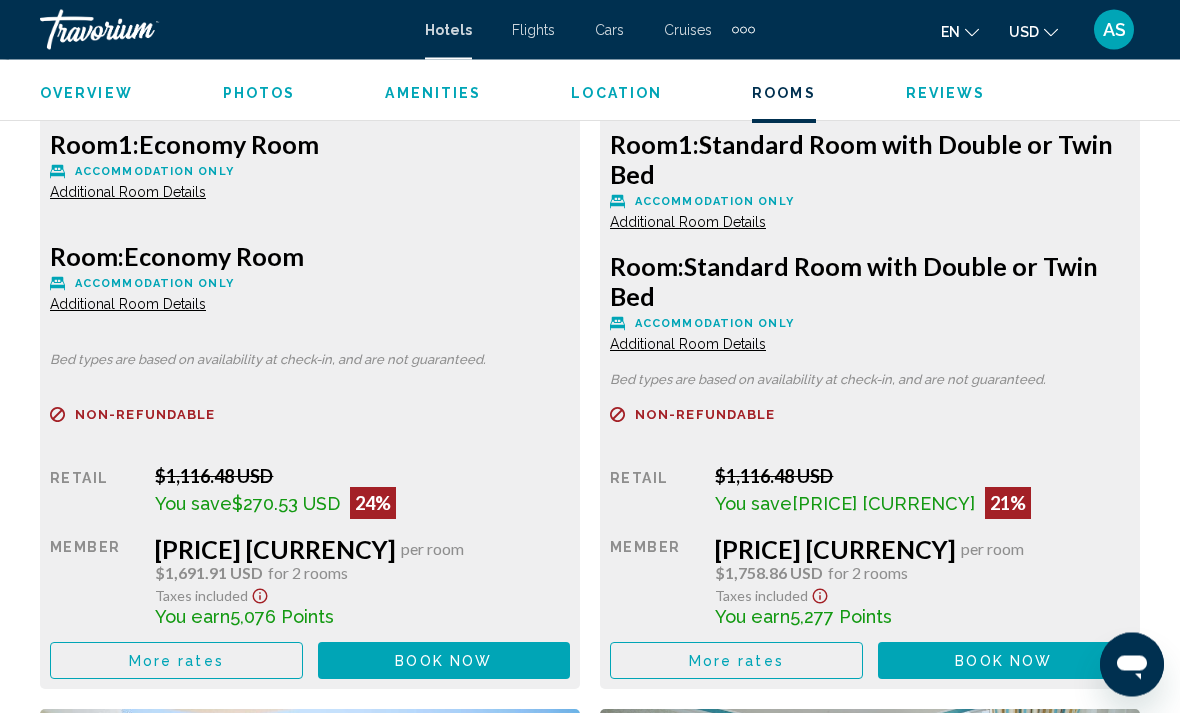 scroll, scrollTop: 3313, scrollLeft: 0, axis: vertical 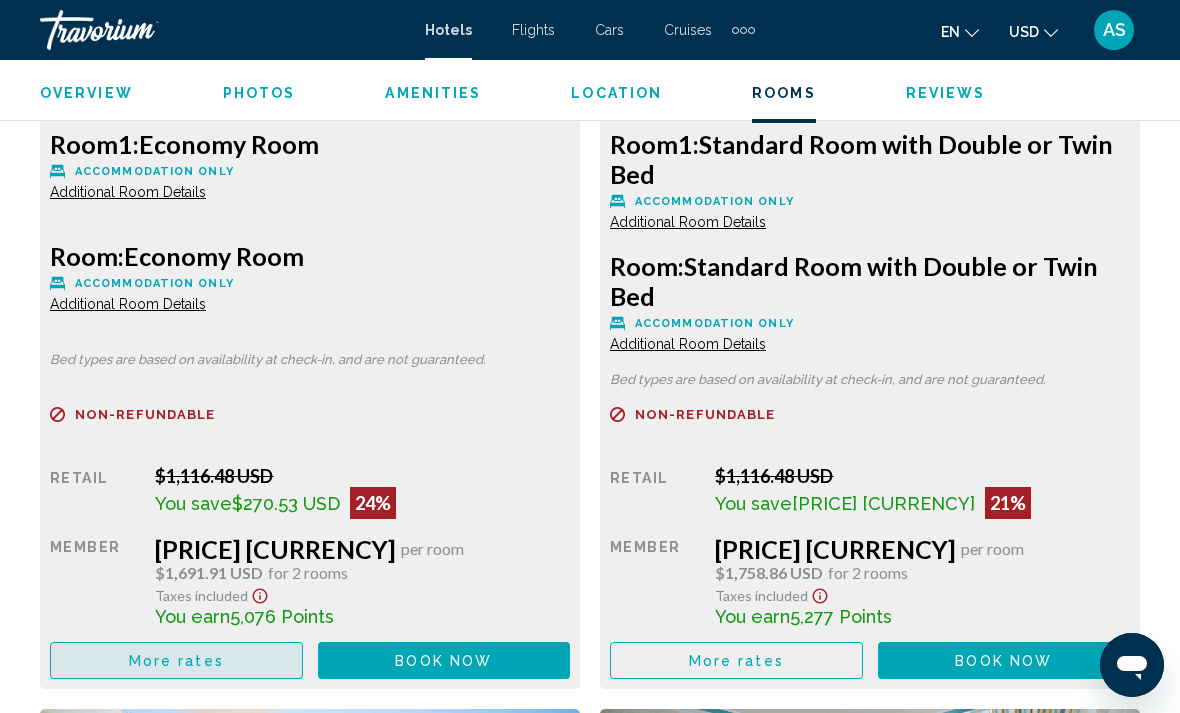 click on "More rates" at bounding box center [176, 660] 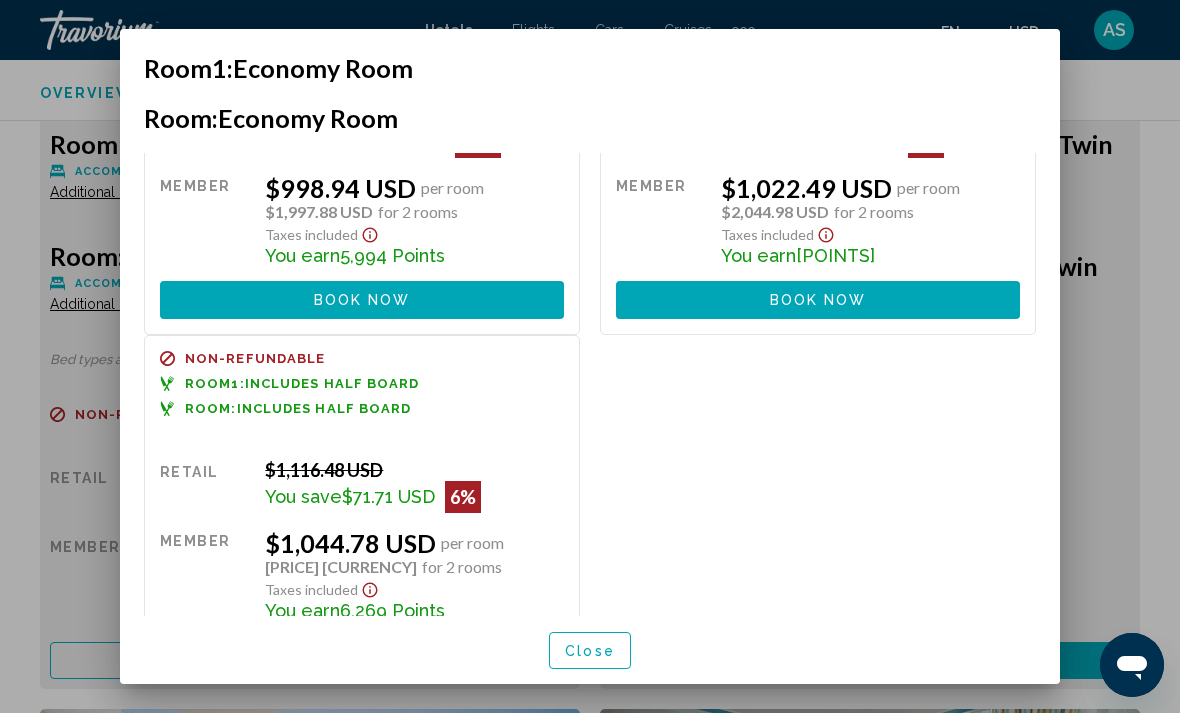 scroll, scrollTop: 595, scrollLeft: 0, axis: vertical 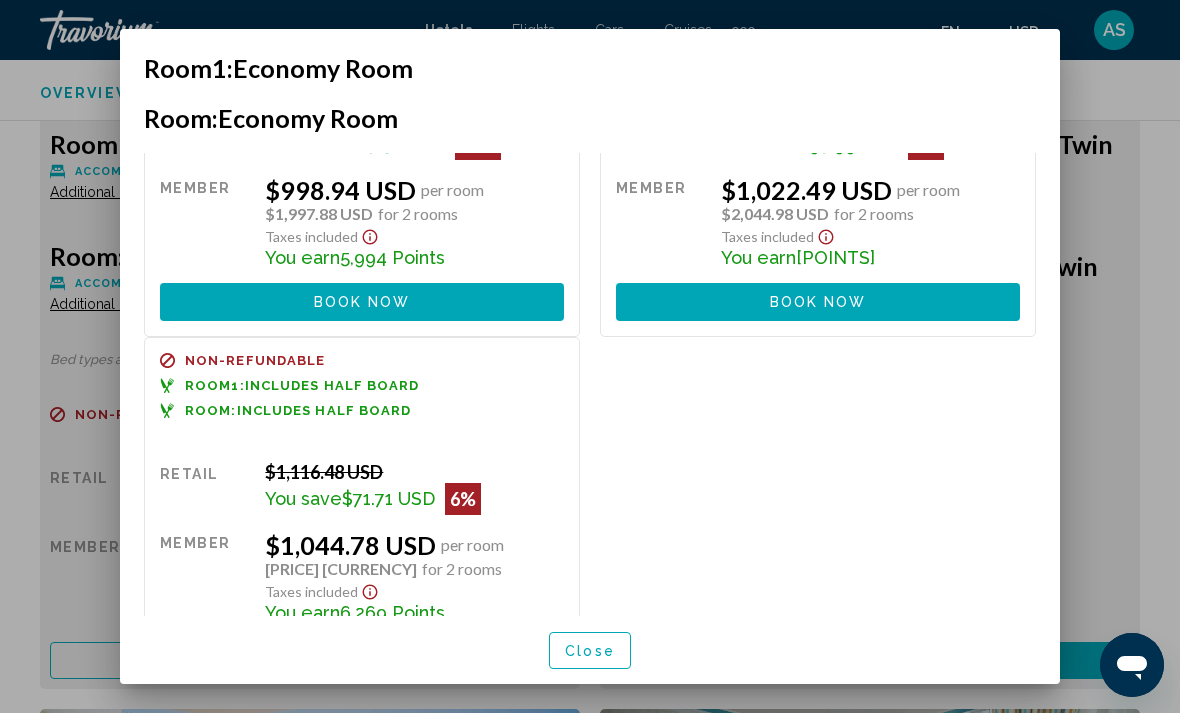 click on "Close" at bounding box center [590, 650] 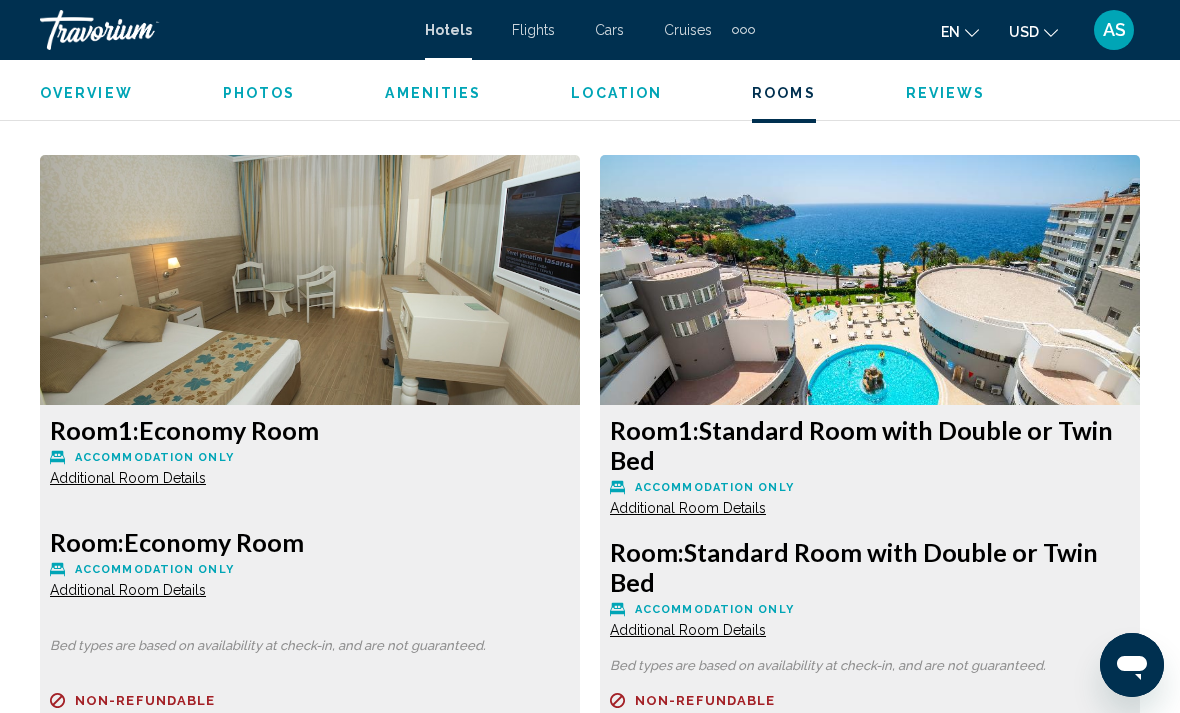 scroll, scrollTop: 3012, scrollLeft: 0, axis: vertical 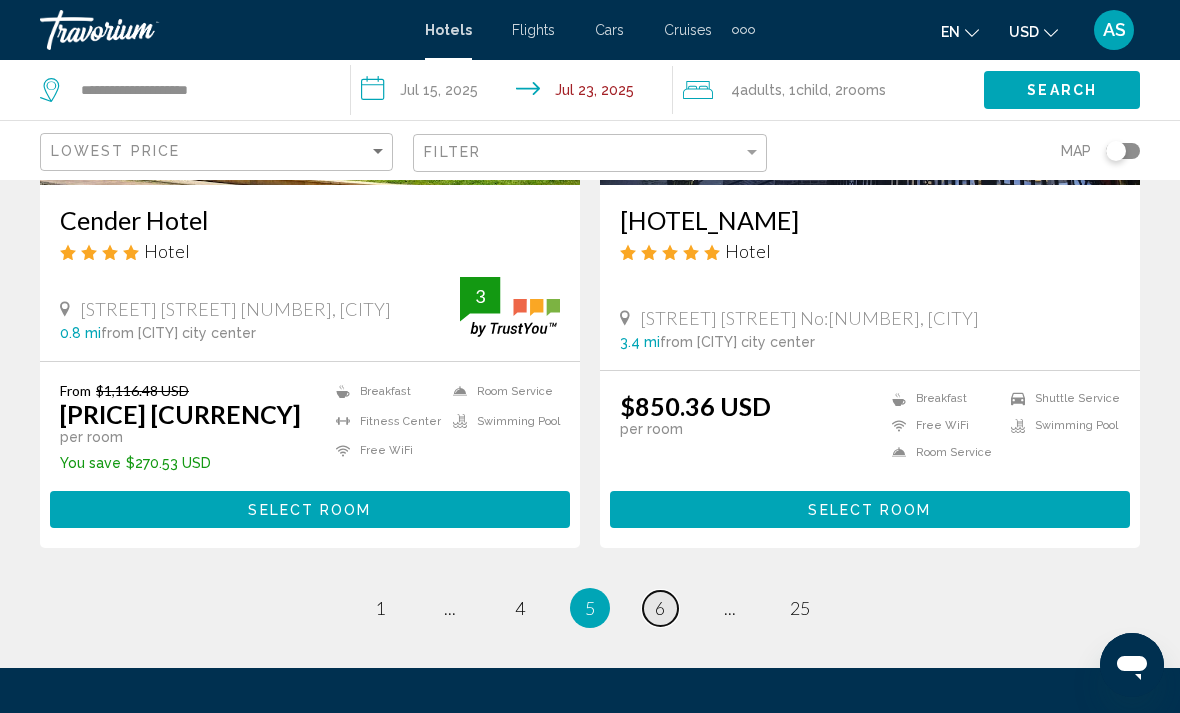 click on "page  6" at bounding box center [660, 608] 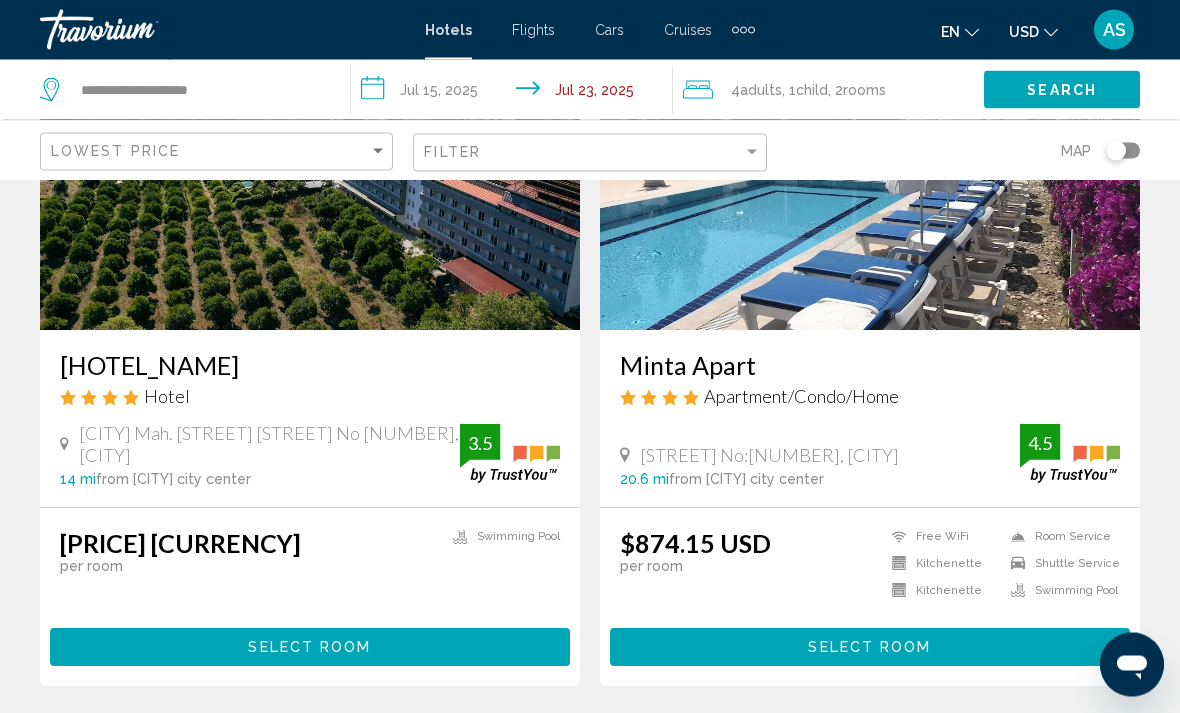 scroll, scrollTop: 956, scrollLeft: 0, axis: vertical 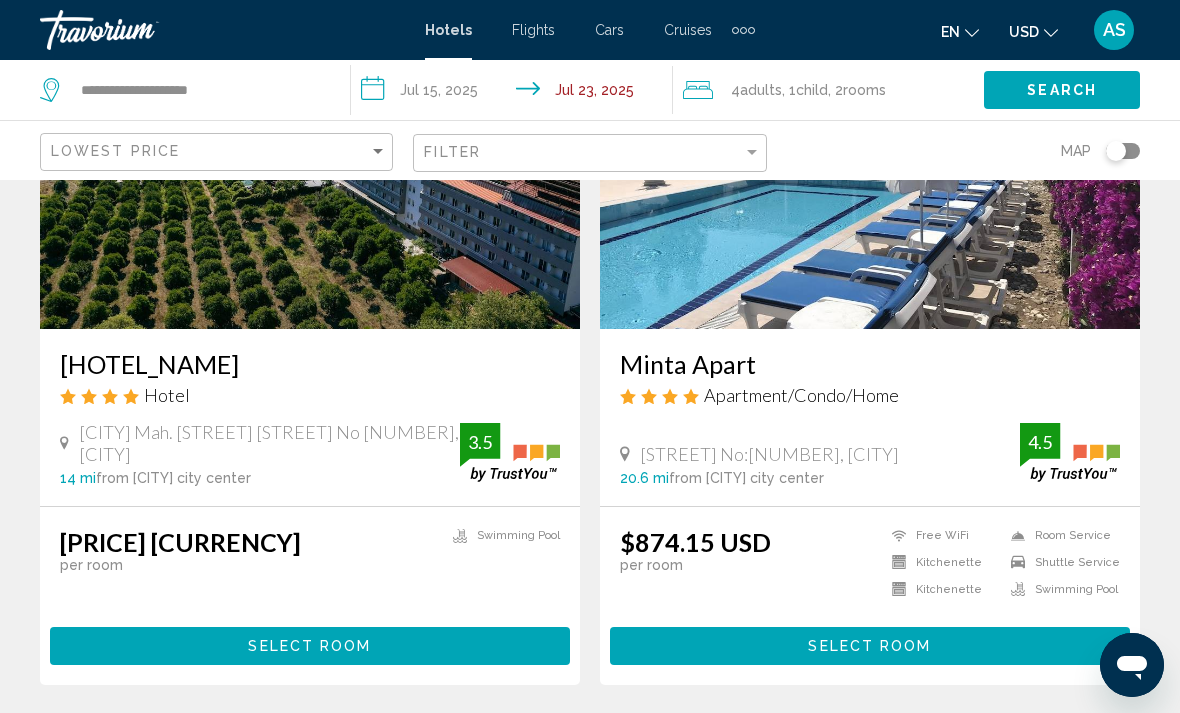 click on "Select Room" at bounding box center (310, 645) 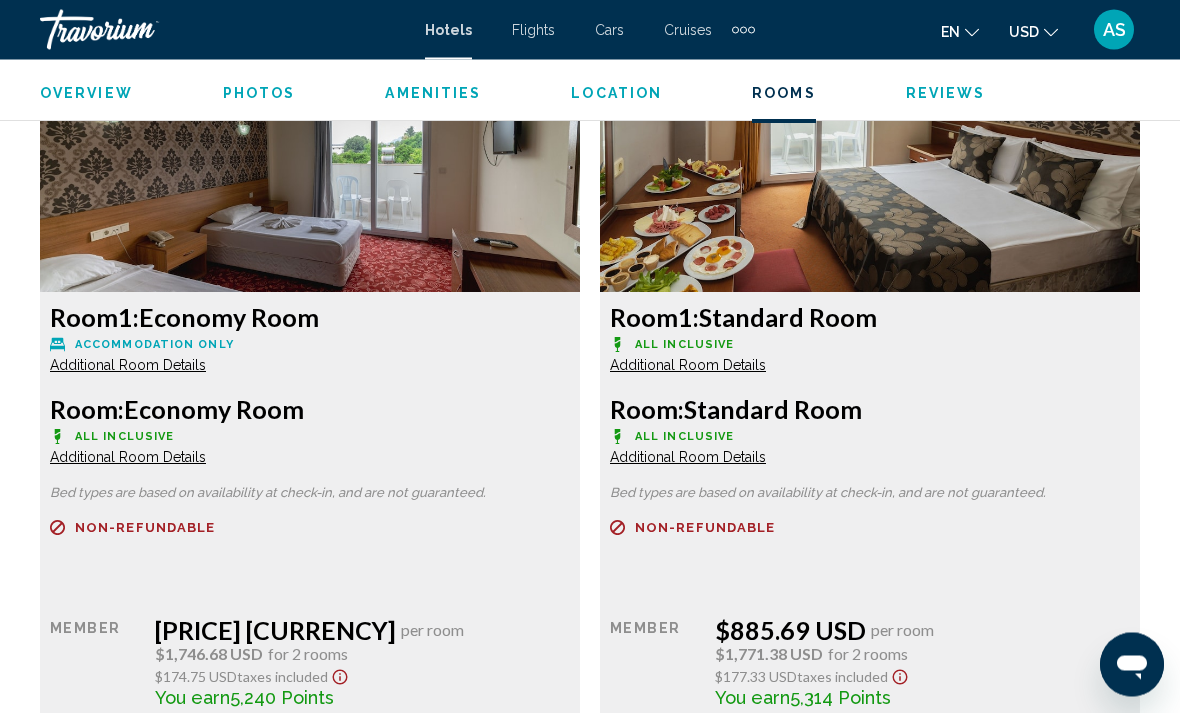 scroll, scrollTop: 3125, scrollLeft: 0, axis: vertical 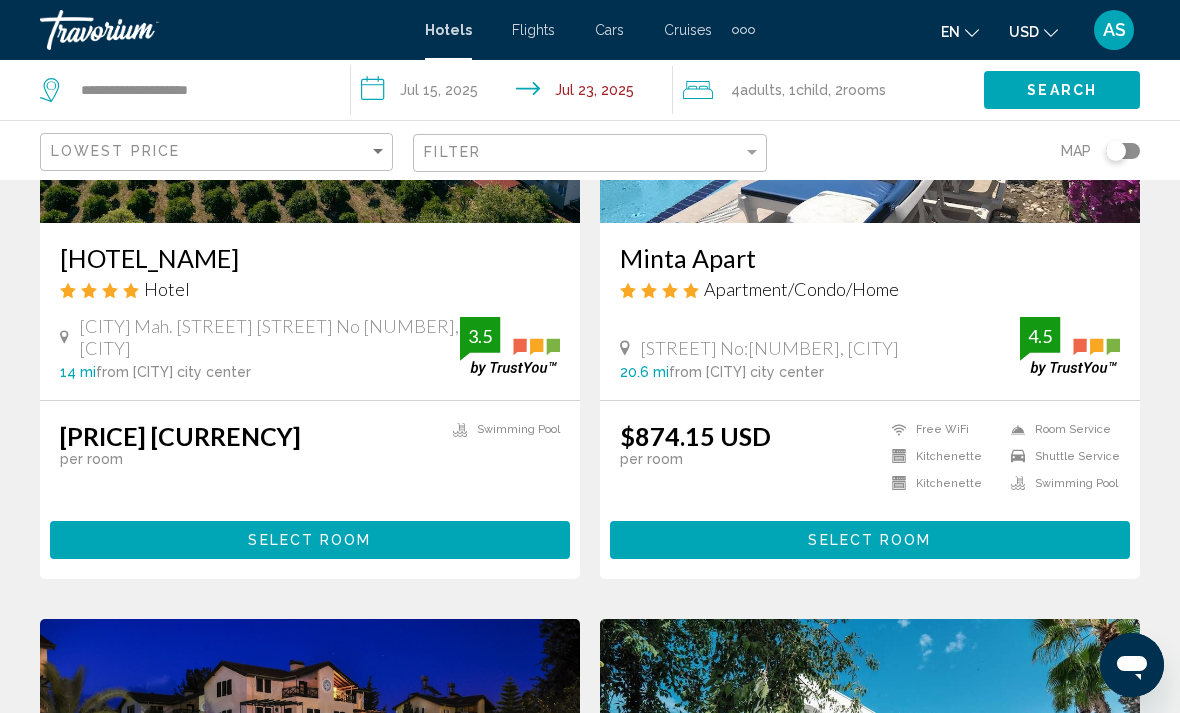 click on "Select Room" at bounding box center (870, 539) 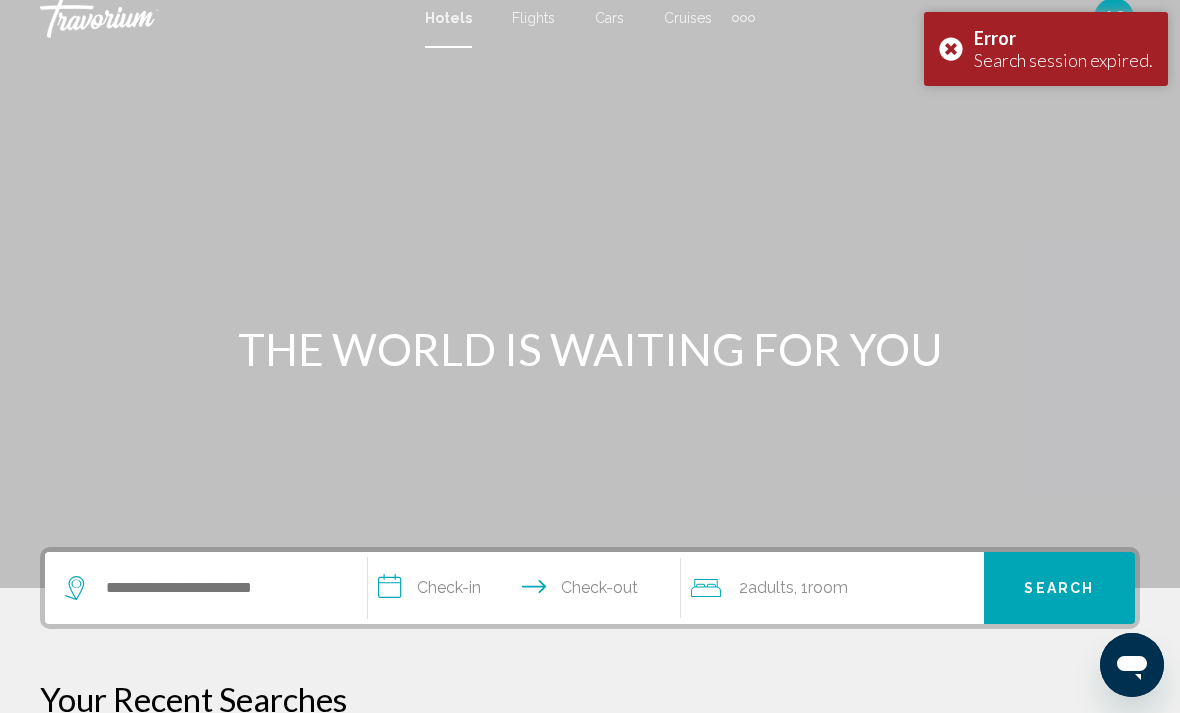 scroll, scrollTop: 0, scrollLeft: 0, axis: both 